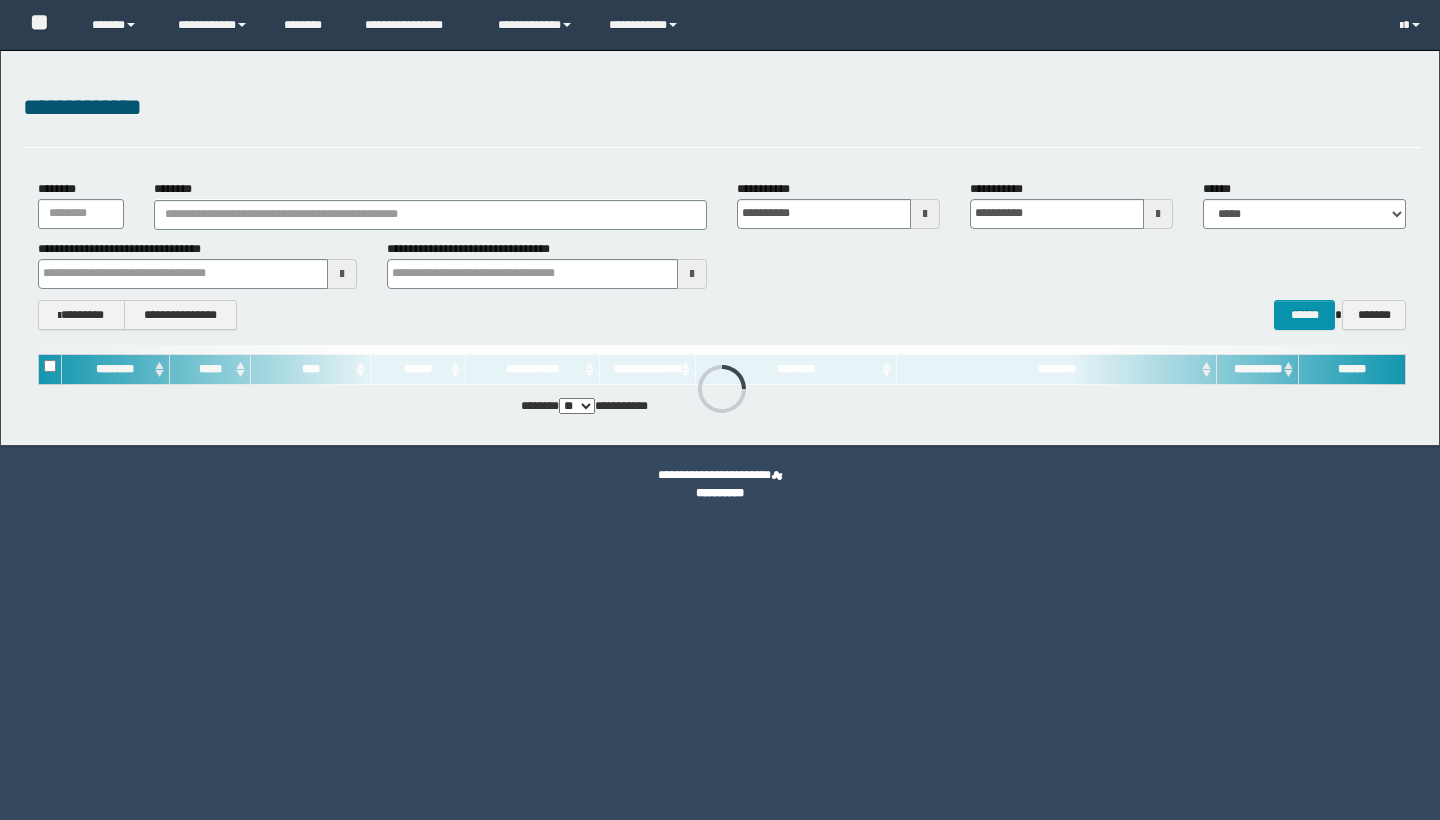 scroll, scrollTop: 0, scrollLeft: 0, axis: both 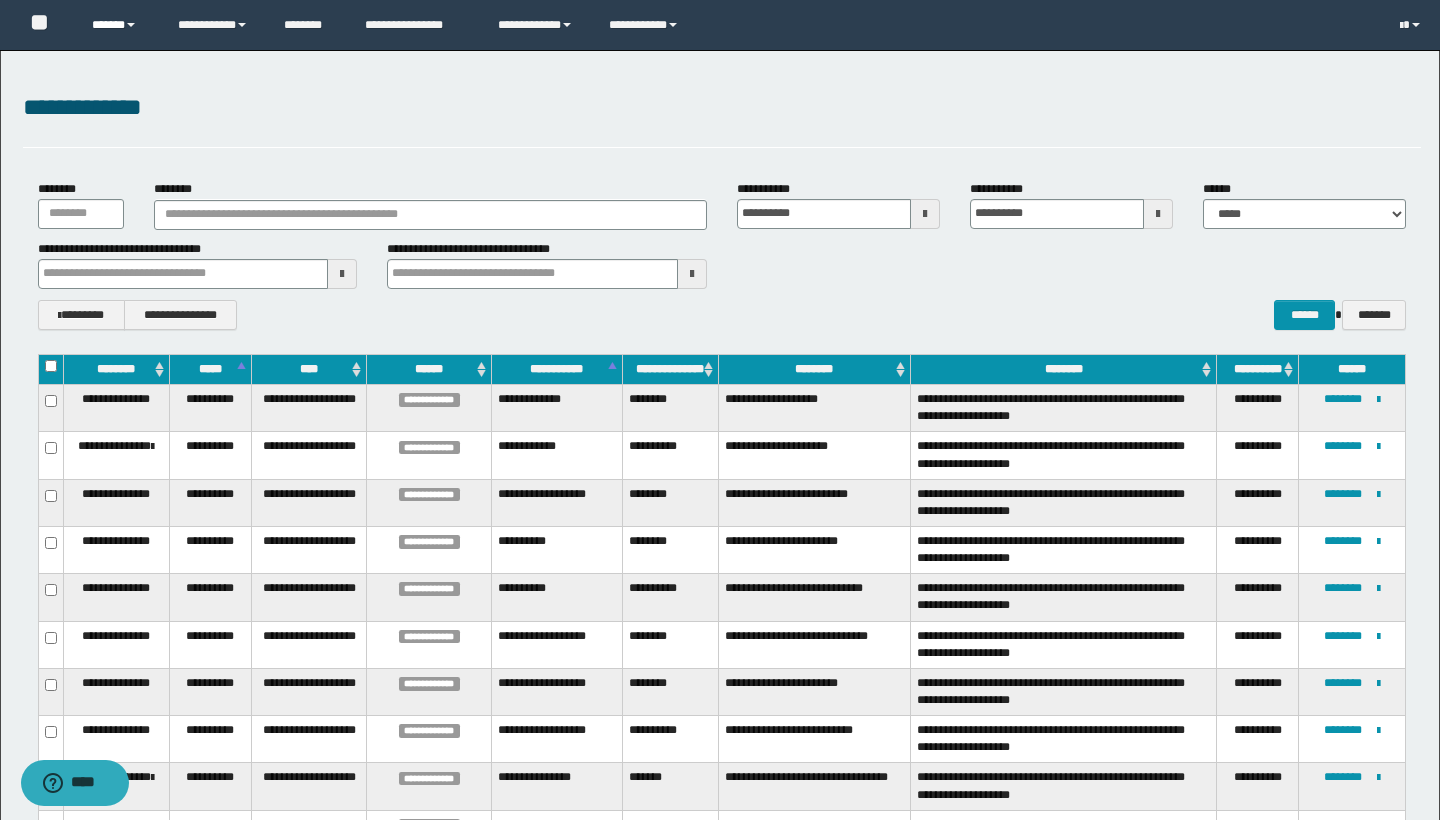 click on "******" at bounding box center [120, 25] 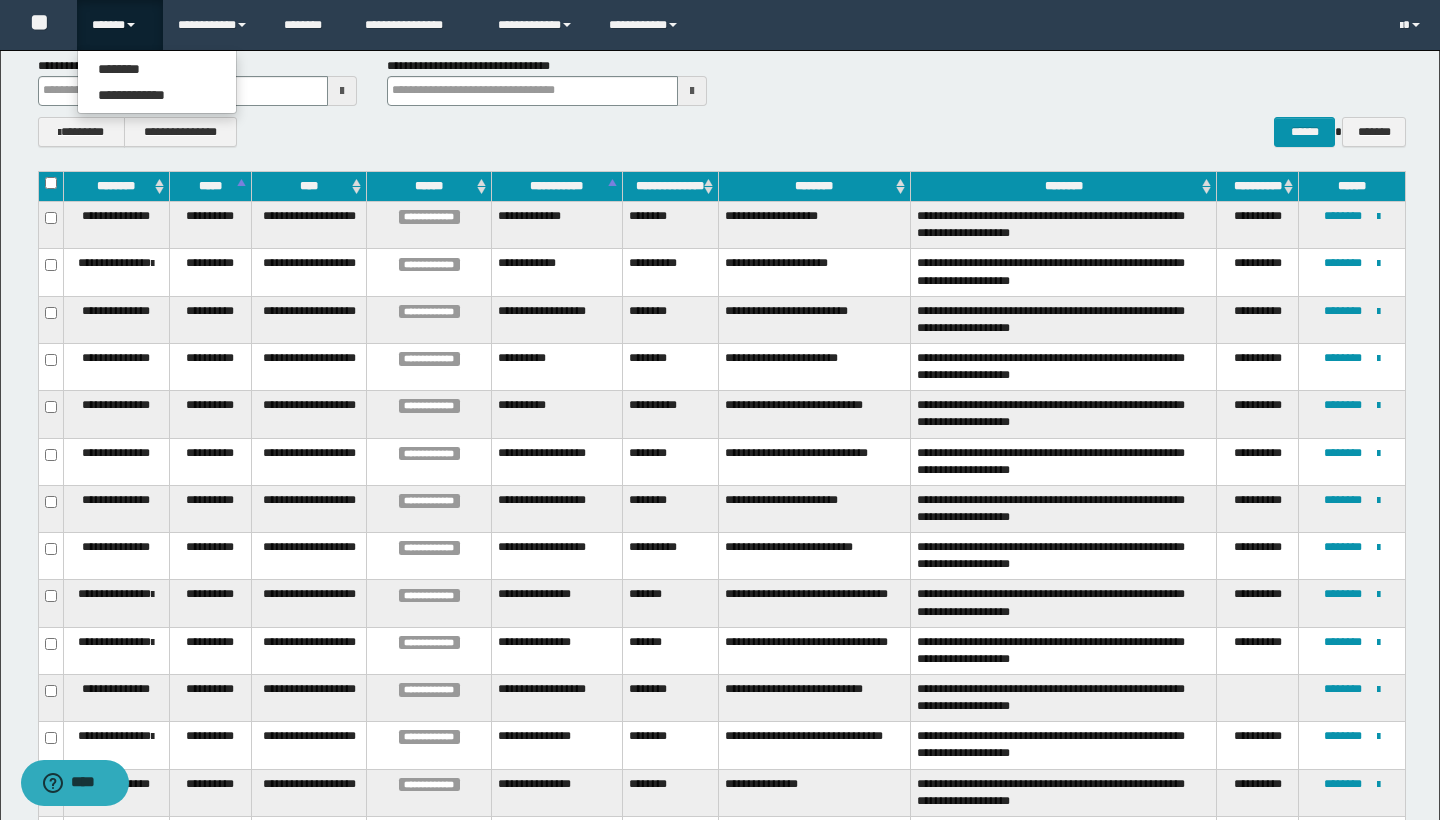 scroll, scrollTop: 0, scrollLeft: 0, axis: both 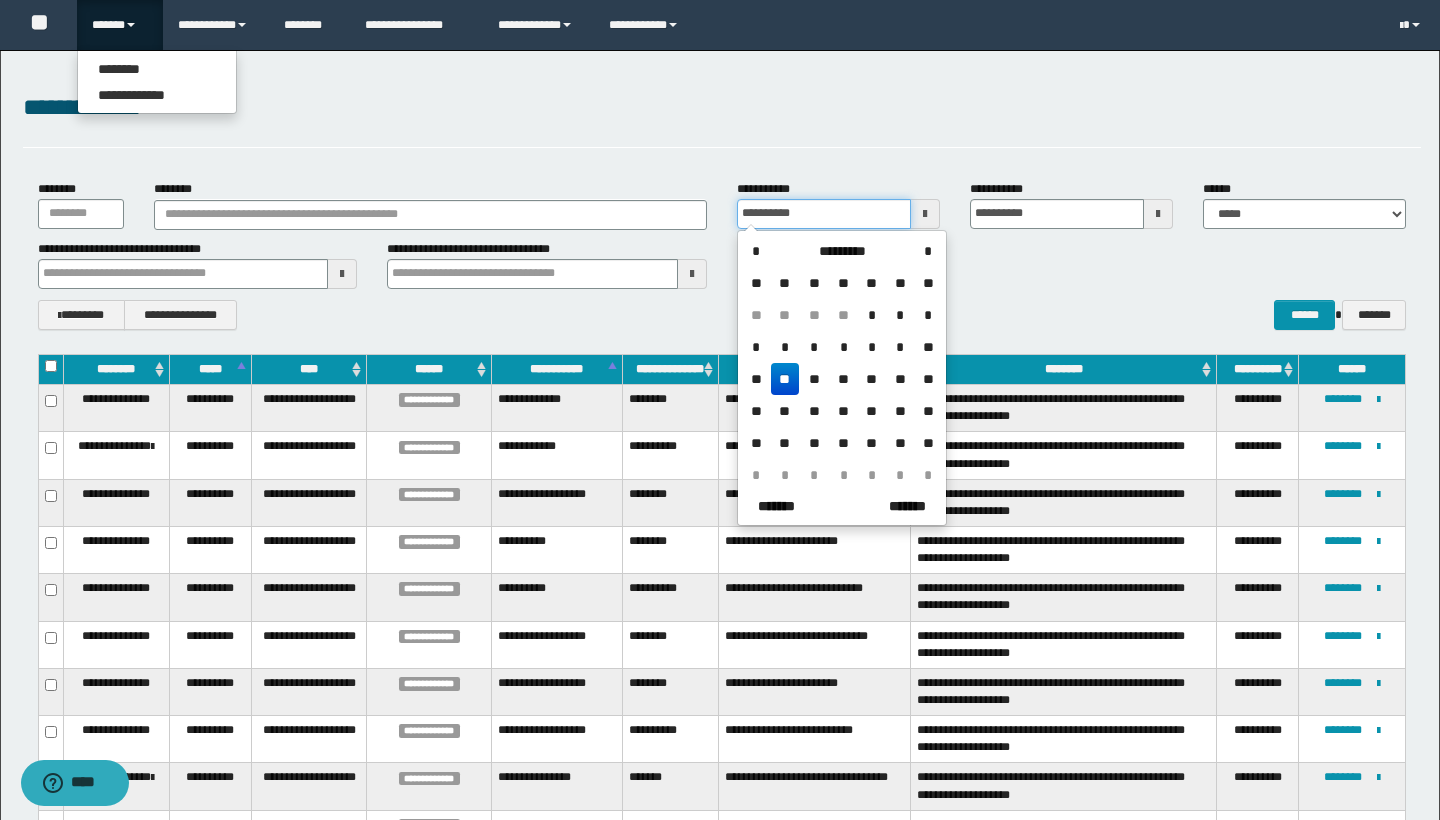 click on "**********" at bounding box center (824, 214) 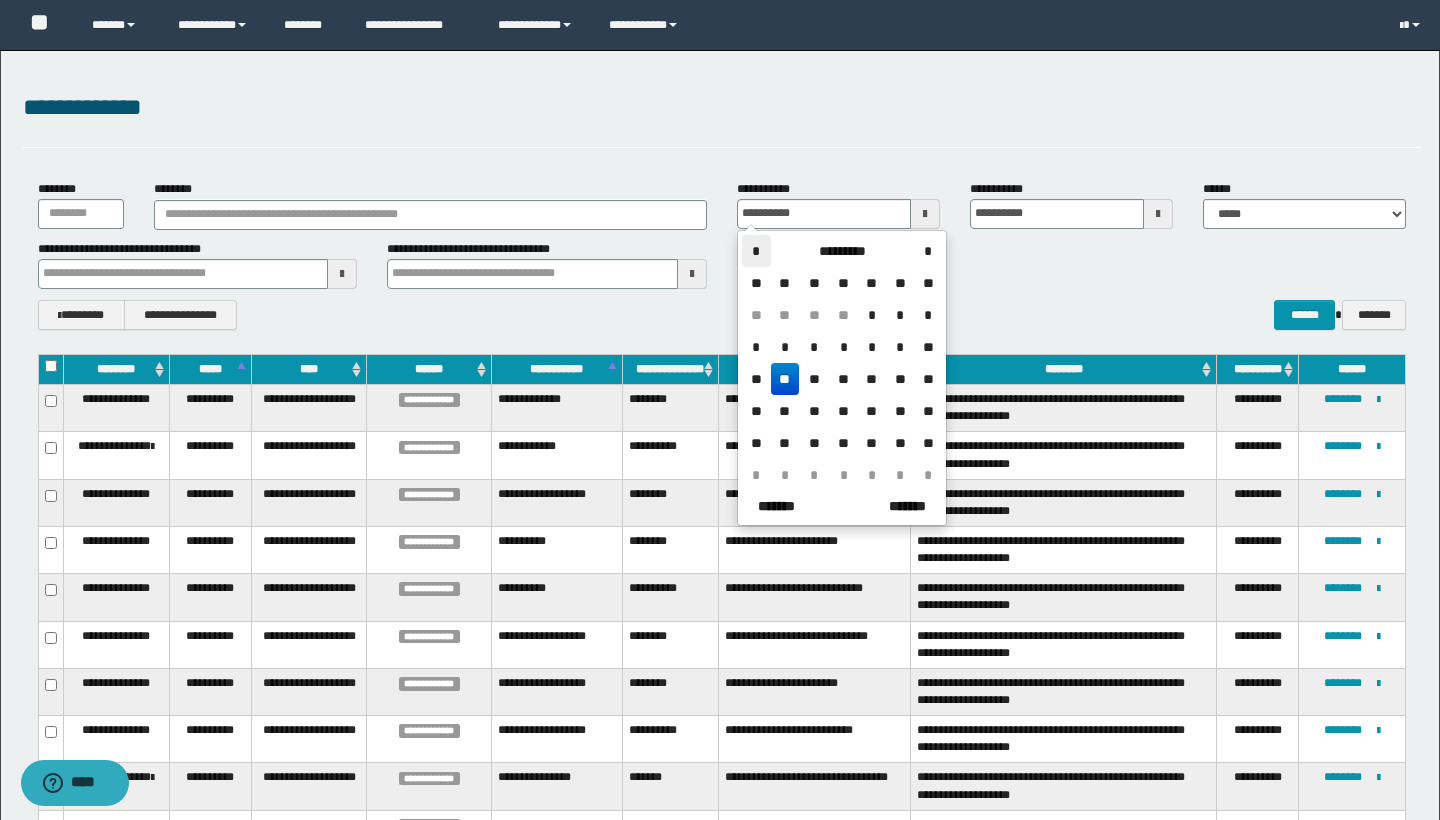 click on "*" at bounding box center (756, 251) 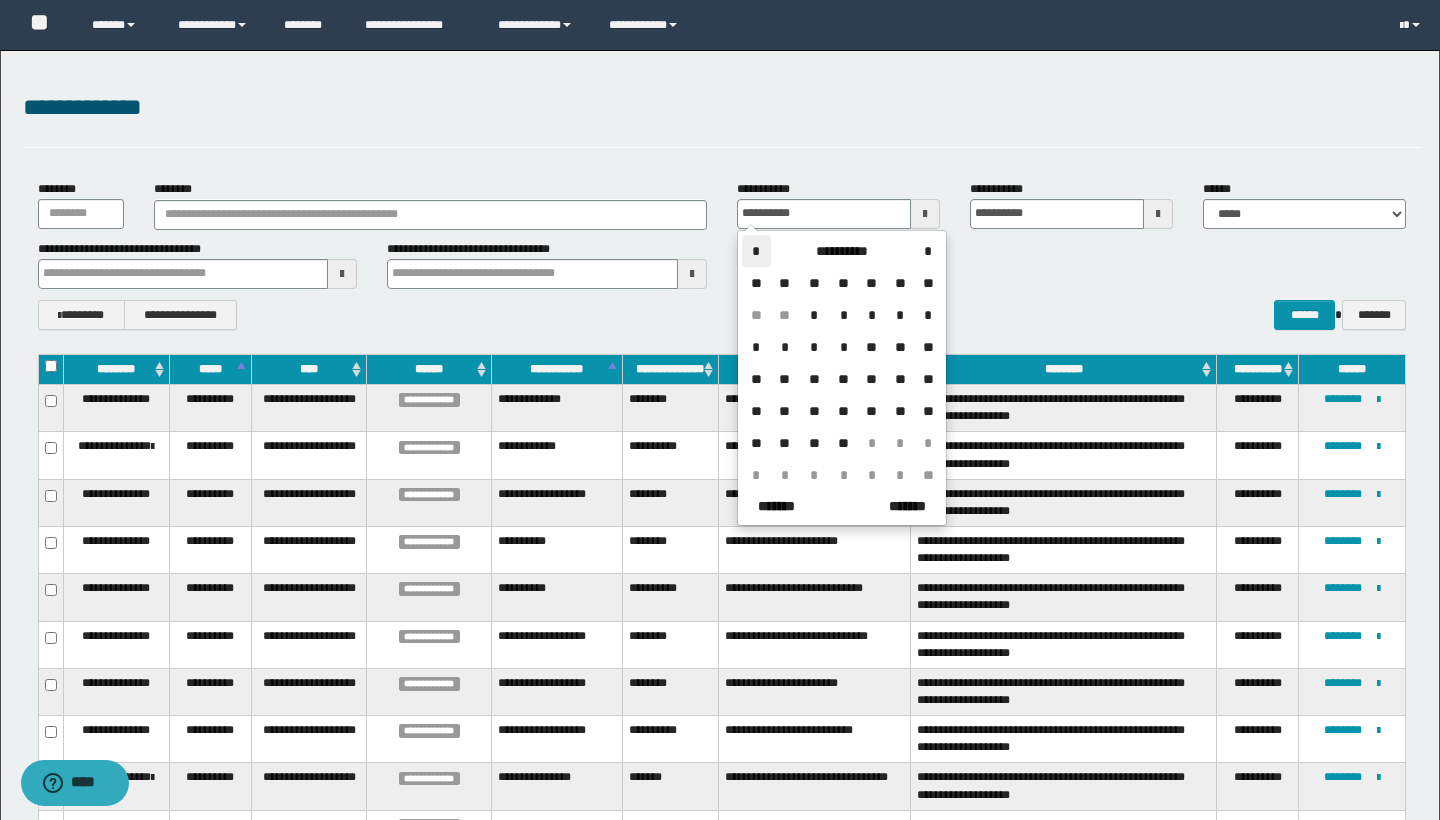 click on "*" at bounding box center [756, 251] 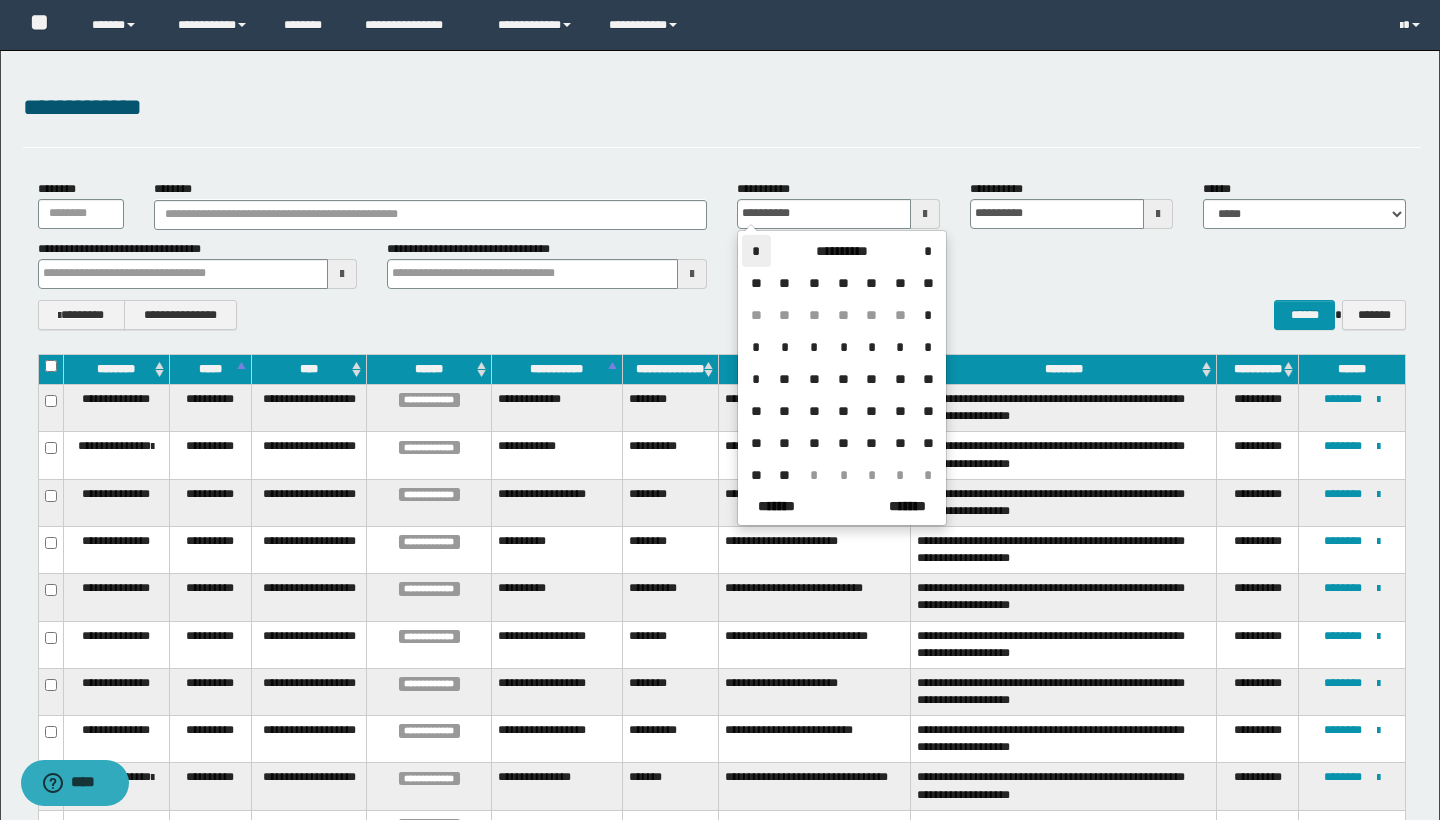click on "*" at bounding box center [756, 251] 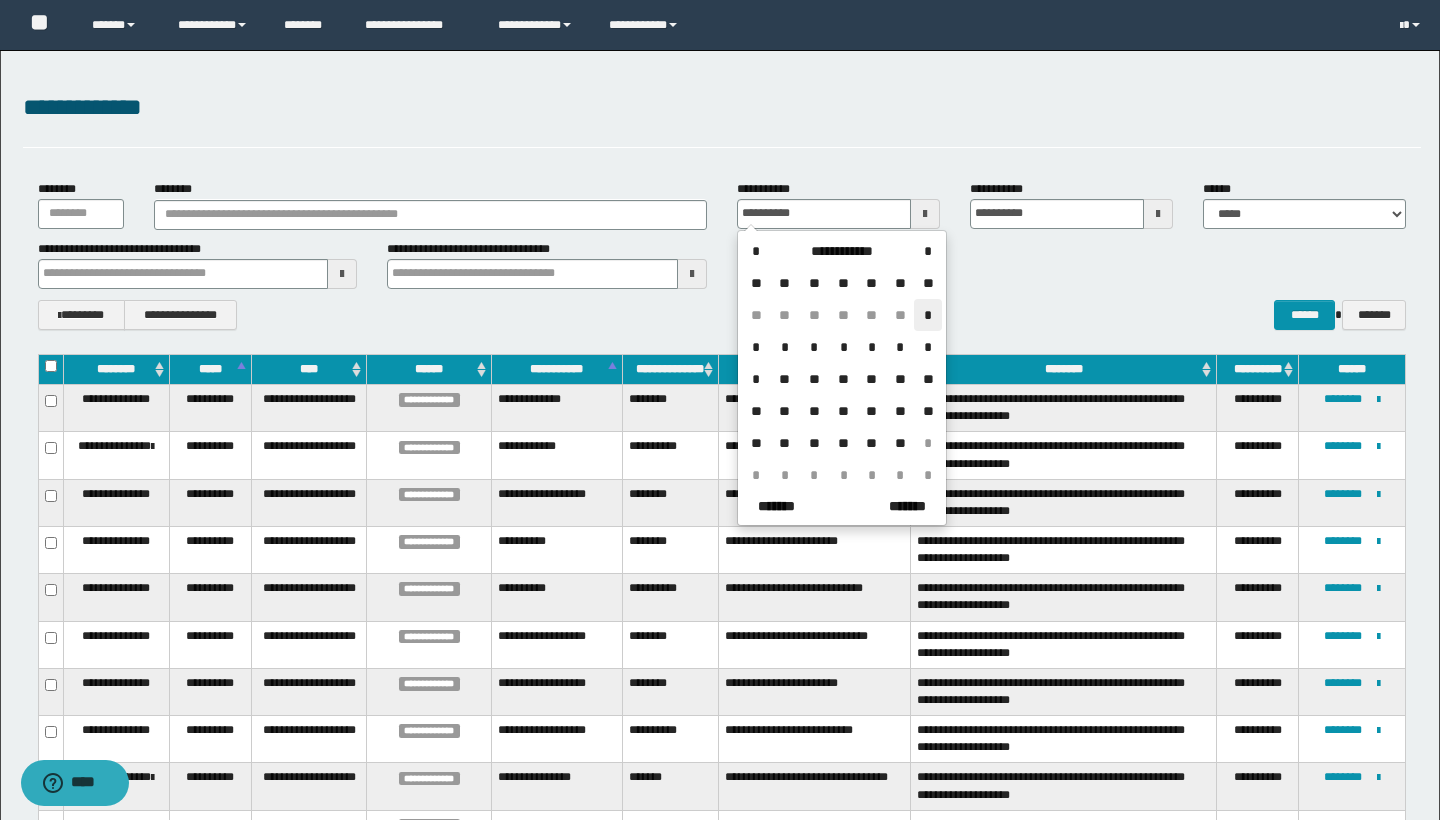 click on "*" at bounding box center (928, 315) 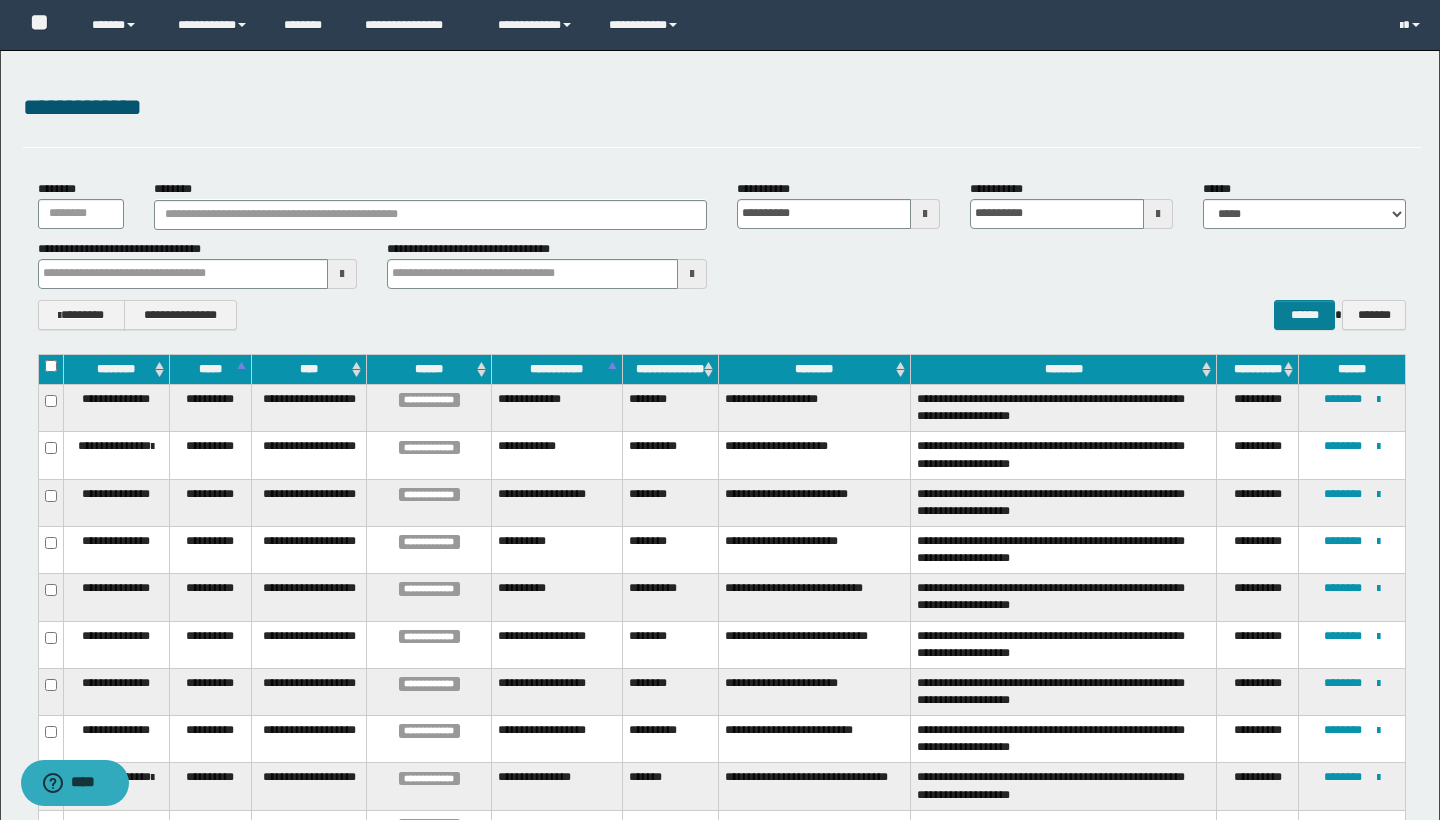 click on "******" at bounding box center [1304, 315] 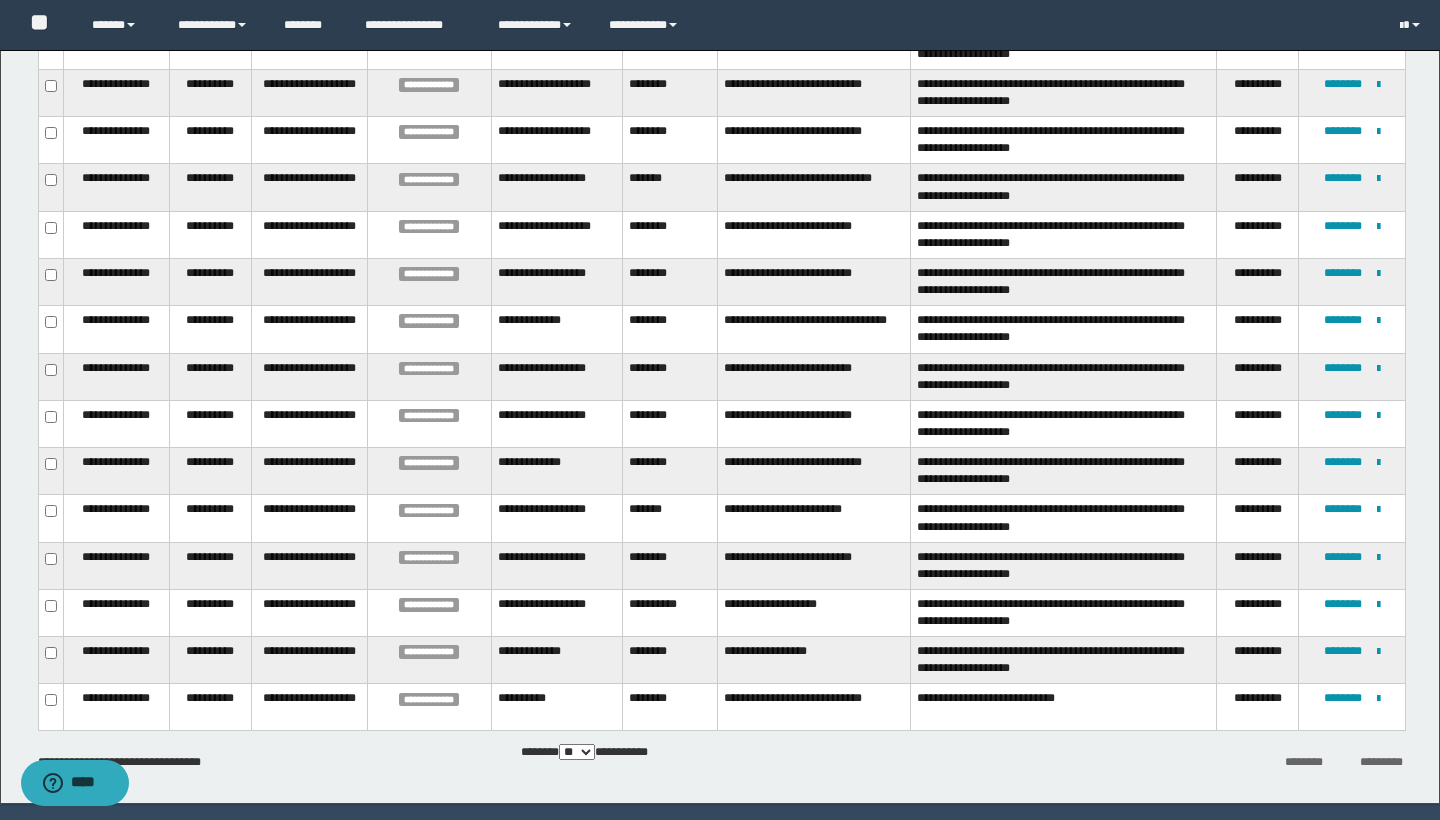 scroll, scrollTop: 659, scrollLeft: 0, axis: vertical 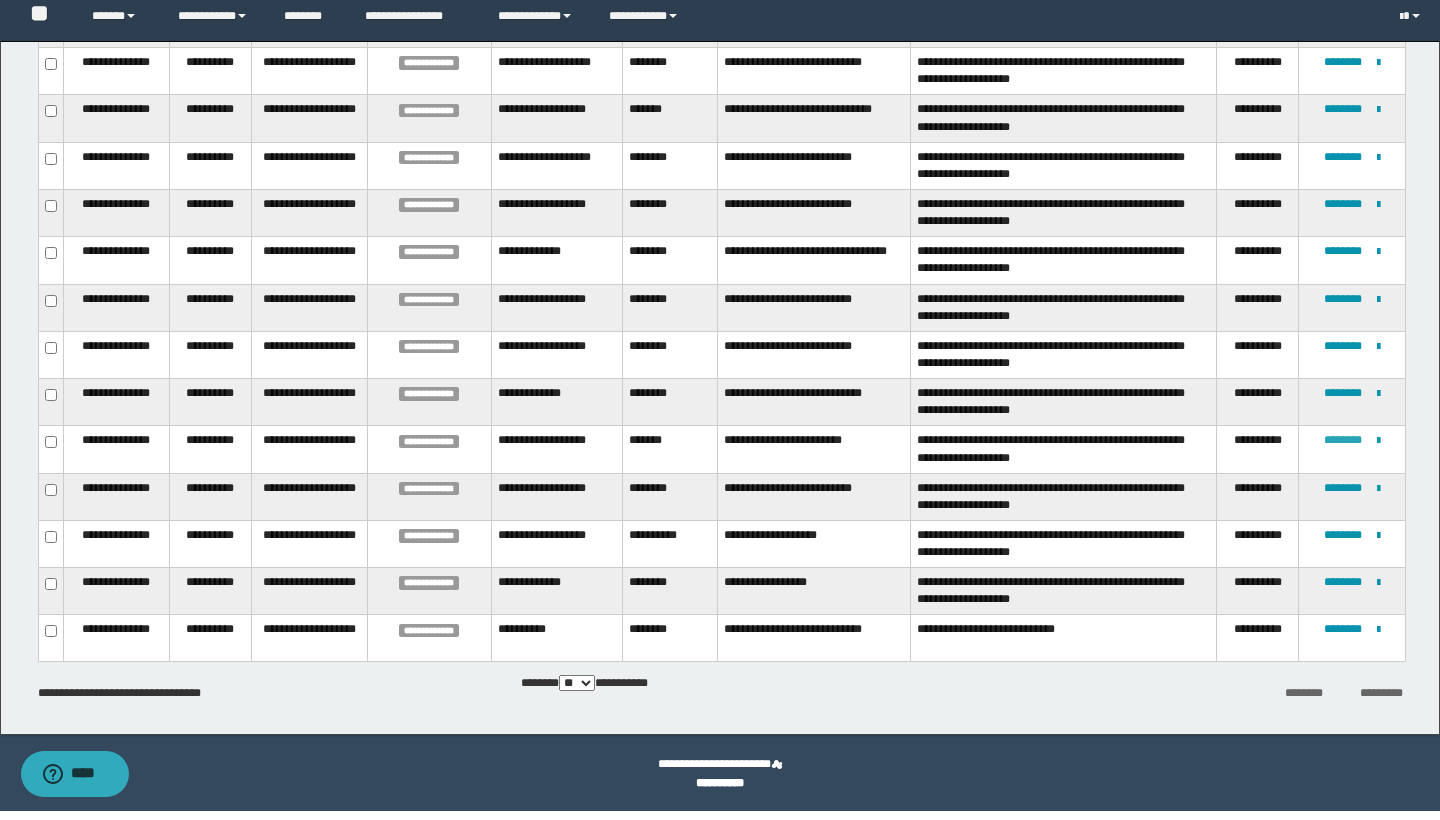 click on "********" at bounding box center (1343, 449) 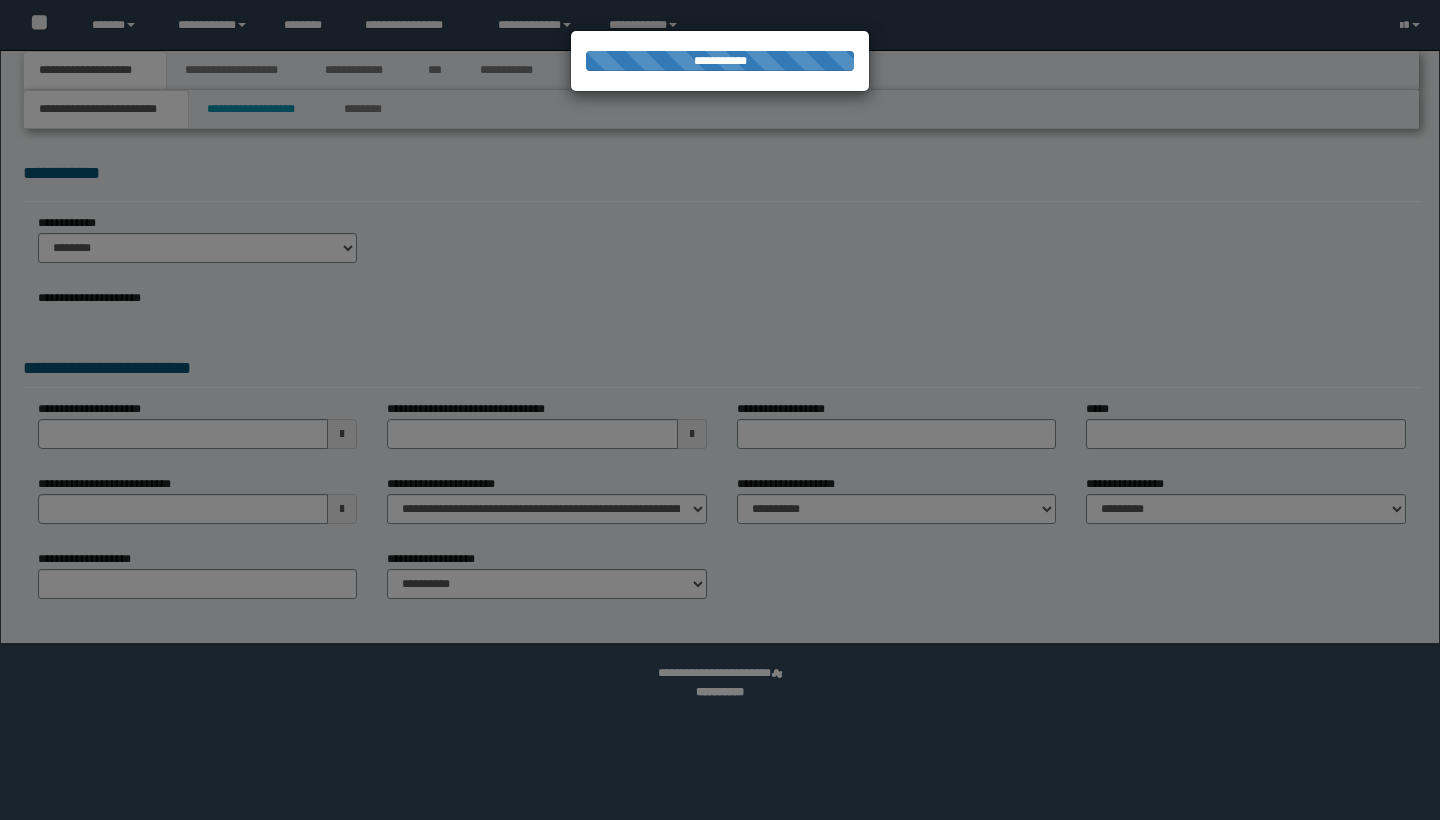 scroll, scrollTop: 0, scrollLeft: 0, axis: both 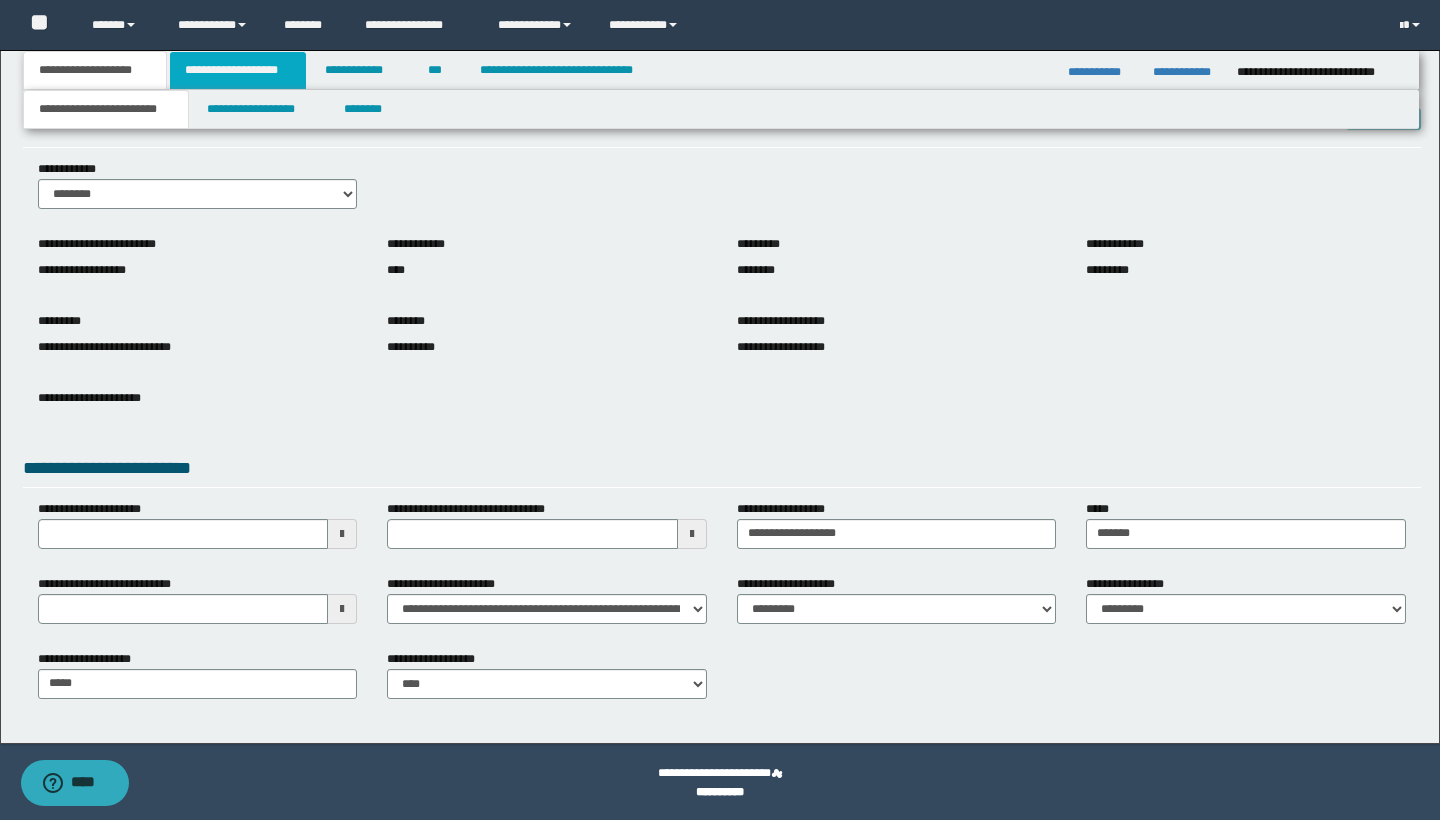 click on "**********" at bounding box center [238, 70] 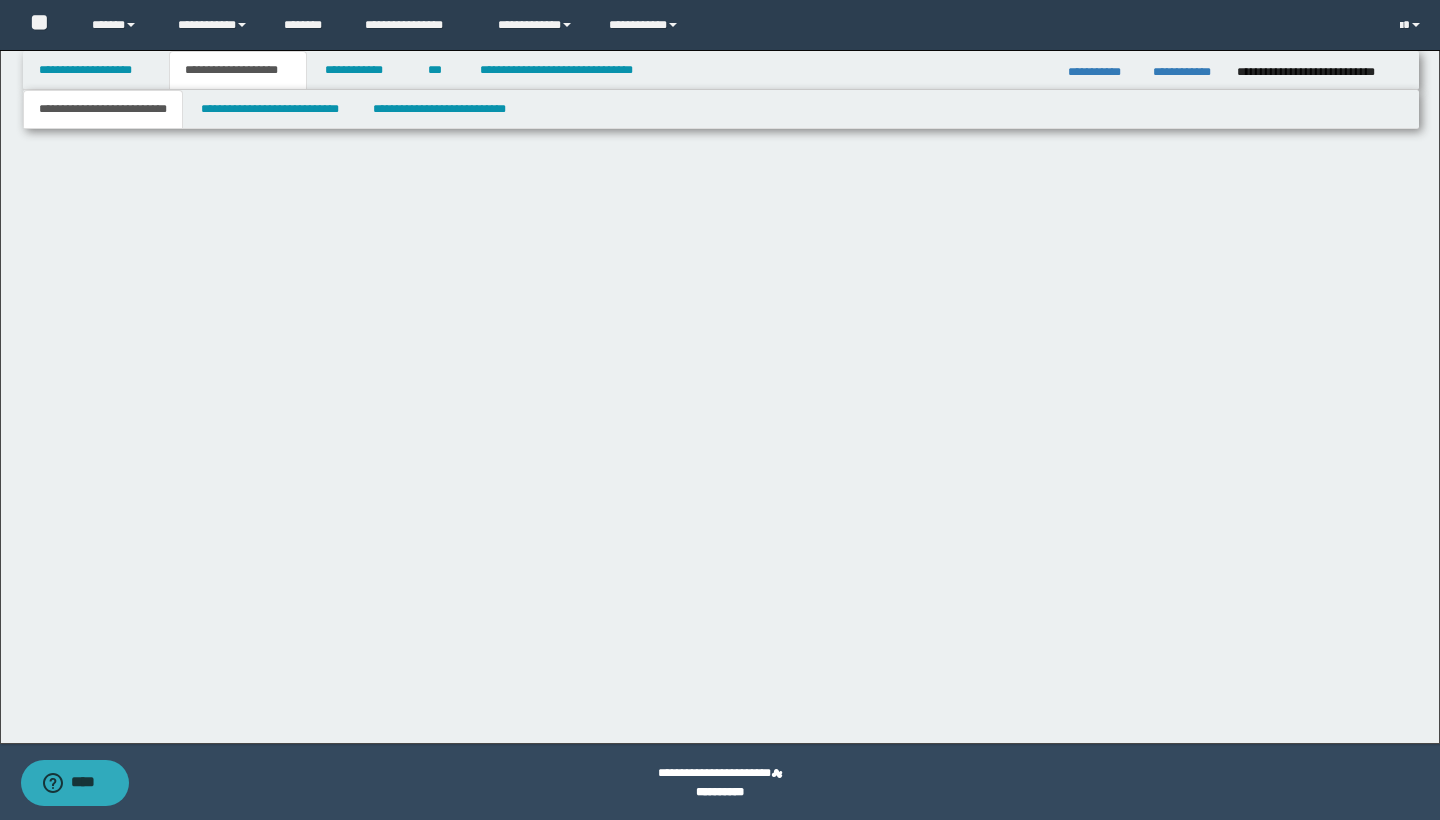 scroll, scrollTop: 0, scrollLeft: 0, axis: both 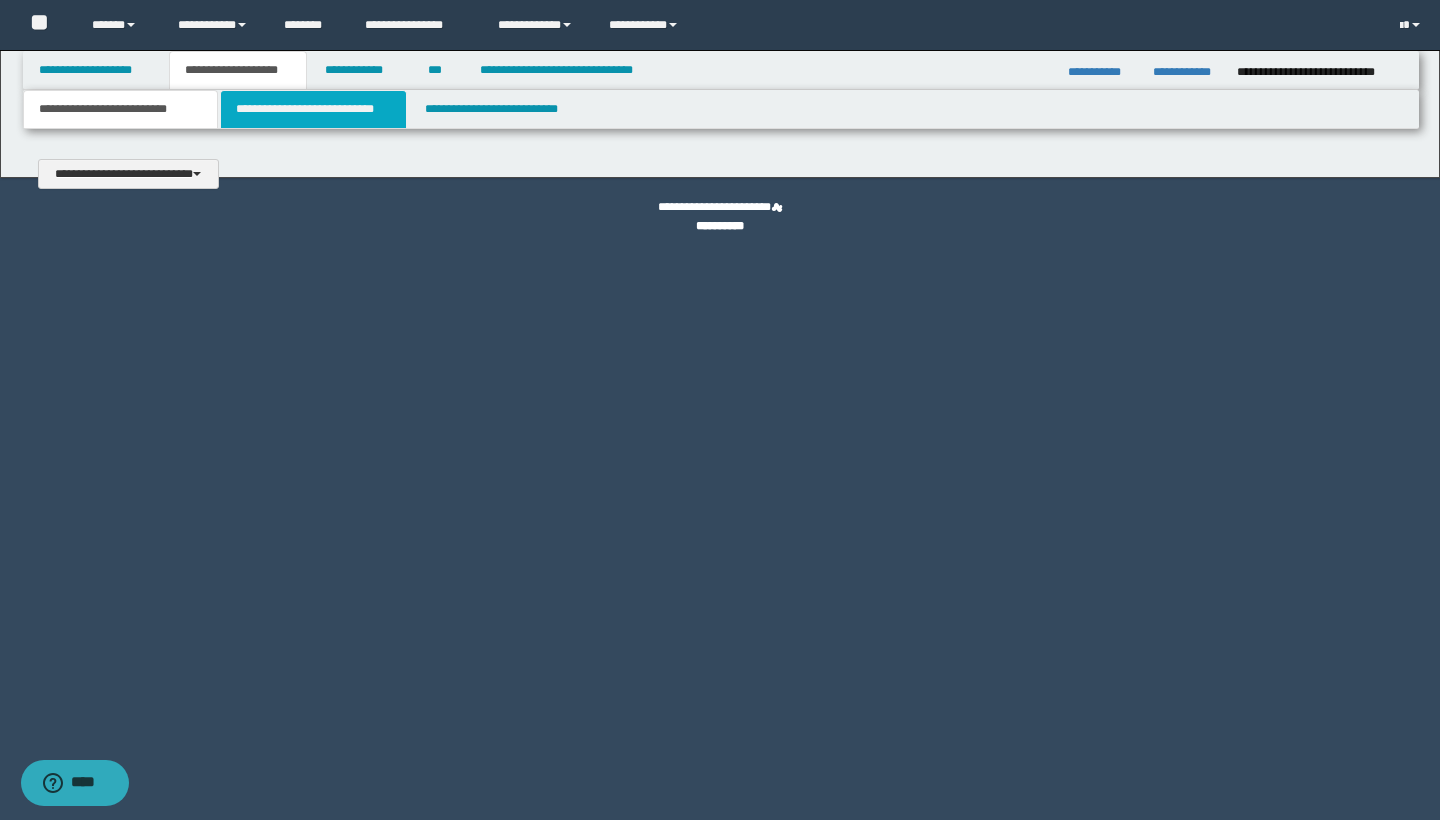 type on "**********" 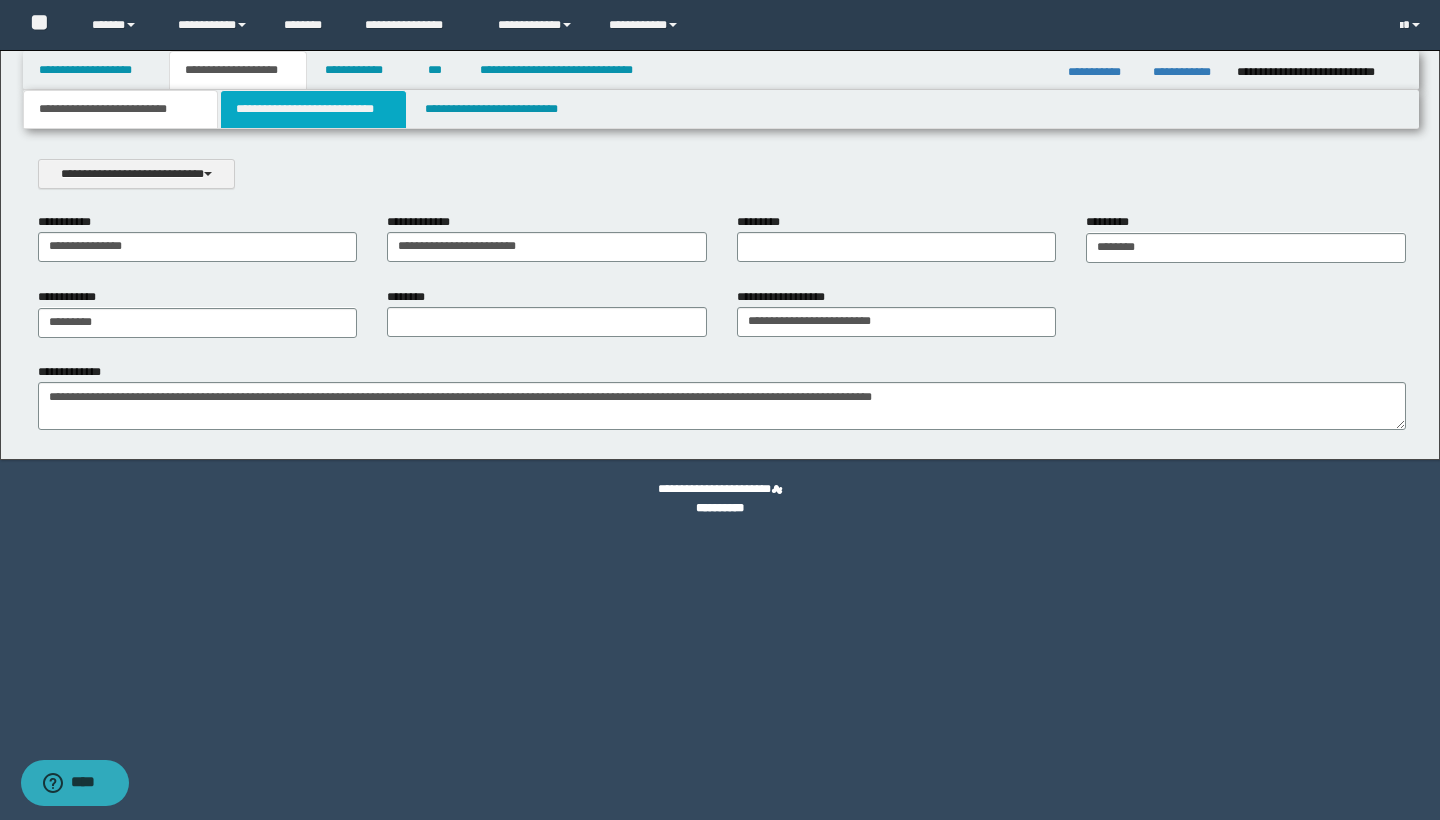 scroll, scrollTop: 0, scrollLeft: 0, axis: both 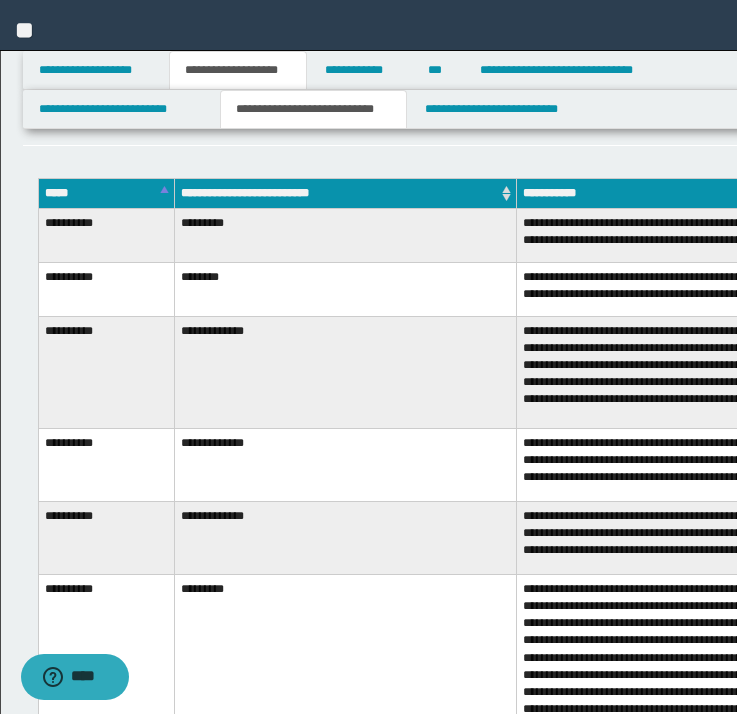click on "*******" at bounding box center [1349, 114] 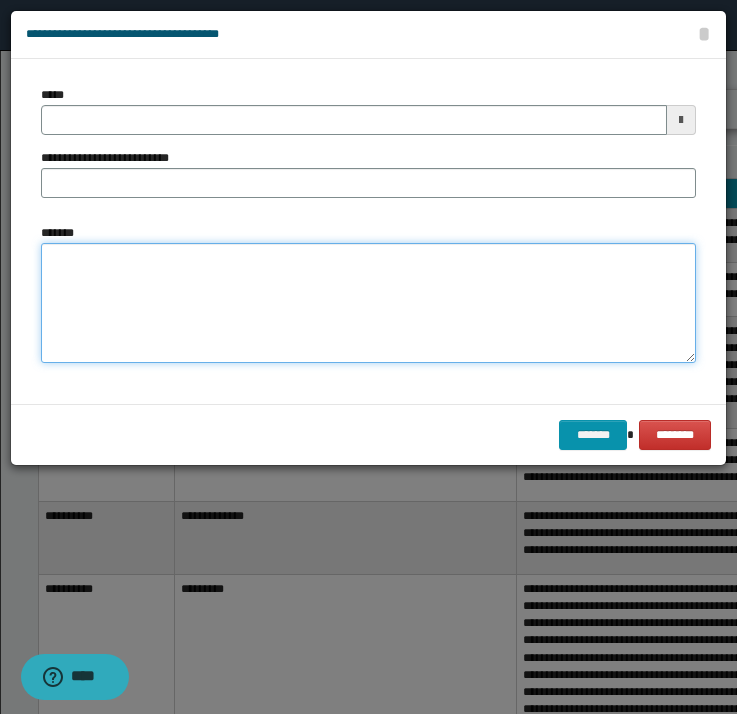 click on "*******" at bounding box center (368, 303) 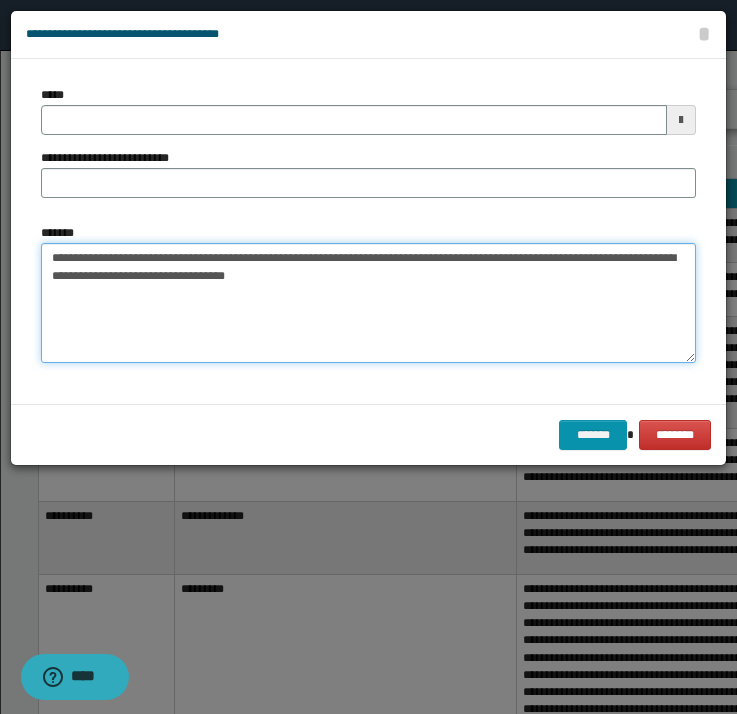 drag, startPoint x: 50, startPoint y: 258, endPoint x: 121, endPoint y: 260, distance: 71.02816 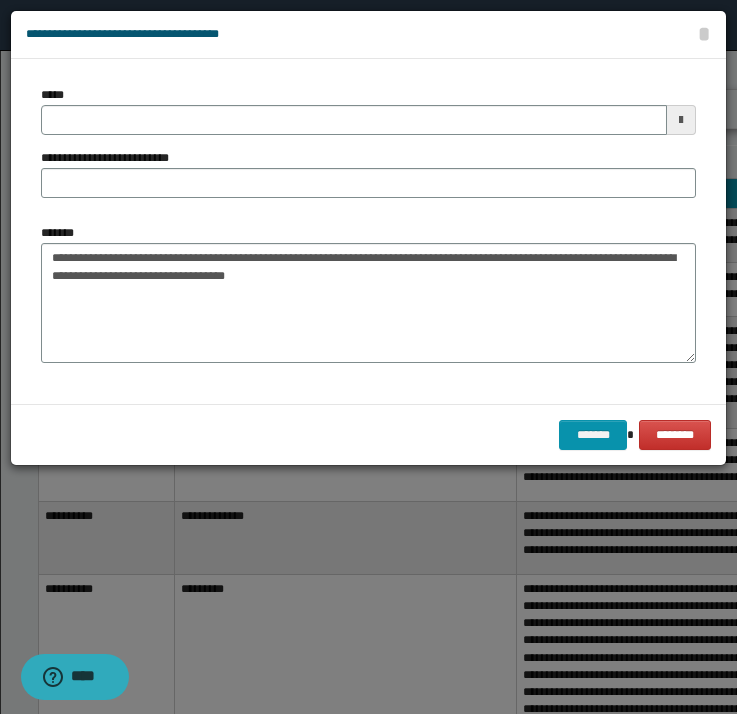 click on "**********" at bounding box center [368, 149] 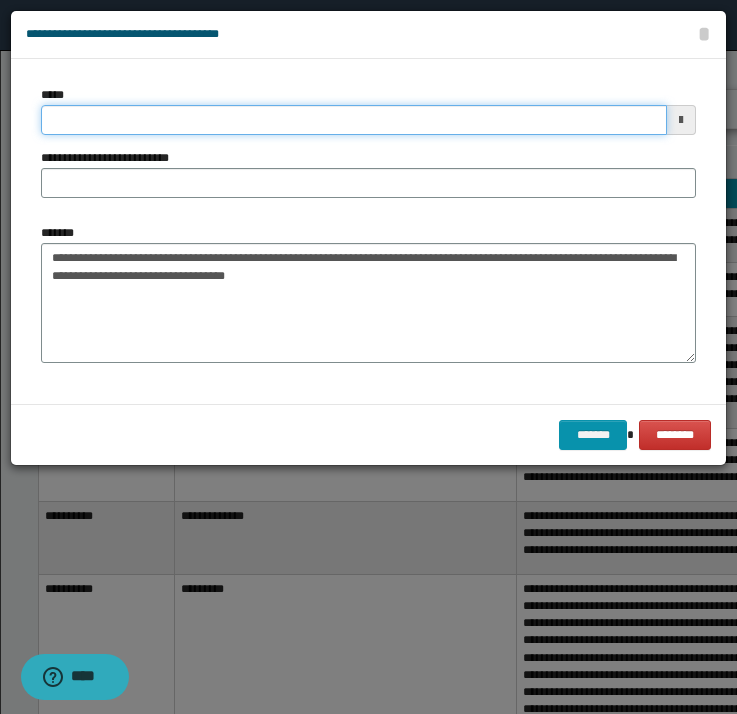 click on "*****" at bounding box center [354, 120] 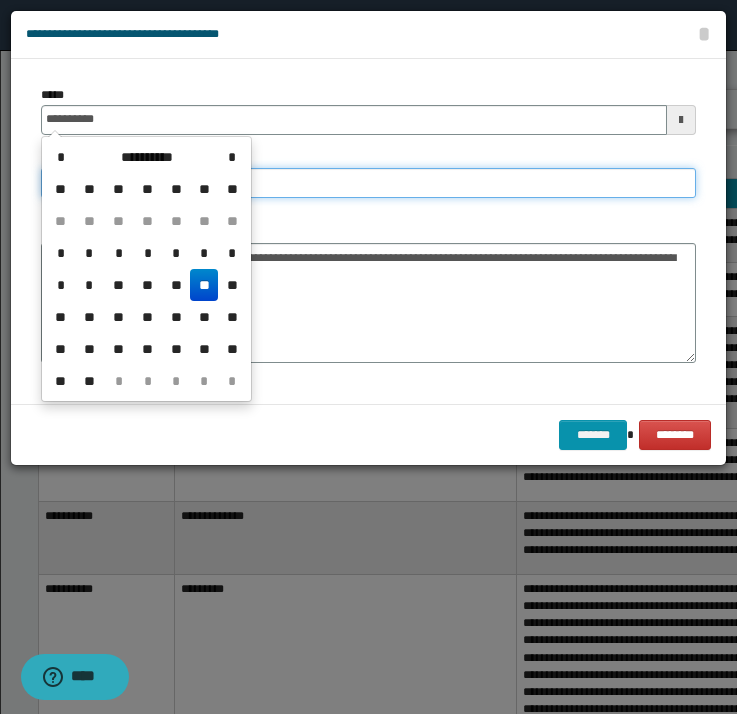 type on "**********" 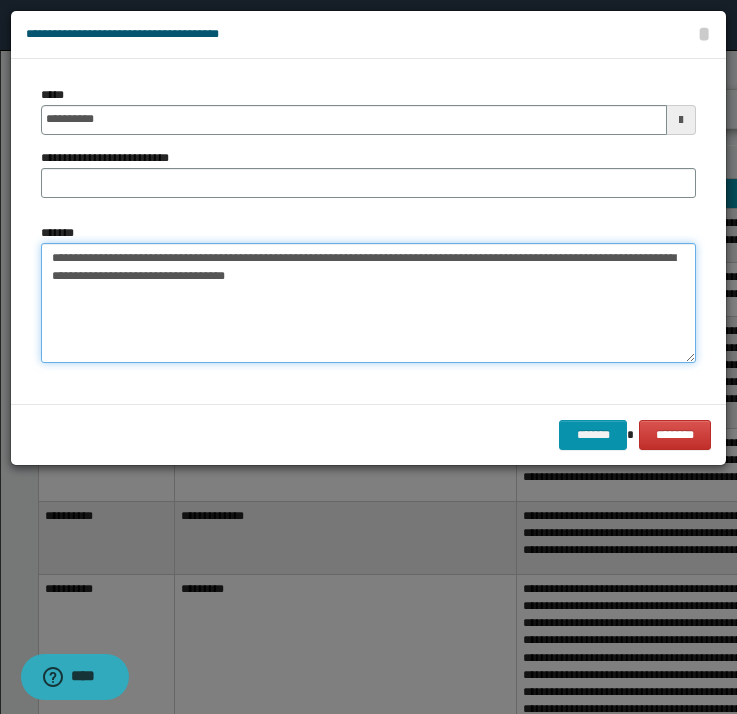 drag, startPoint x: 128, startPoint y: 259, endPoint x: 177, endPoint y: 262, distance: 49.09175 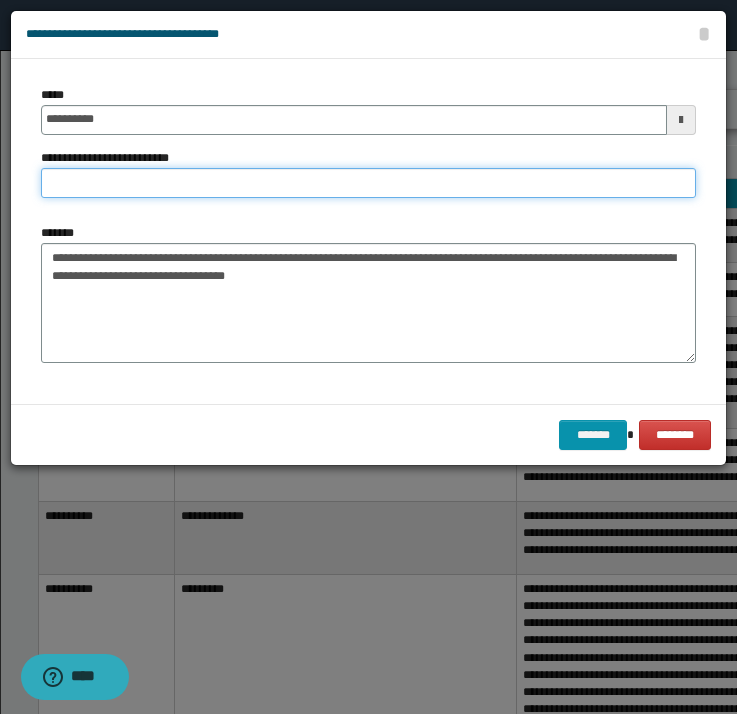 click on "**********" at bounding box center [368, 183] 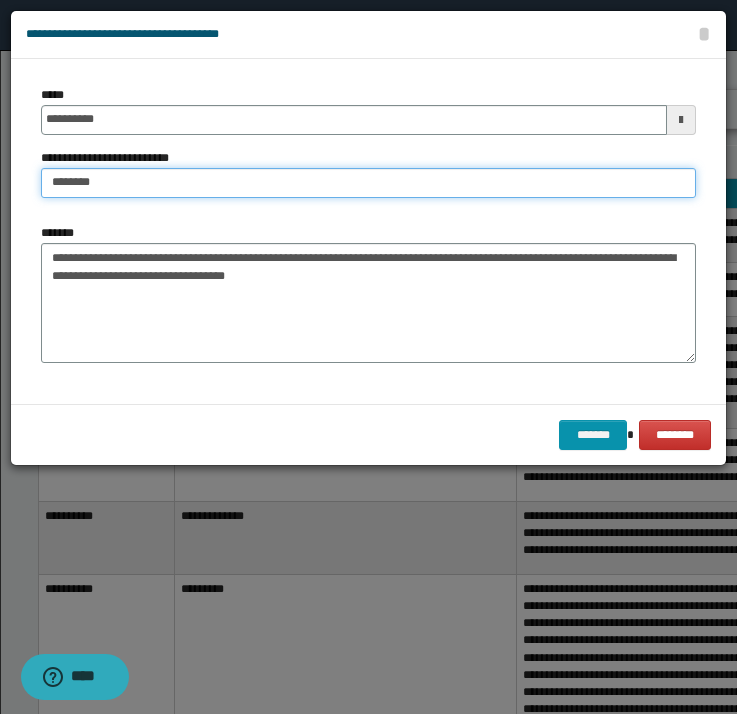 type on "********" 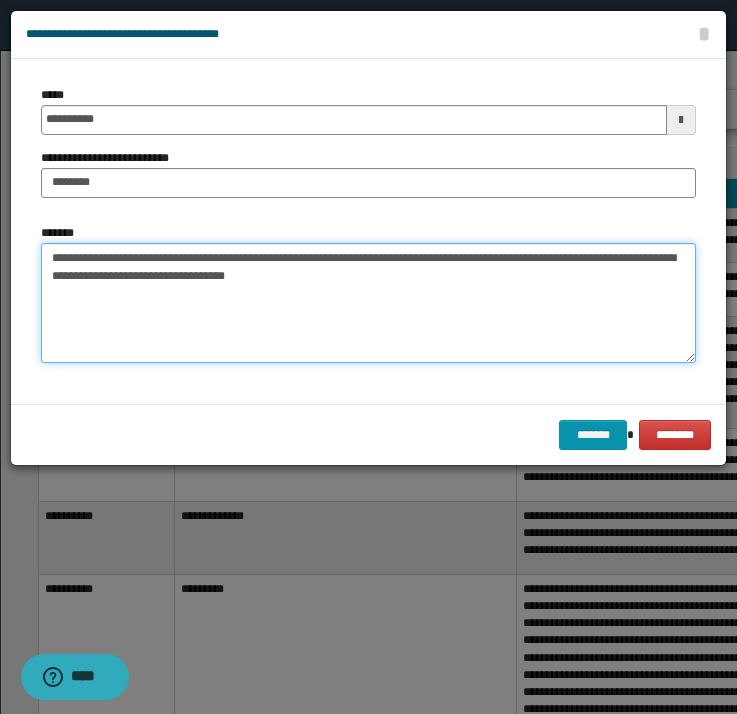 drag, startPoint x: 189, startPoint y: 259, endPoint x: -34, endPoint y: 237, distance: 224.08258 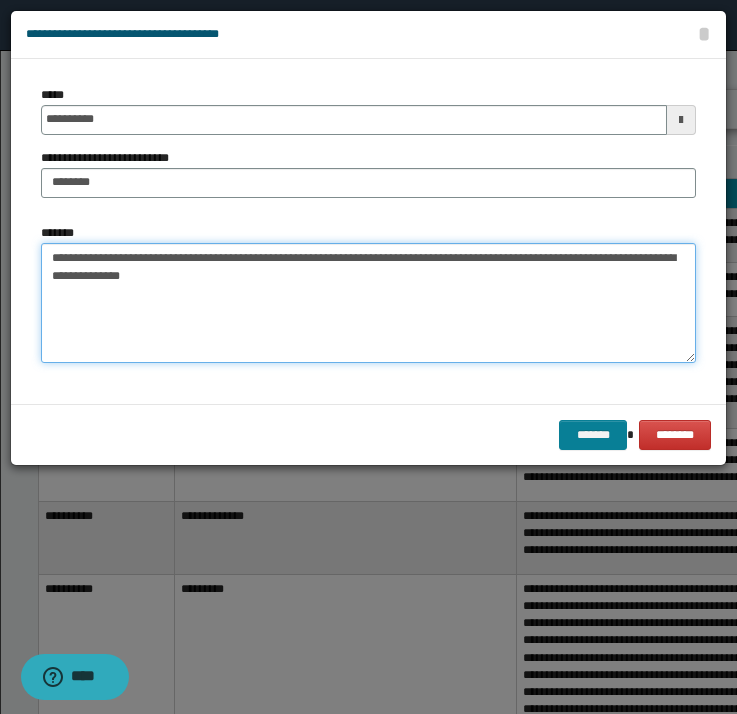 type on "**********" 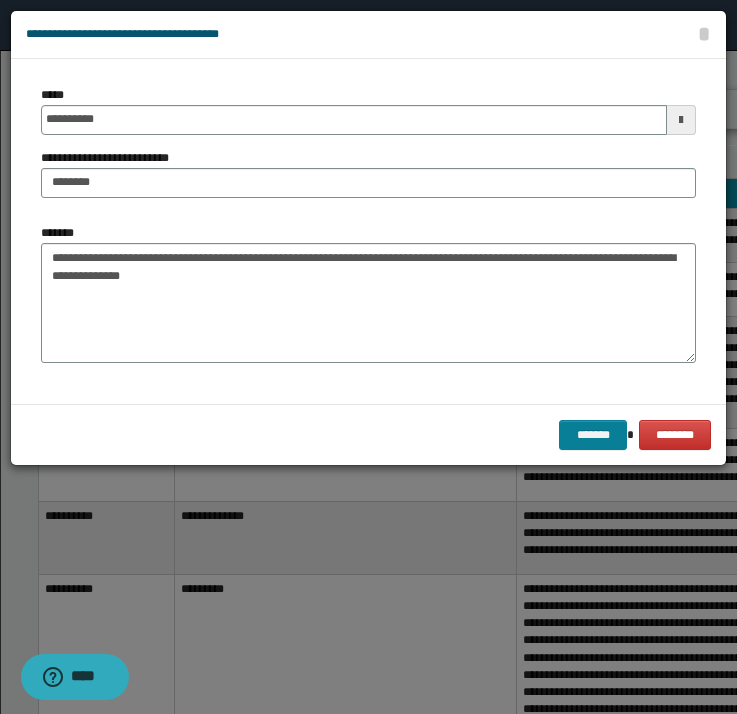 click on "*******" at bounding box center [593, 435] 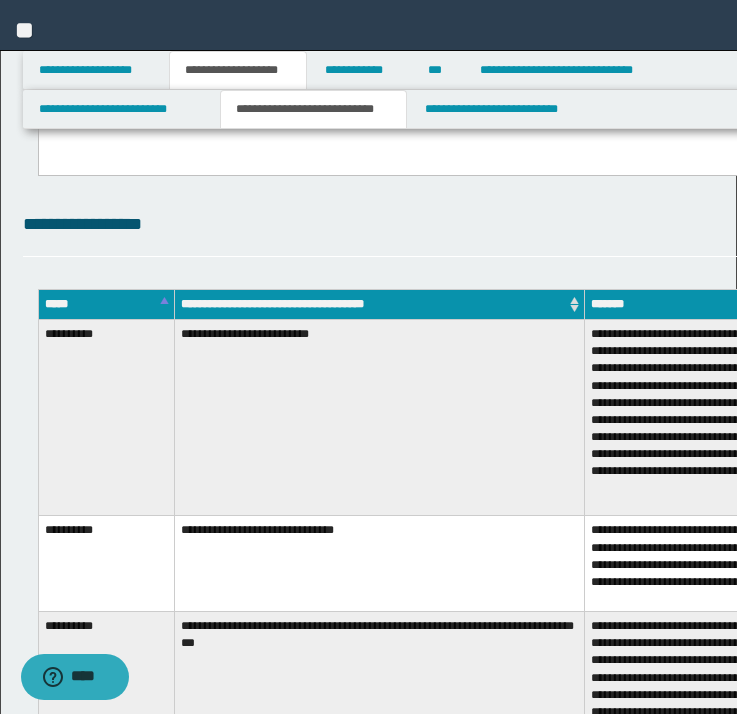 scroll, scrollTop: 739, scrollLeft: 0, axis: vertical 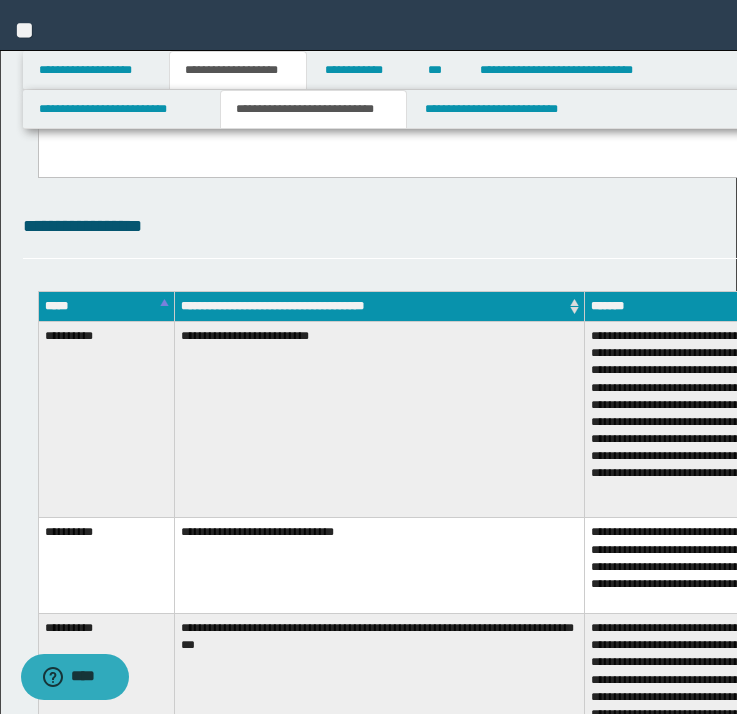 click on "*******" at bounding box center [1349, 227] 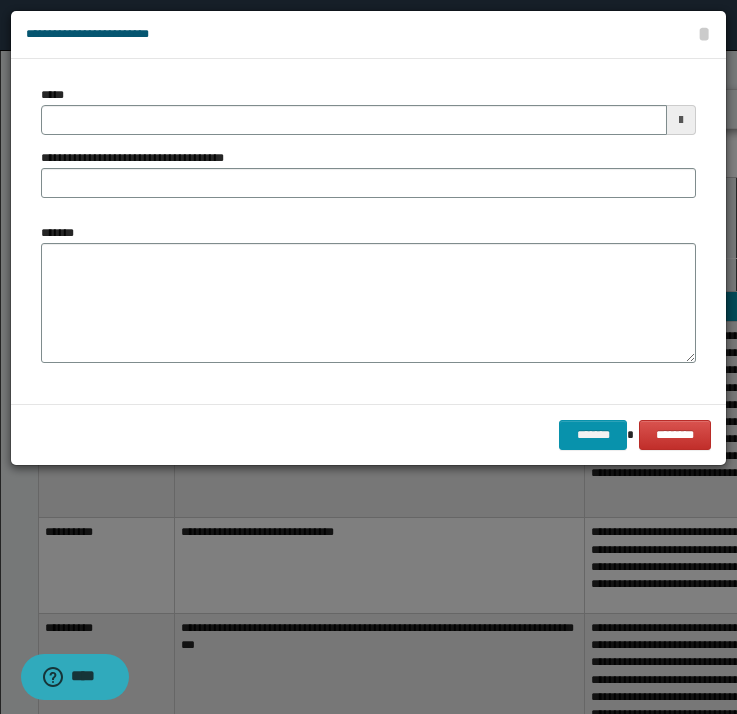 type 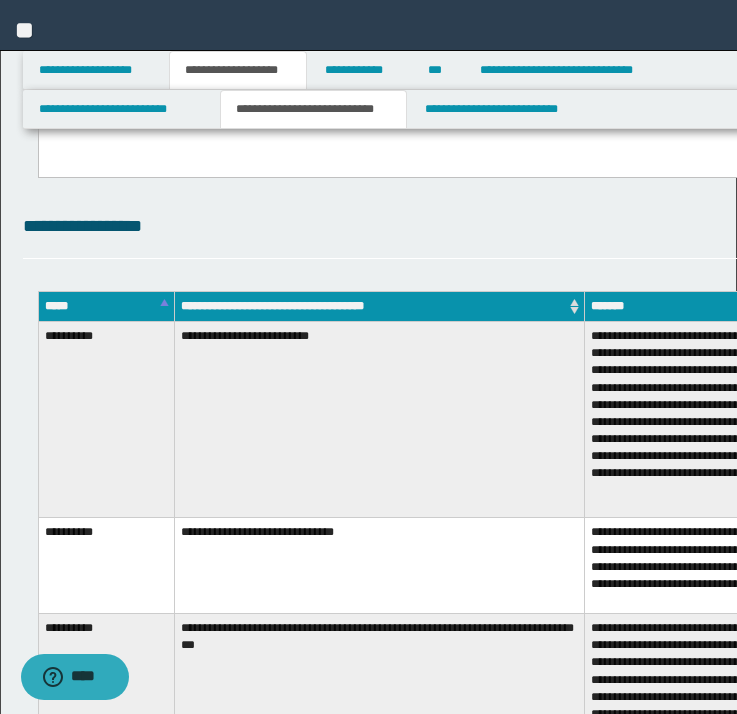 click on "*******" at bounding box center (1349, 227) 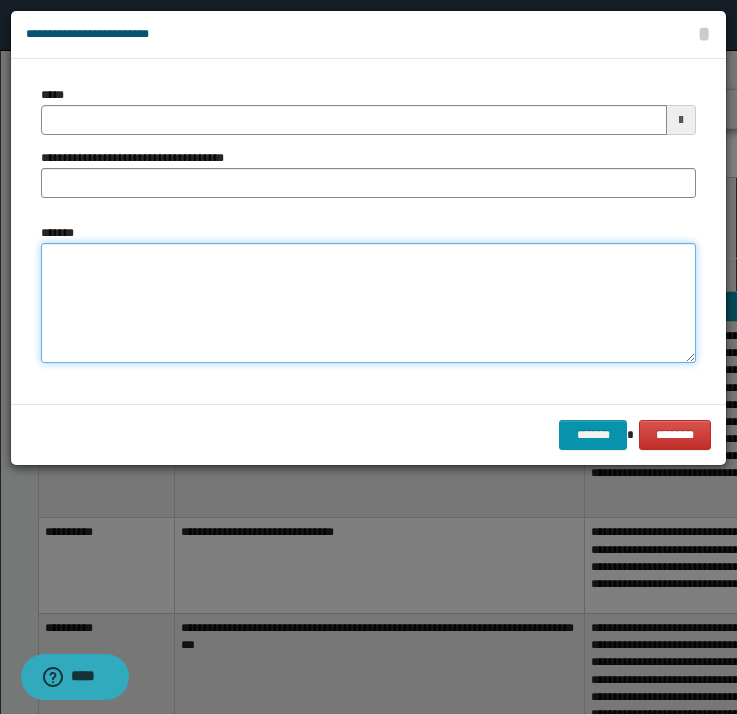 click on "*******" at bounding box center [368, 303] 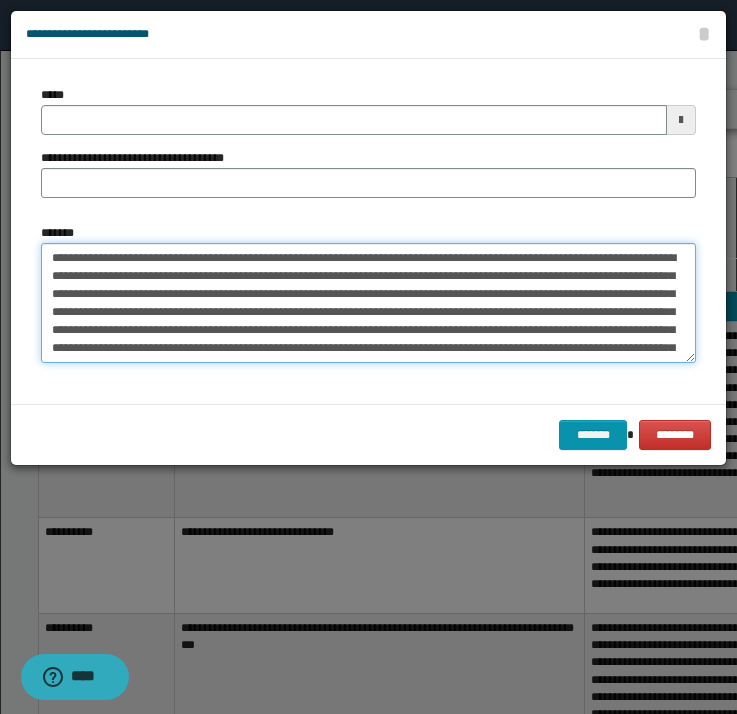 scroll, scrollTop: 0, scrollLeft: 0, axis: both 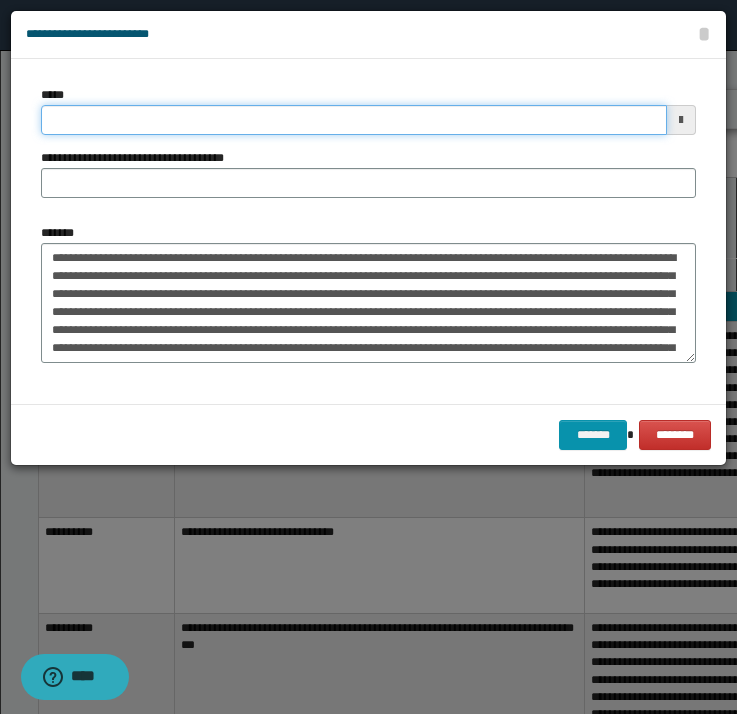 click on "*****" at bounding box center [354, 120] 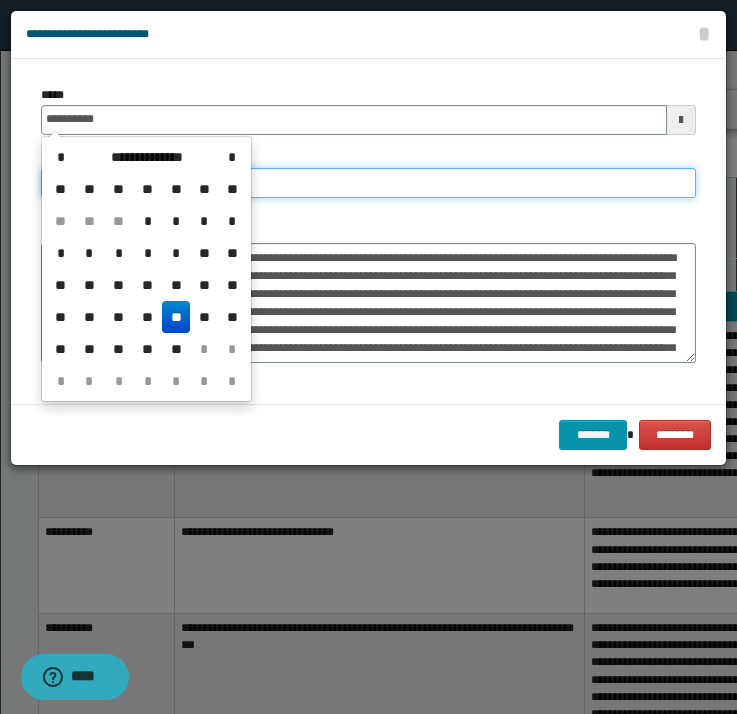 type on "**********" 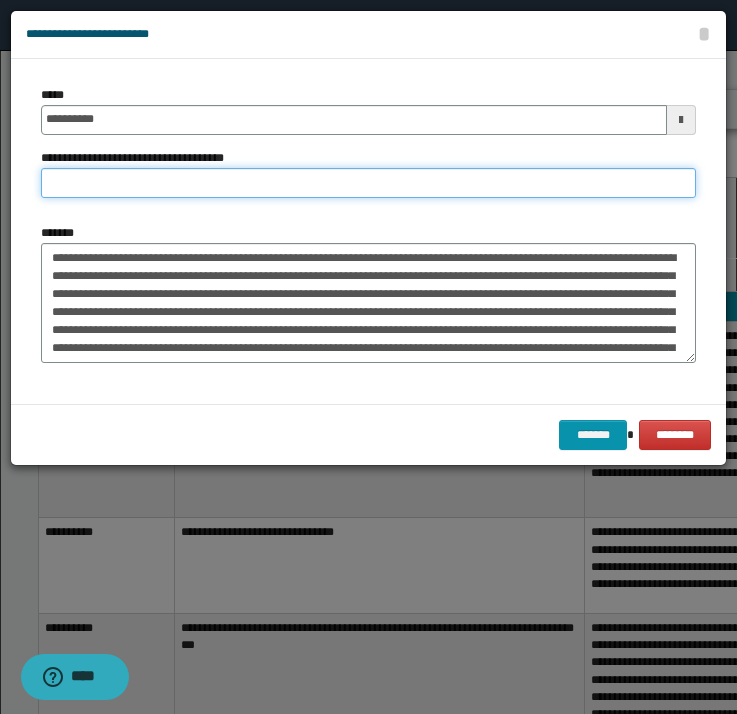 click on "**********" at bounding box center (368, 183) 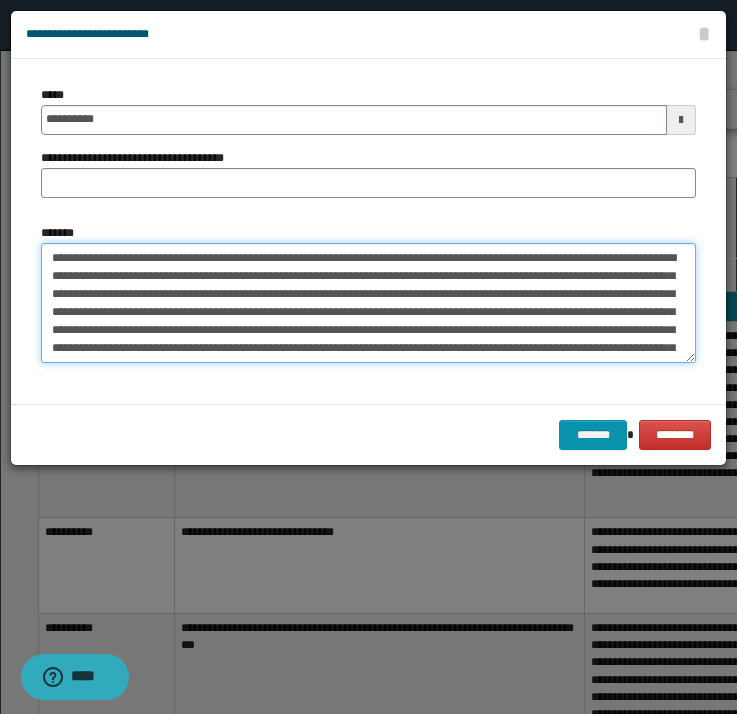 drag, startPoint x: 130, startPoint y: 256, endPoint x: 582, endPoint y: 256, distance: 452 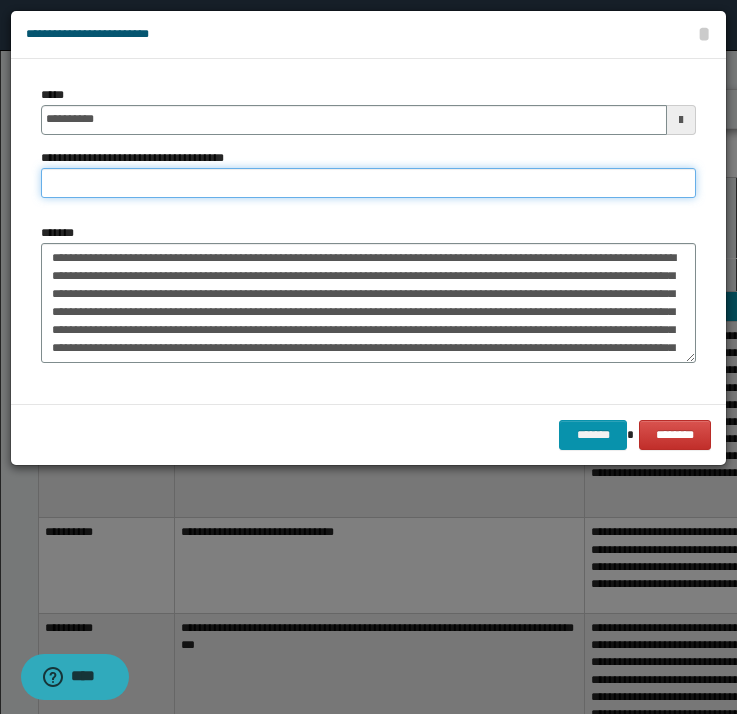 click on "**********" at bounding box center (368, 183) 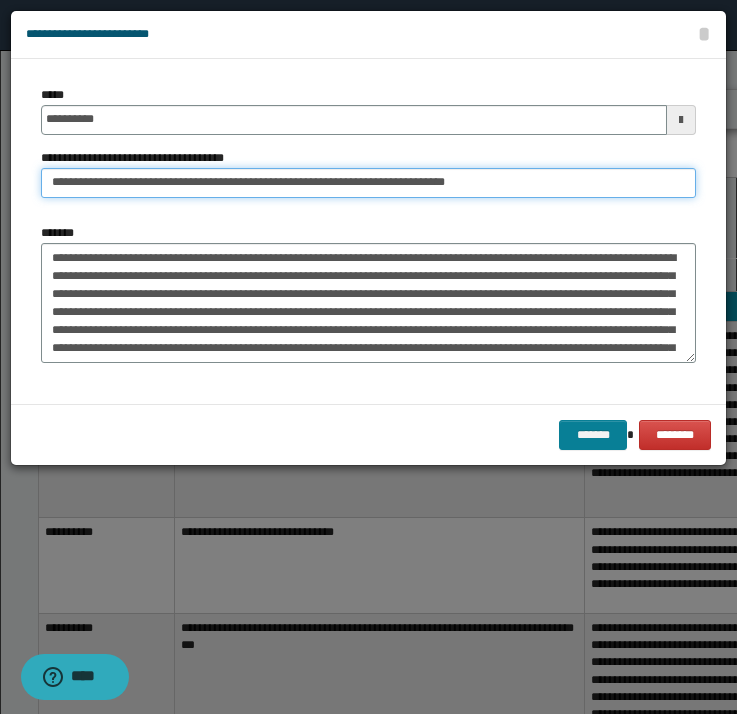type on "**********" 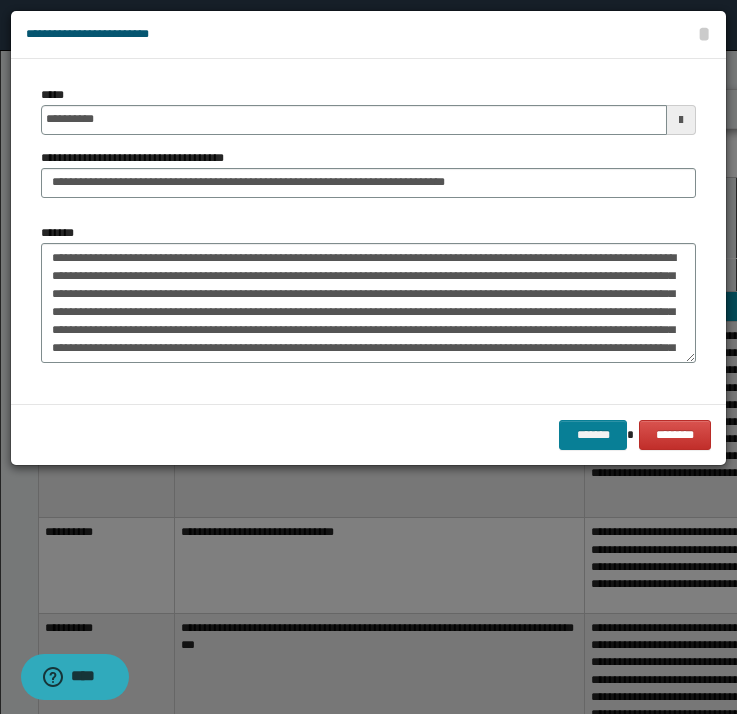 click on "*******" at bounding box center (593, 435) 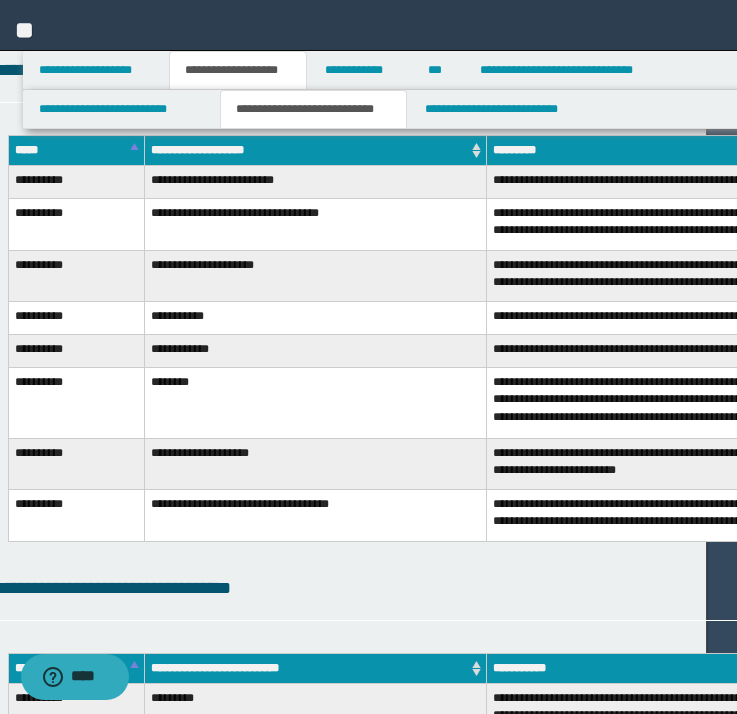scroll, scrollTop: 5231, scrollLeft: 31, axis: both 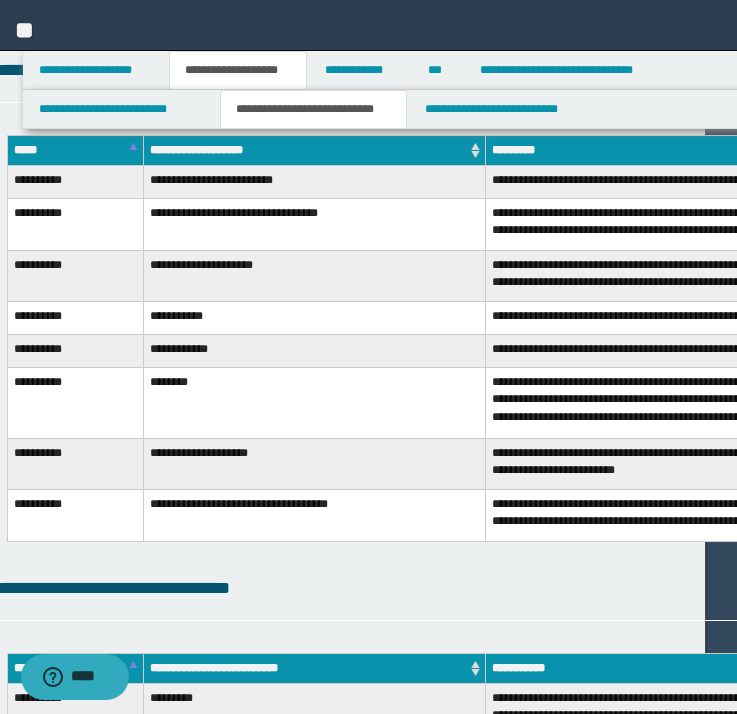 click at bounding box center (1299, 72) 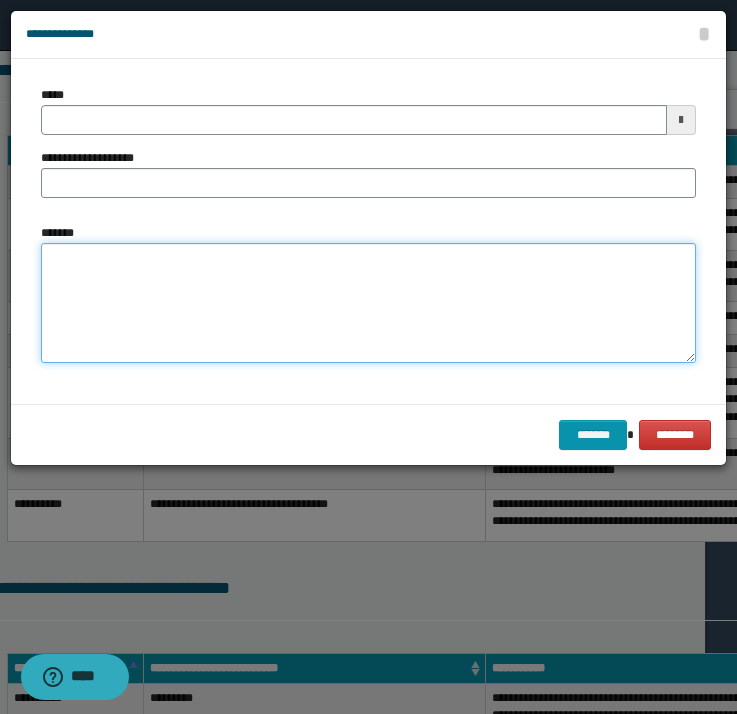 click on "*******" at bounding box center (368, 303) 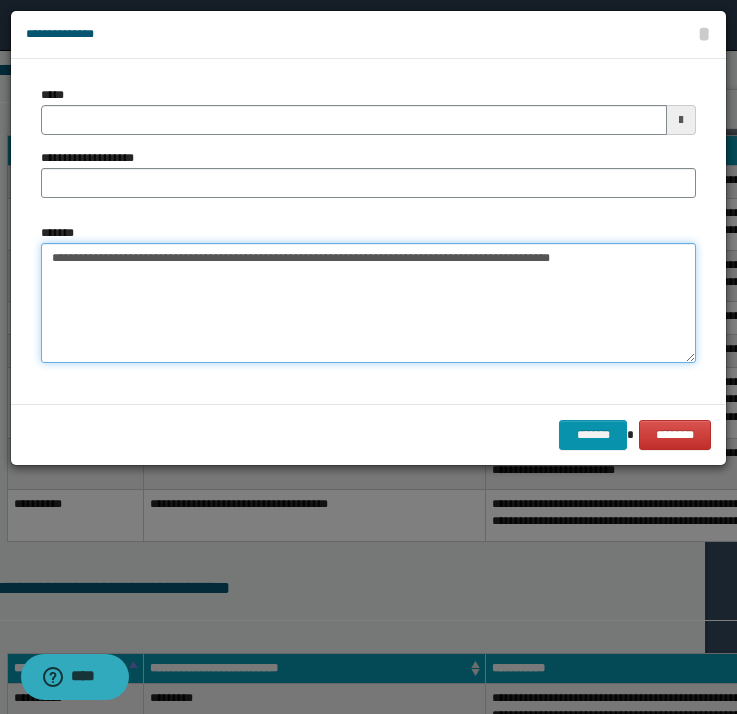 drag, startPoint x: 52, startPoint y: 257, endPoint x: 117, endPoint y: 259, distance: 65.03076 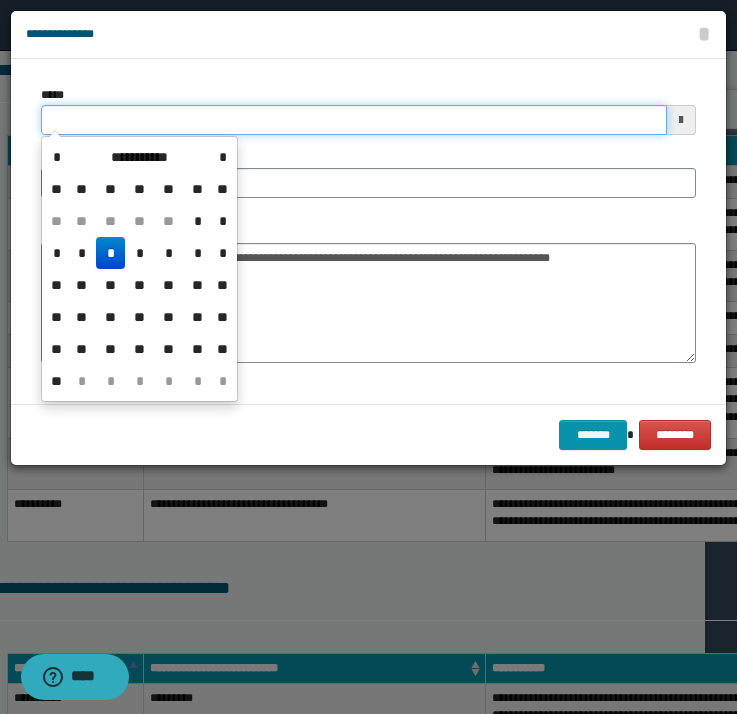 click on "*****" at bounding box center (354, 120) 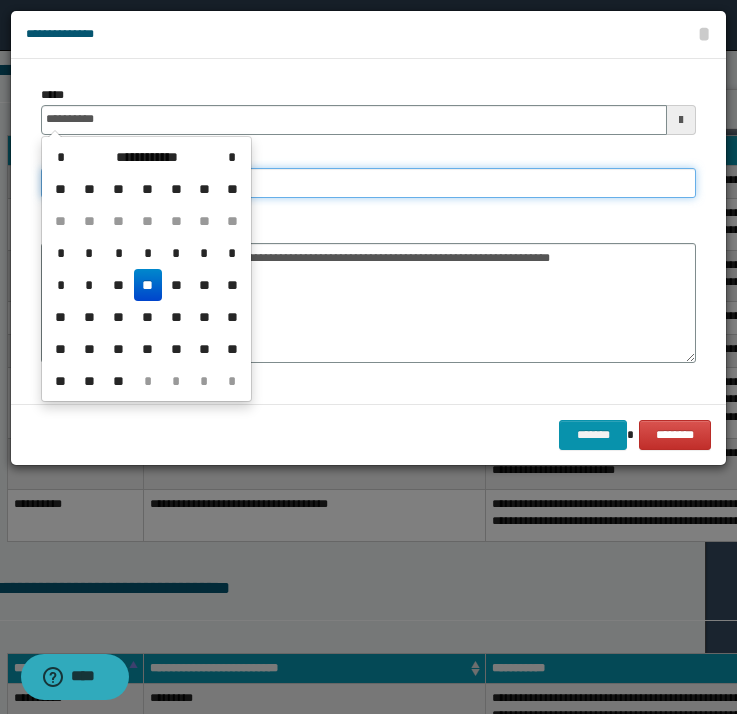 type on "**********" 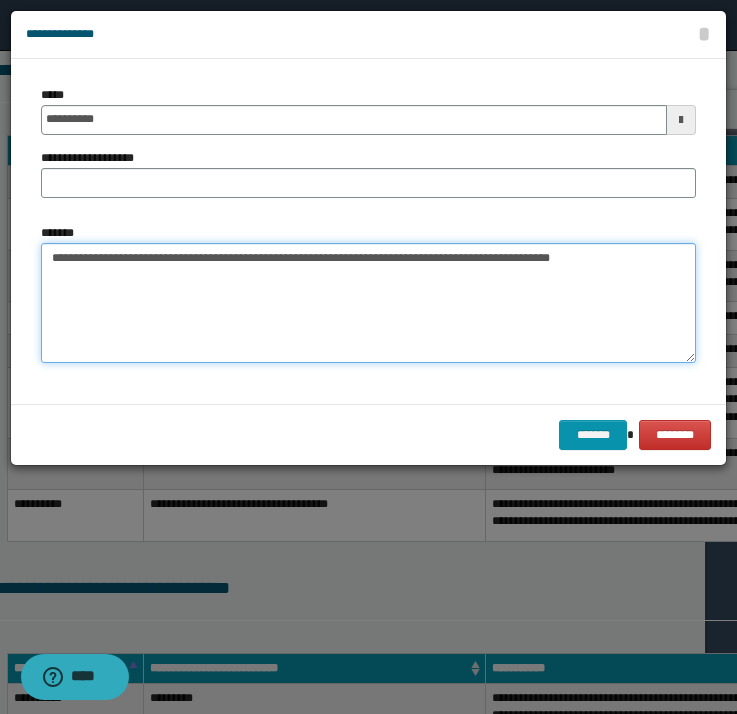 drag, startPoint x: 133, startPoint y: 253, endPoint x: 258, endPoint y: 255, distance: 125.016 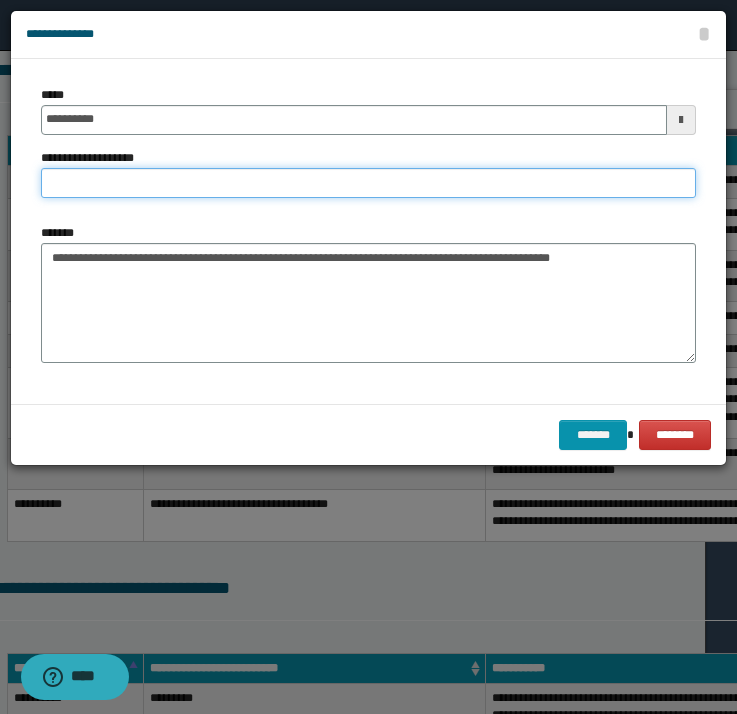 click on "**********" at bounding box center [368, 183] 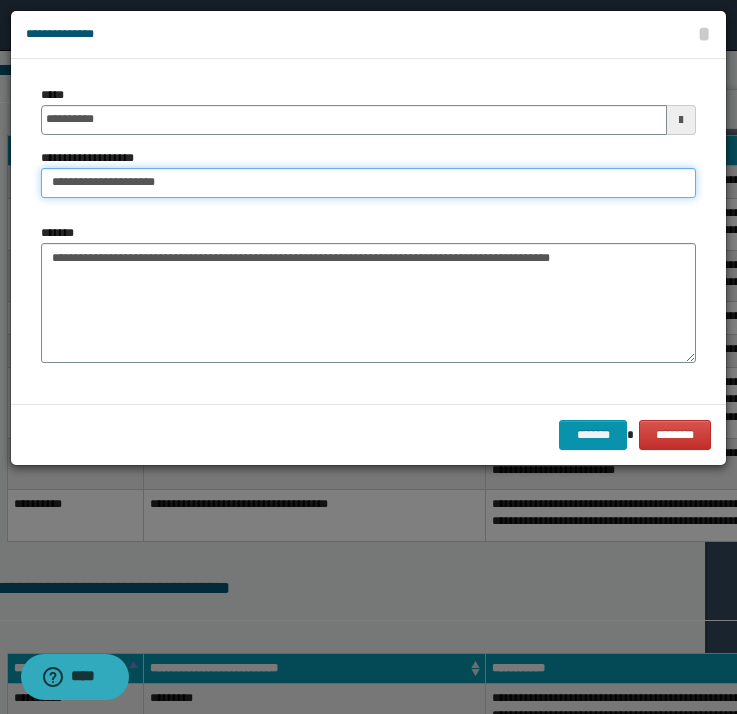 type on "**********" 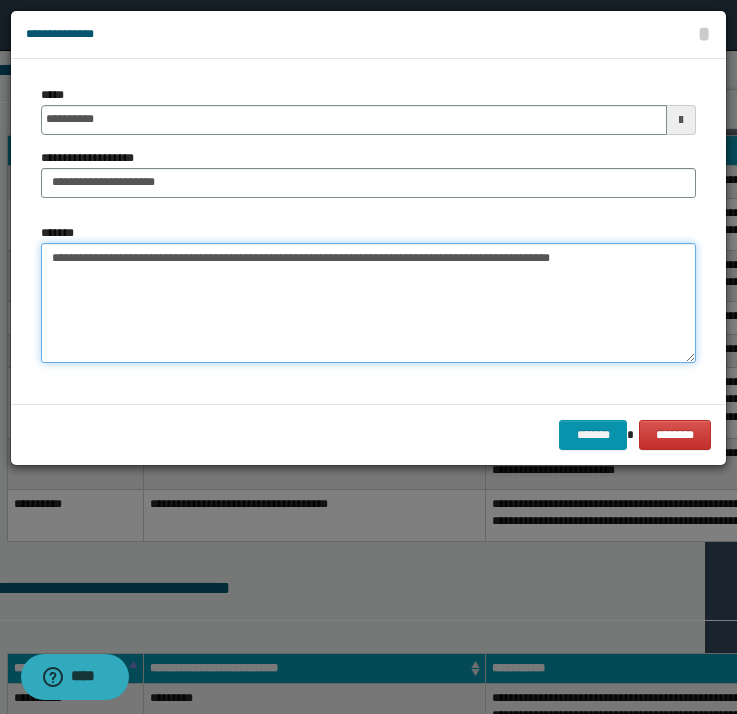 drag, startPoint x: 268, startPoint y: 250, endPoint x: 4, endPoint y: 229, distance: 264.83392 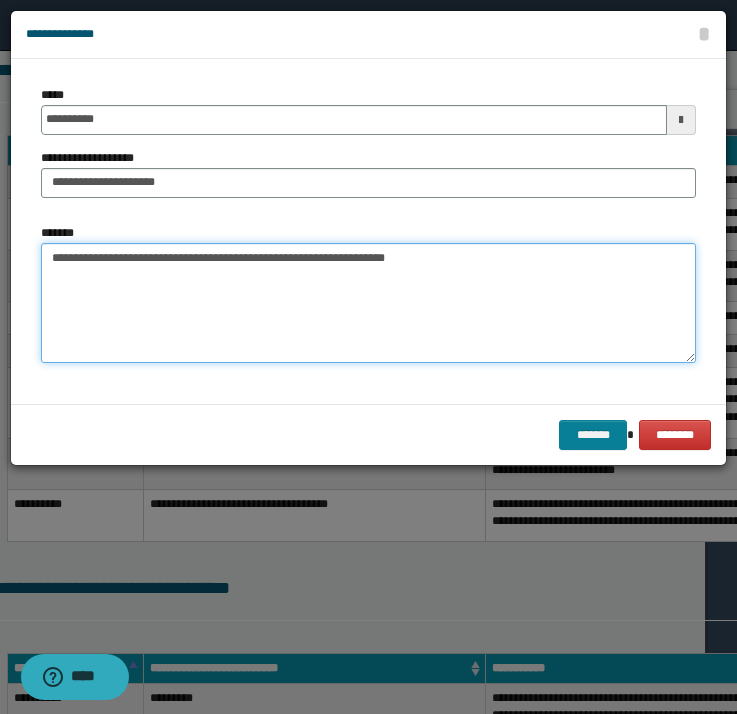 type on "**********" 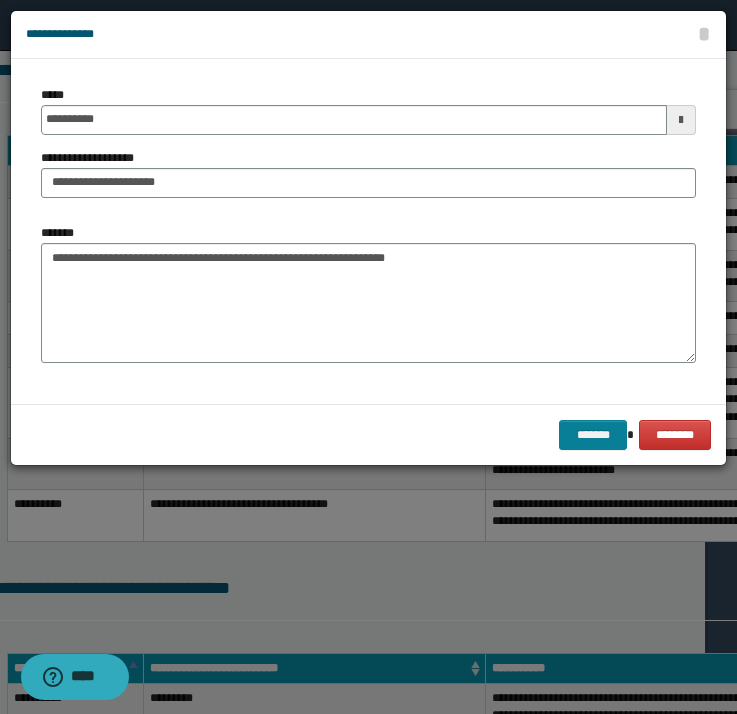 click on "*******" at bounding box center [593, 435] 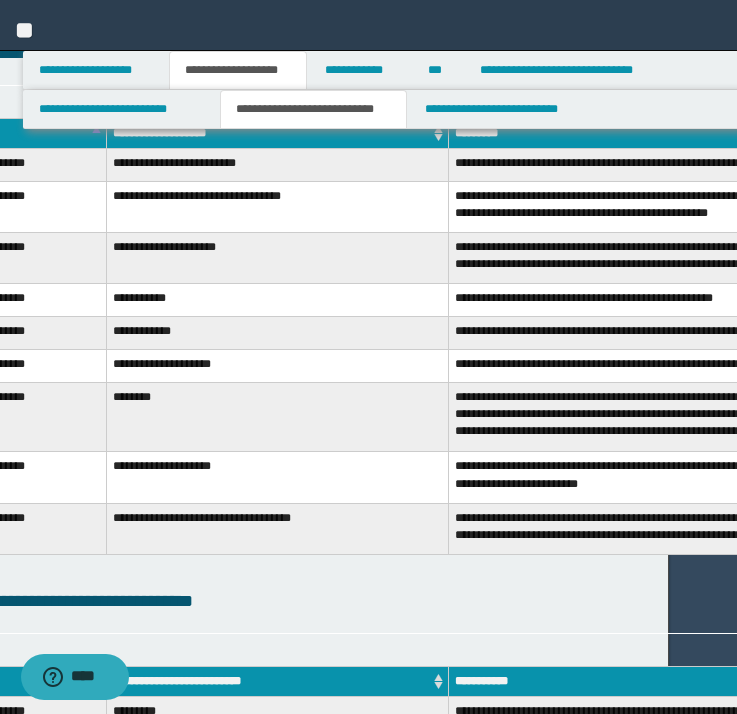 scroll, scrollTop: 5190, scrollLeft: 67, axis: both 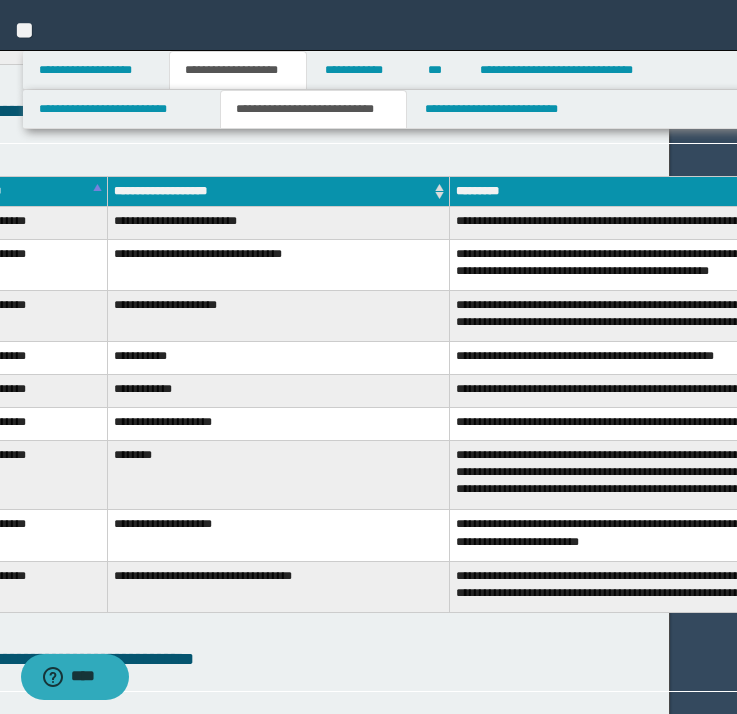 click on "*******" at bounding box center [1282, 112] 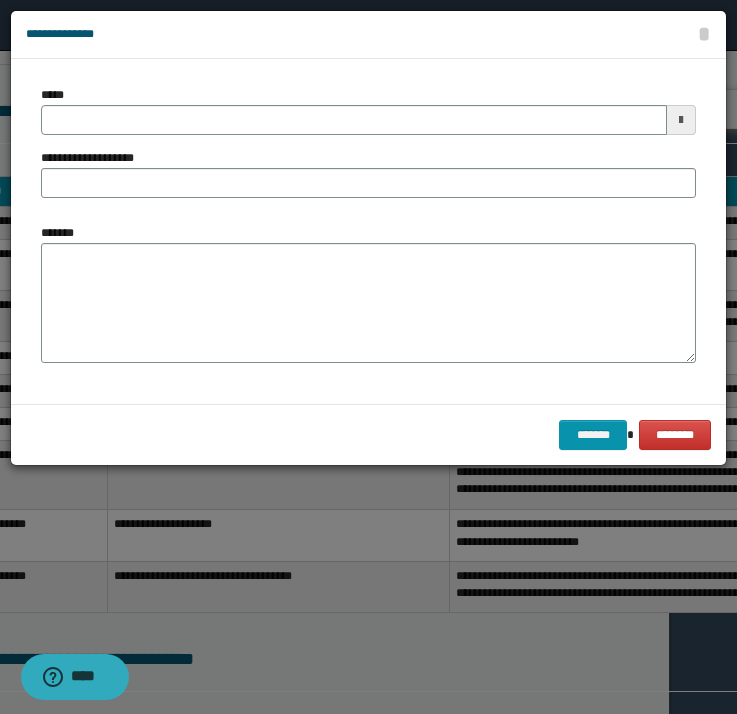type 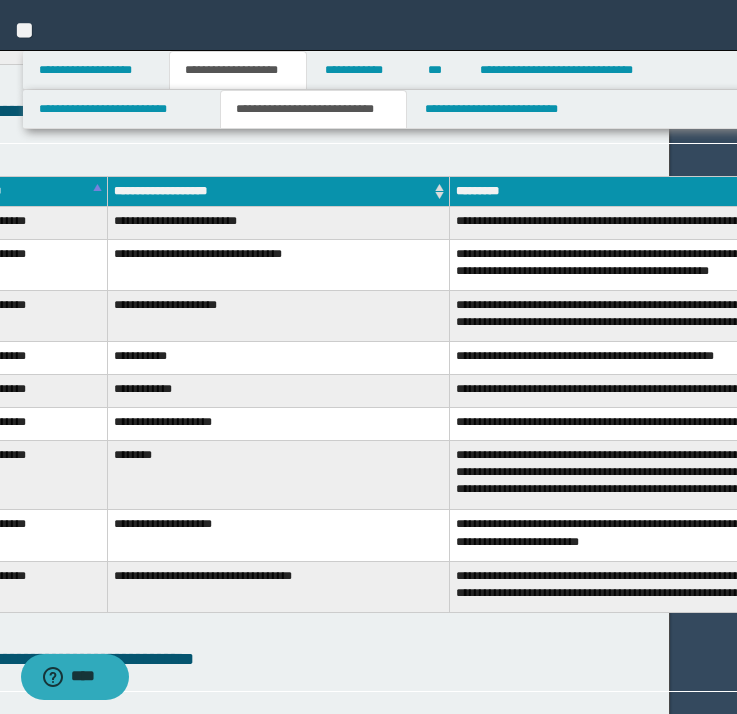 click on "*******" at bounding box center (1282, 112) 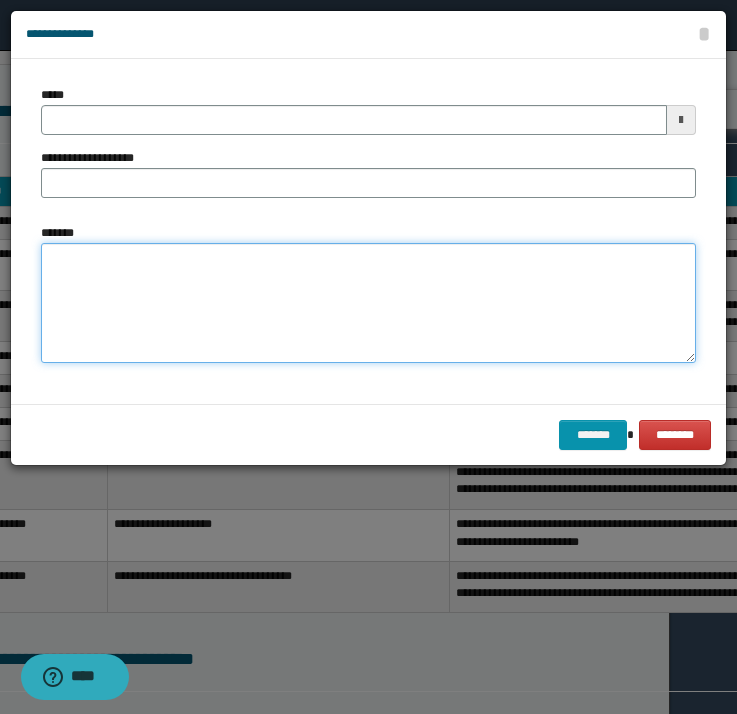 click on "*******" at bounding box center (368, 303) 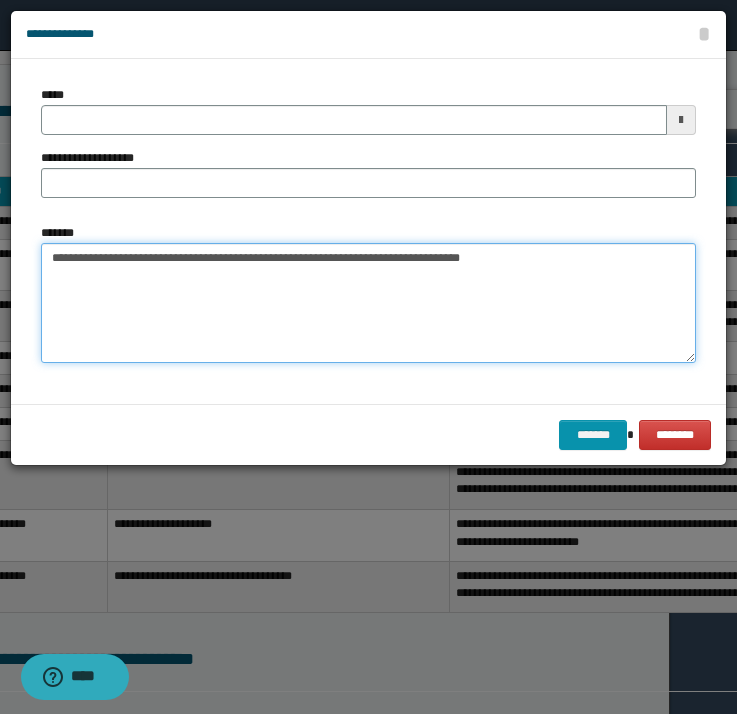 drag, startPoint x: 50, startPoint y: 257, endPoint x: 126, endPoint y: 255, distance: 76.02631 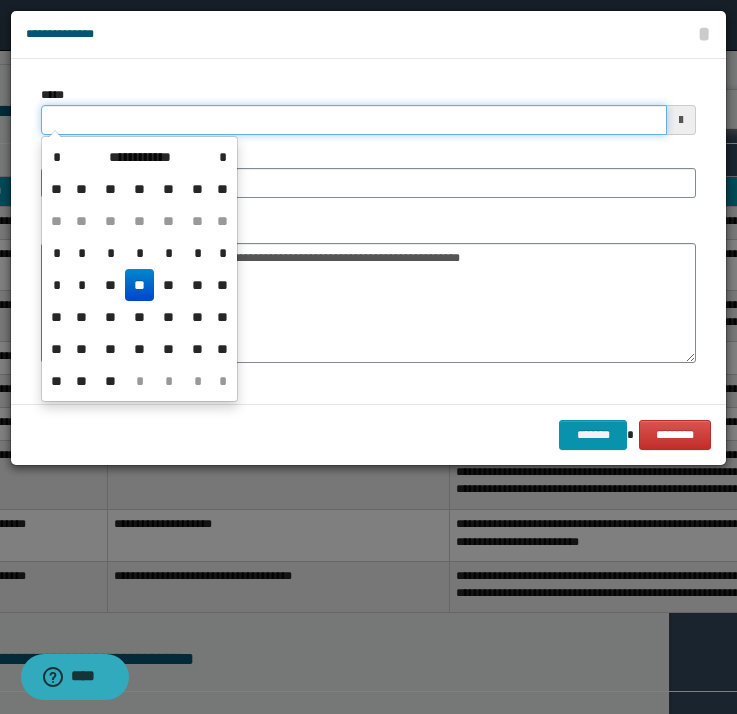 click on "*****" at bounding box center [354, 120] 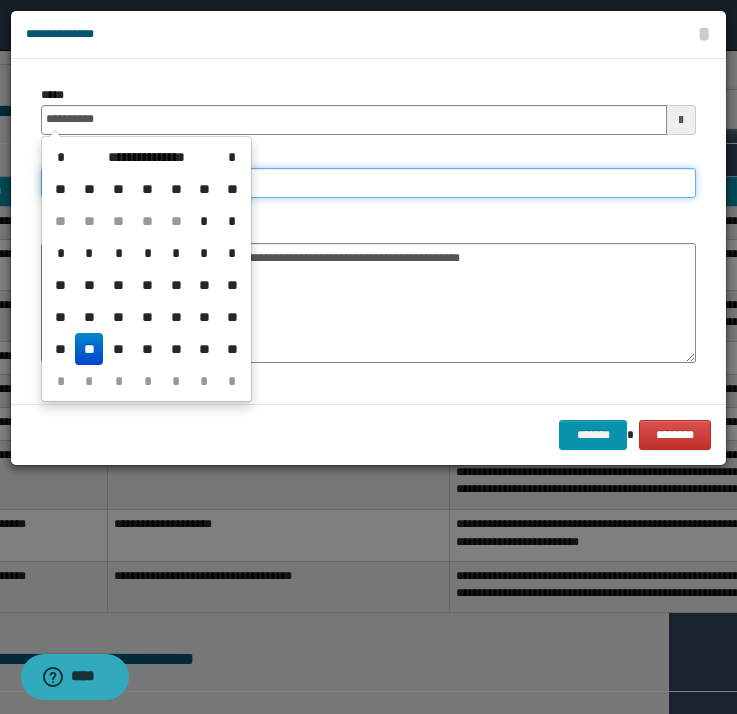 type on "**********" 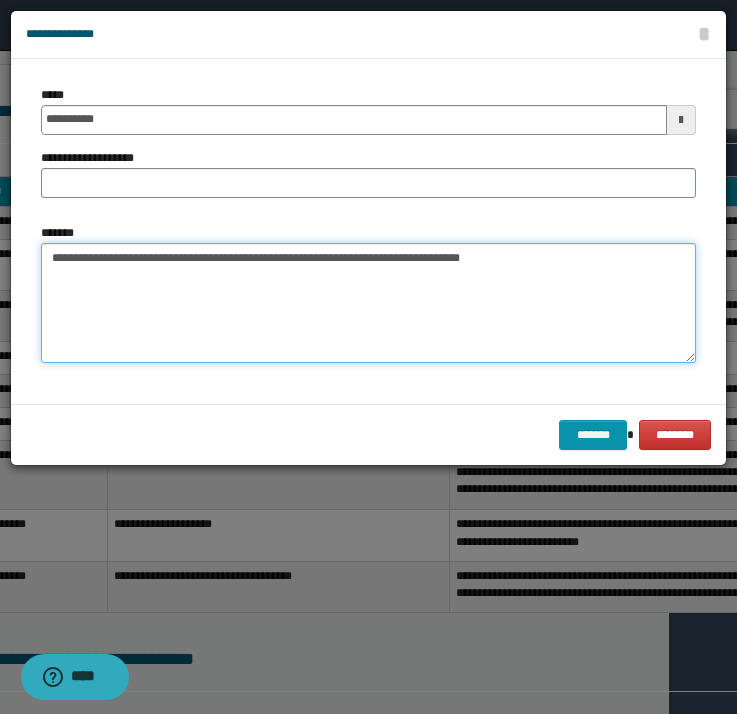 drag, startPoint x: 134, startPoint y: 259, endPoint x: 231, endPoint y: 259, distance: 97 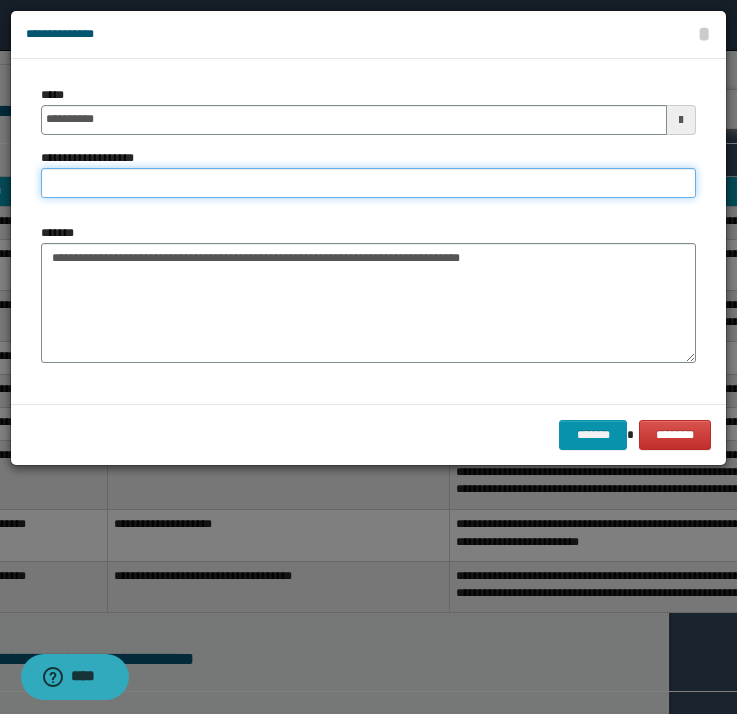 click on "**********" at bounding box center [368, 183] 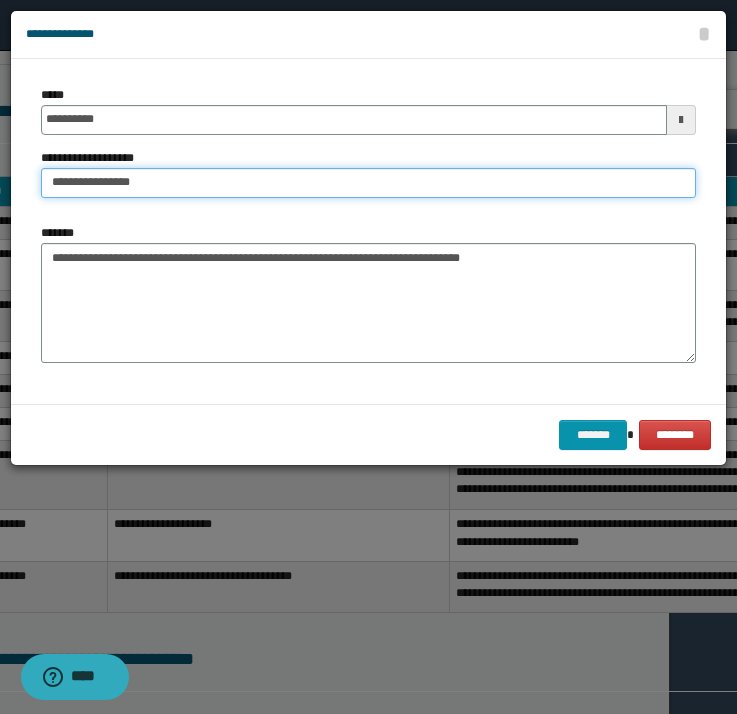 type on "**********" 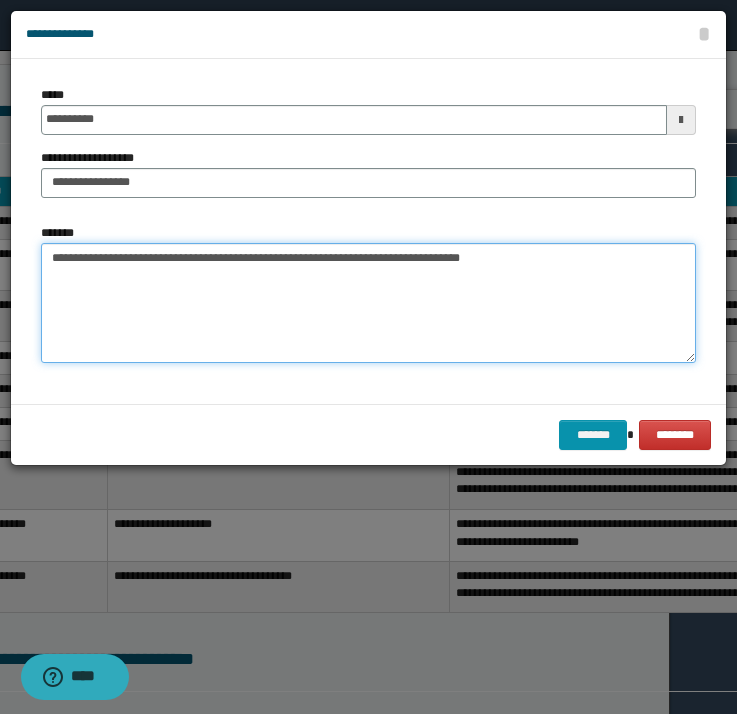 drag, startPoint x: 243, startPoint y: 255, endPoint x: 28, endPoint y: 234, distance: 216.02315 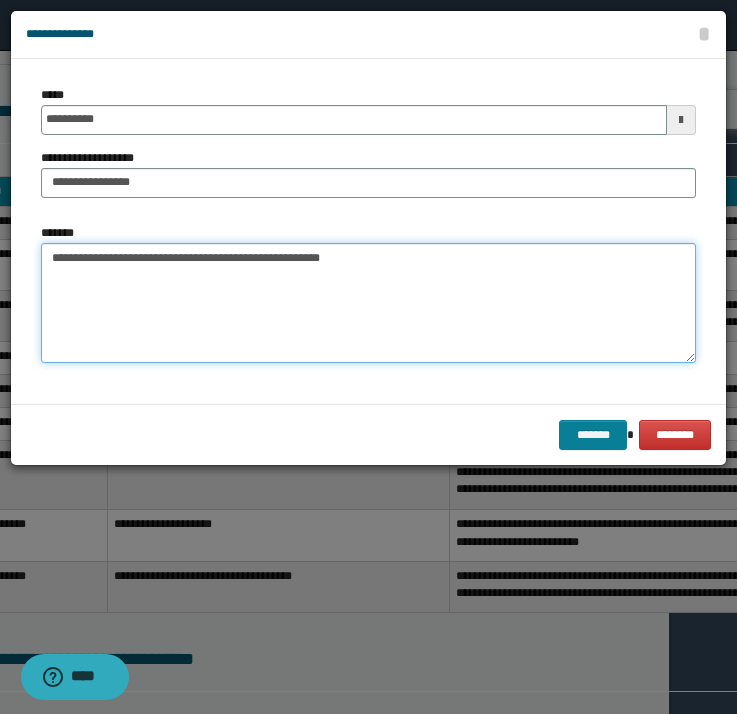 type on "**********" 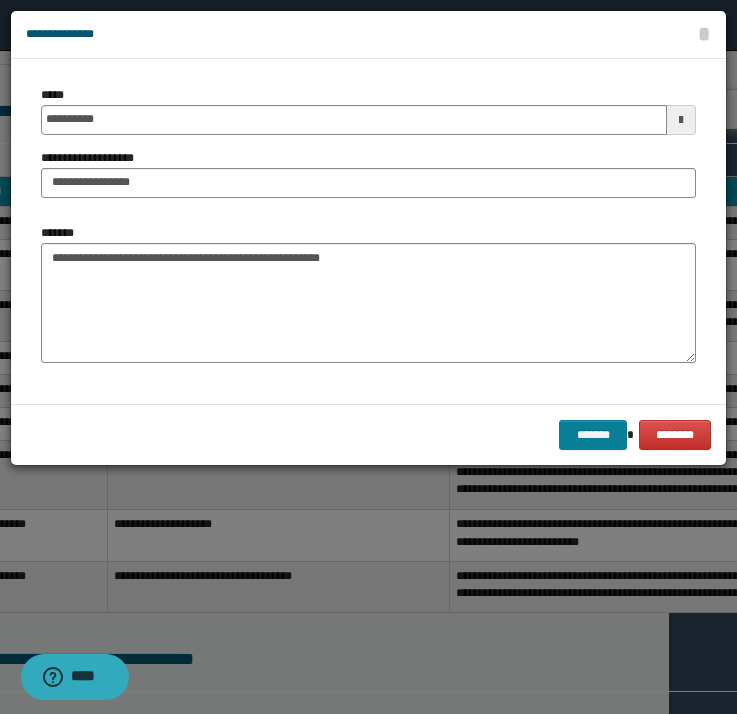 click on "*******" at bounding box center [593, 435] 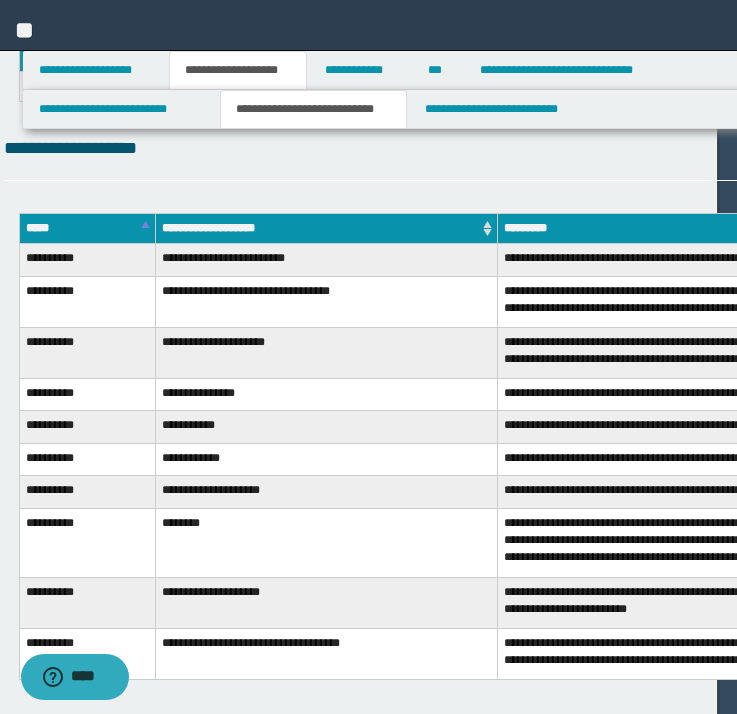 scroll, scrollTop: 5143, scrollLeft: 19, axis: both 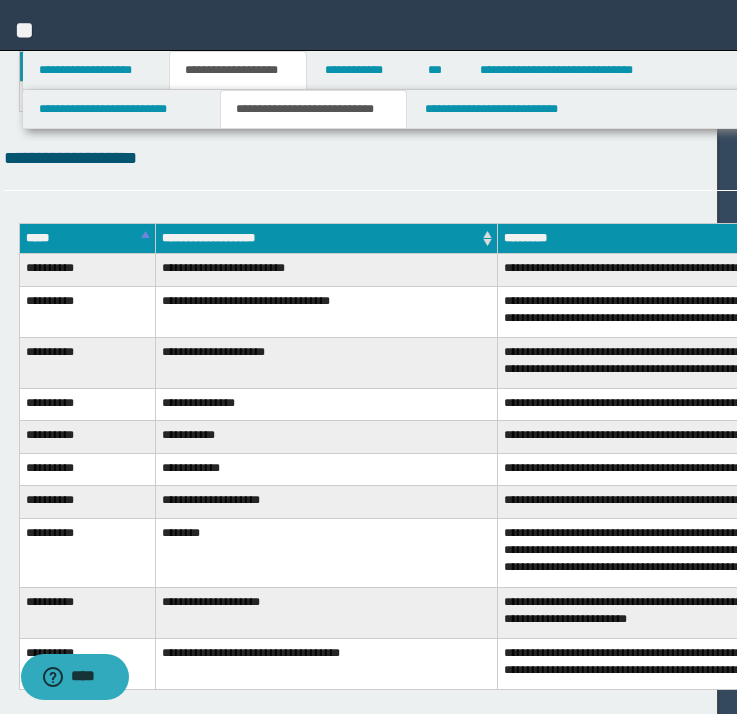 click at bounding box center [1311, 160] 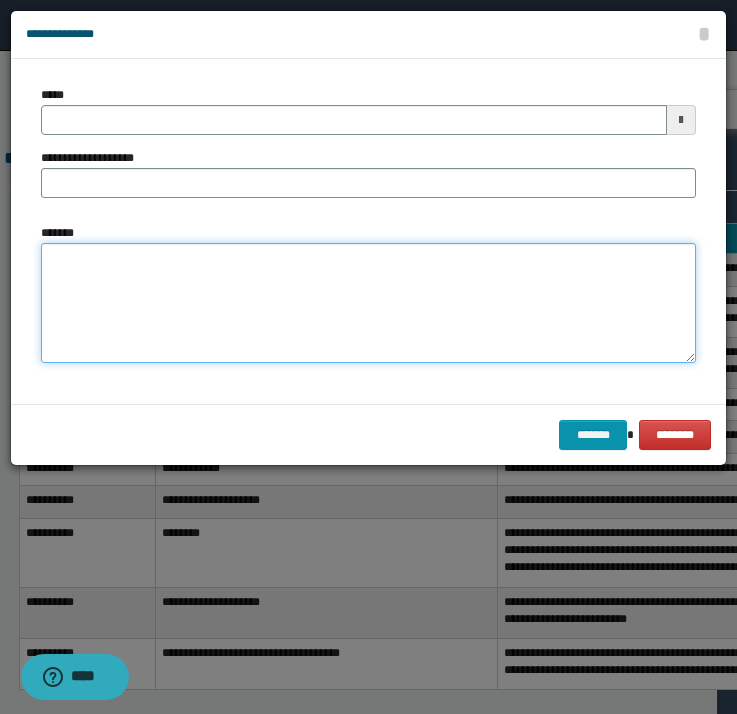 click on "*******" at bounding box center [368, 303] 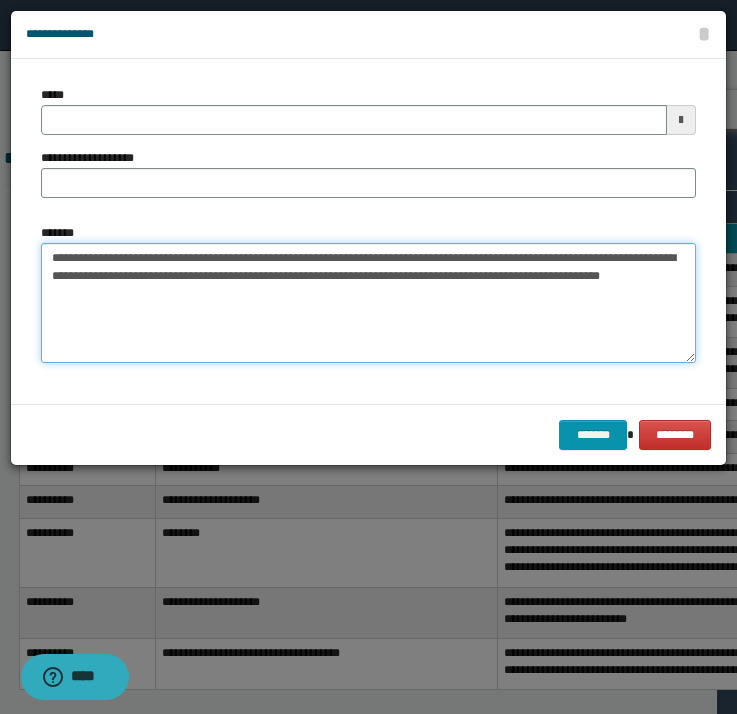 drag, startPoint x: 51, startPoint y: 254, endPoint x: 123, endPoint y: 256, distance: 72.02777 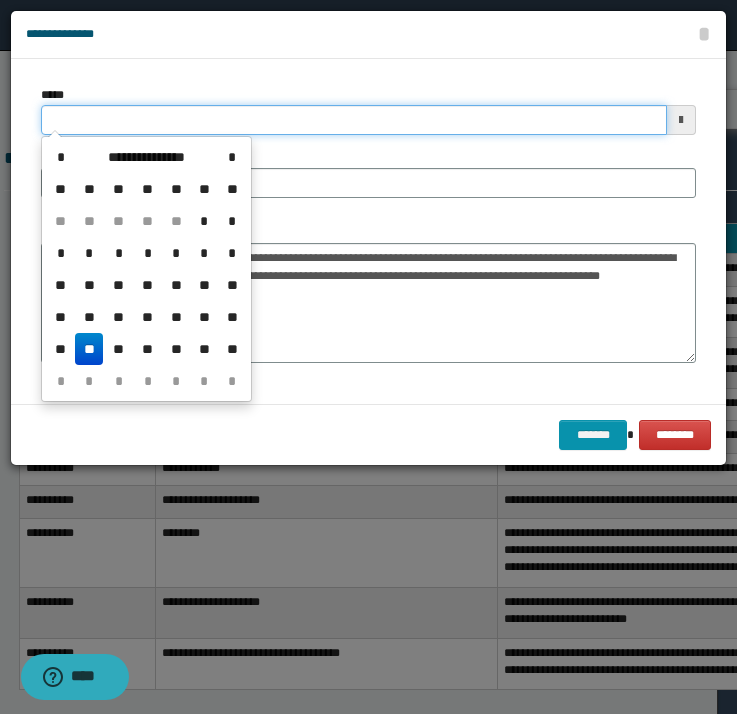 click on "*****" at bounding box center [354, 120] 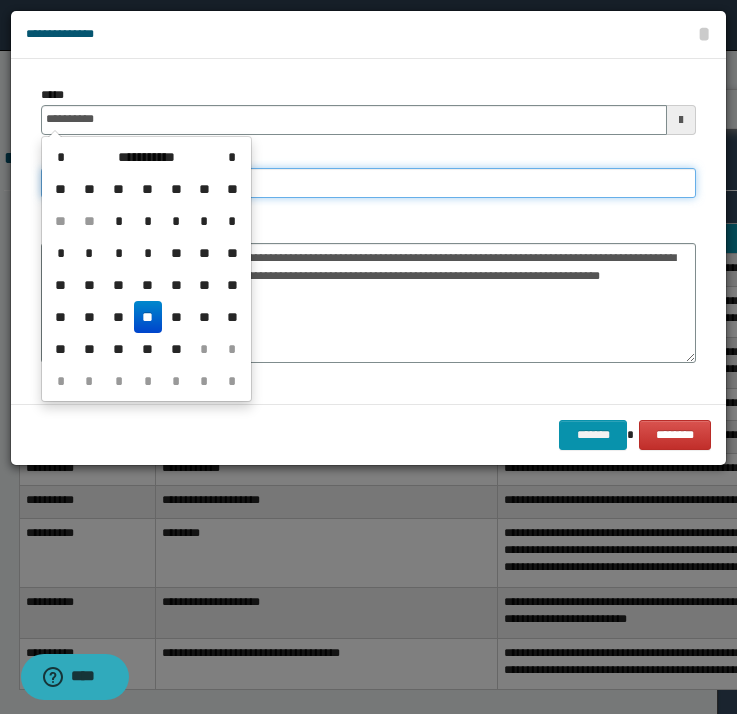 type on "**********" 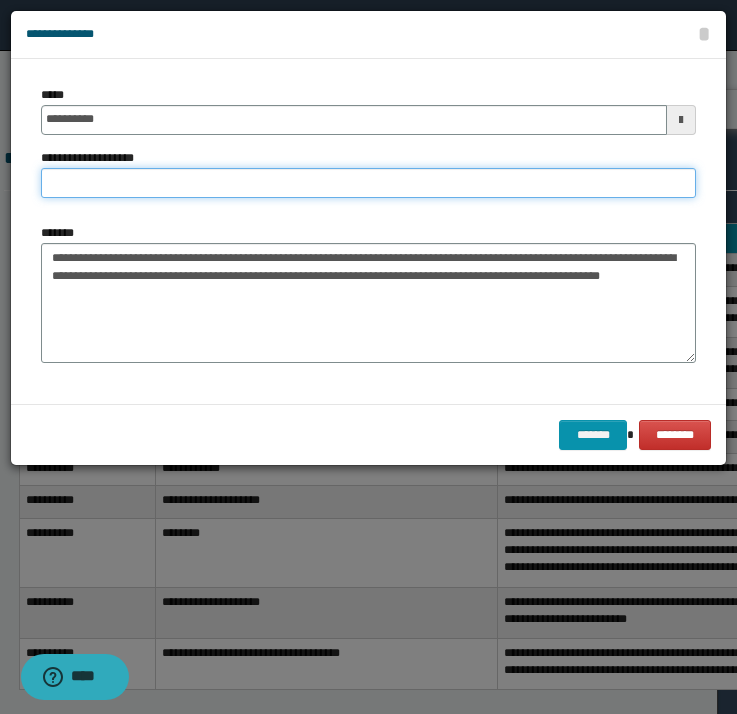 click on "**********" at bounding box center [368, 183] 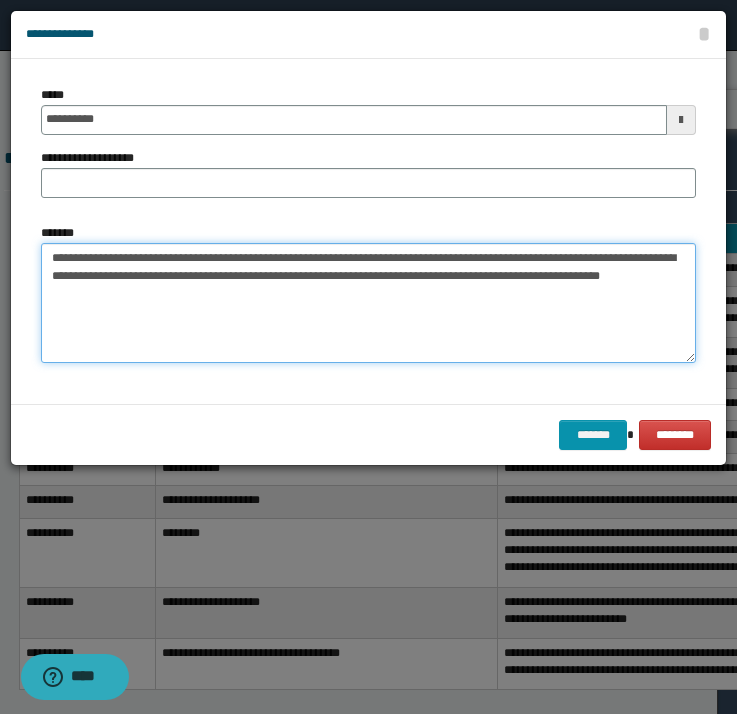 drag, startPoint x: 134, startPoint y: 249, endPoint x: 511, endPoint y: 252, distance: 377.01193 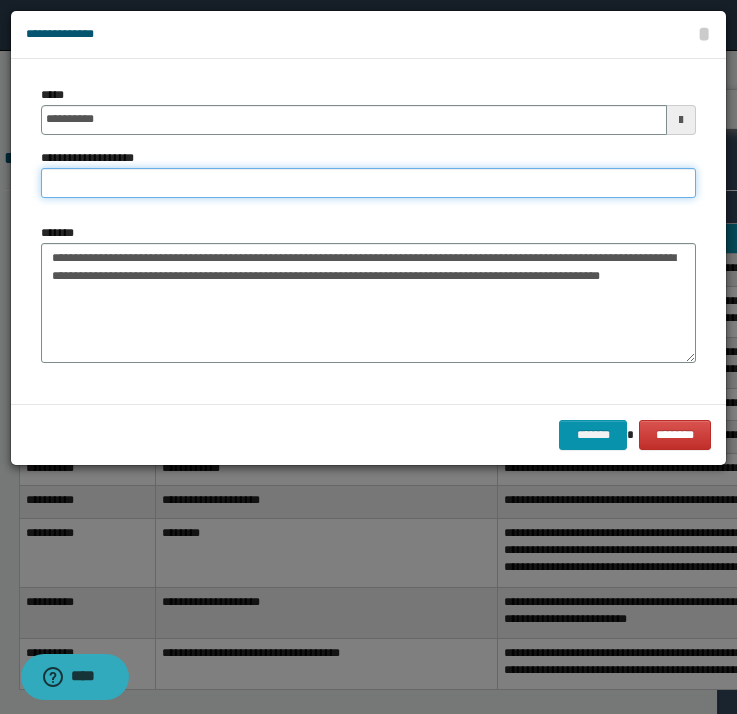 click on "**********" at bounding box center [368, 183] 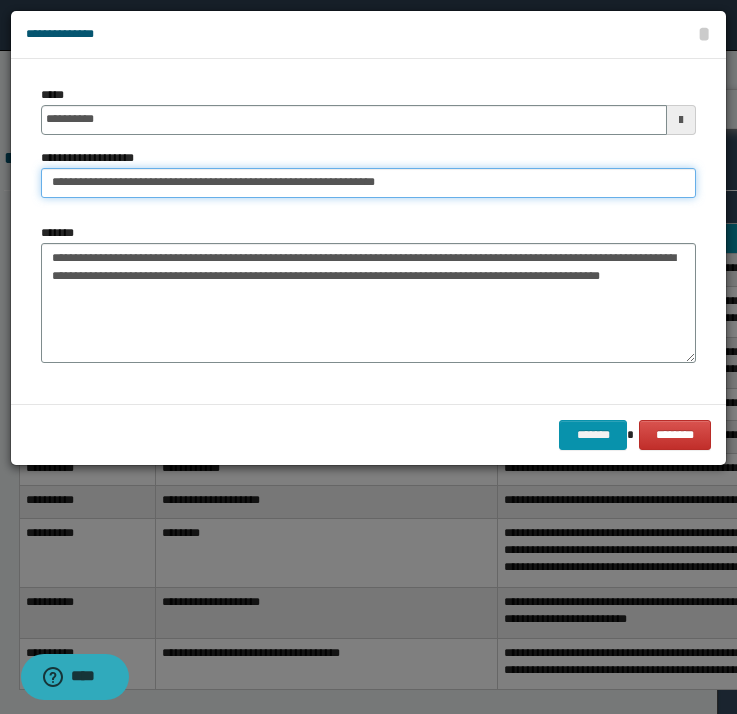 type on "**********" 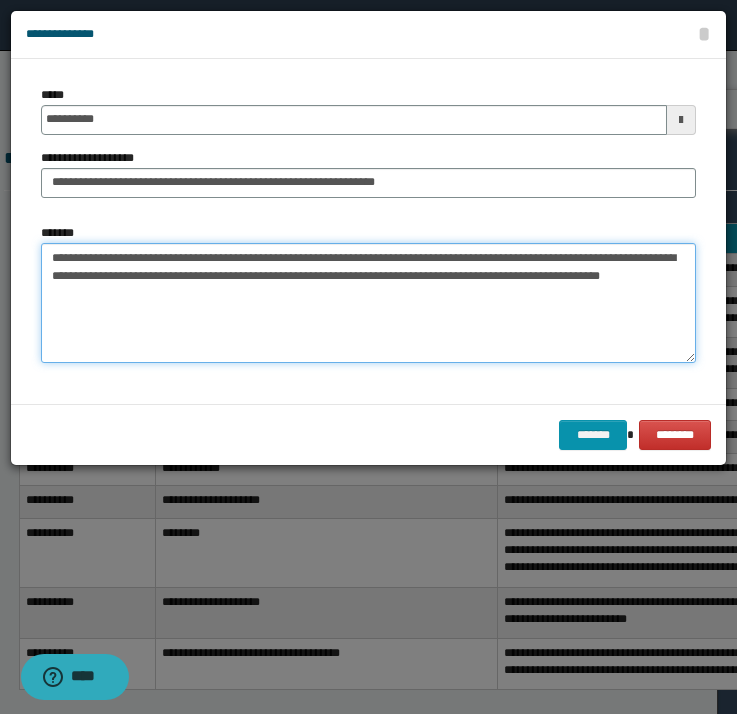 drag, startPoint x: 538, startPoint y: 253, endPoint x: 21, endPoint y: 221, distance: 517.9894 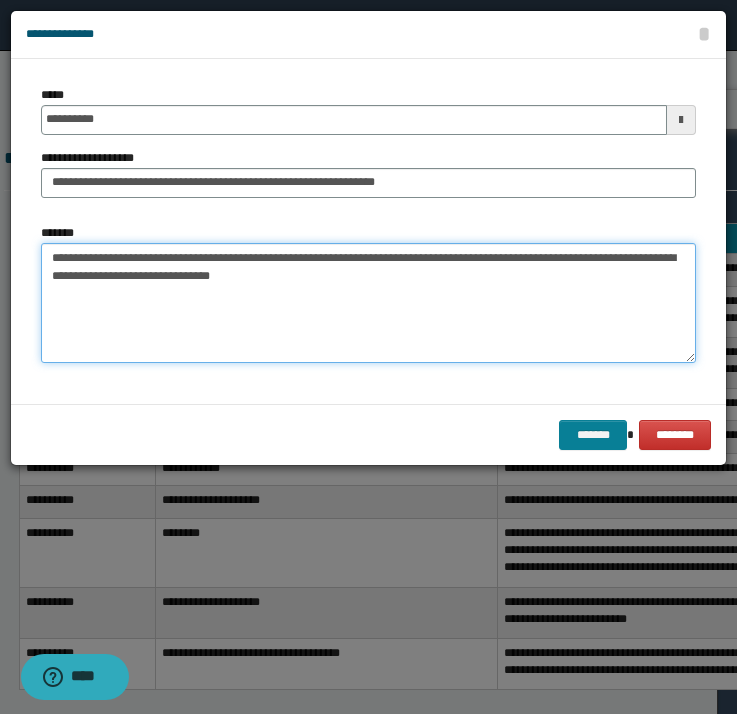 type on "**********" 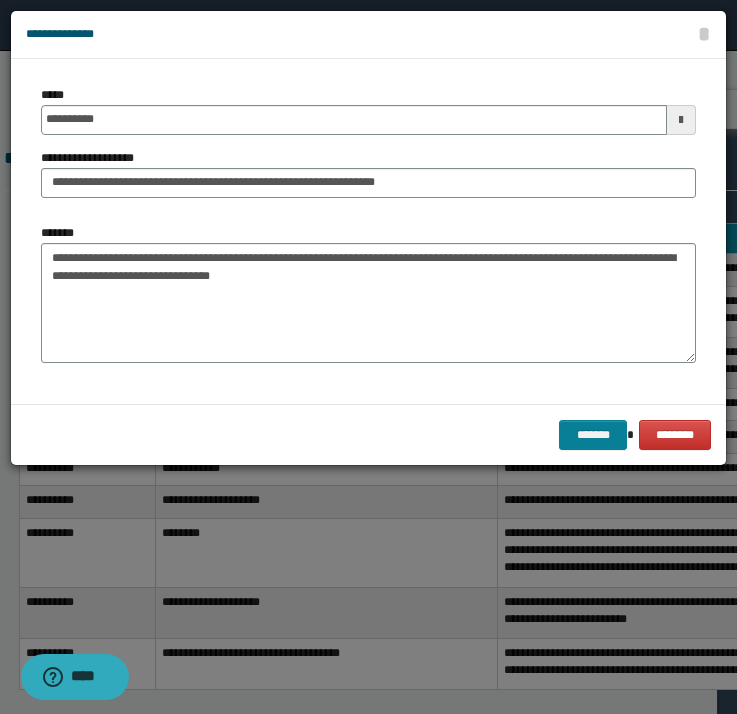 click on "*******" at bounding box center (593, 435) 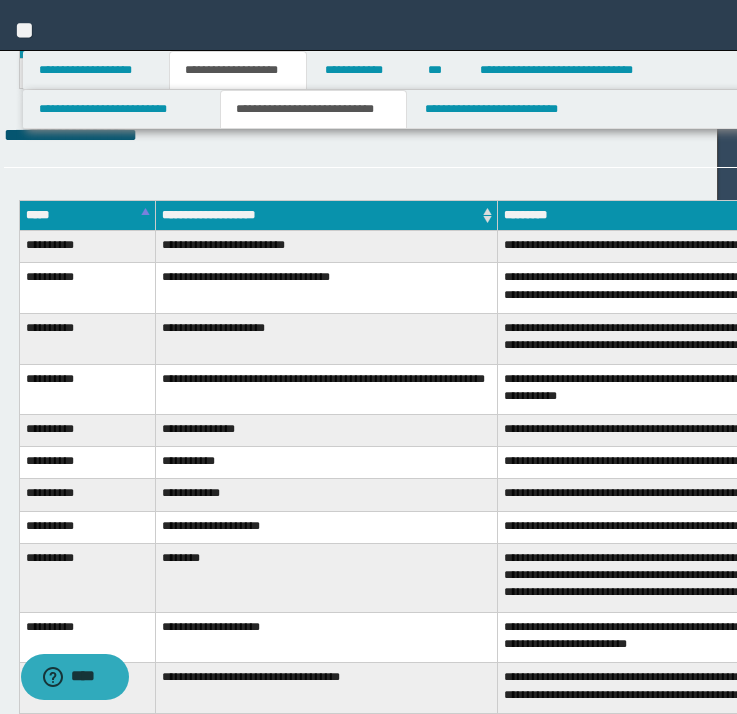 scroll, scrollTop: 5176, scrollLeft: 19, axis: both 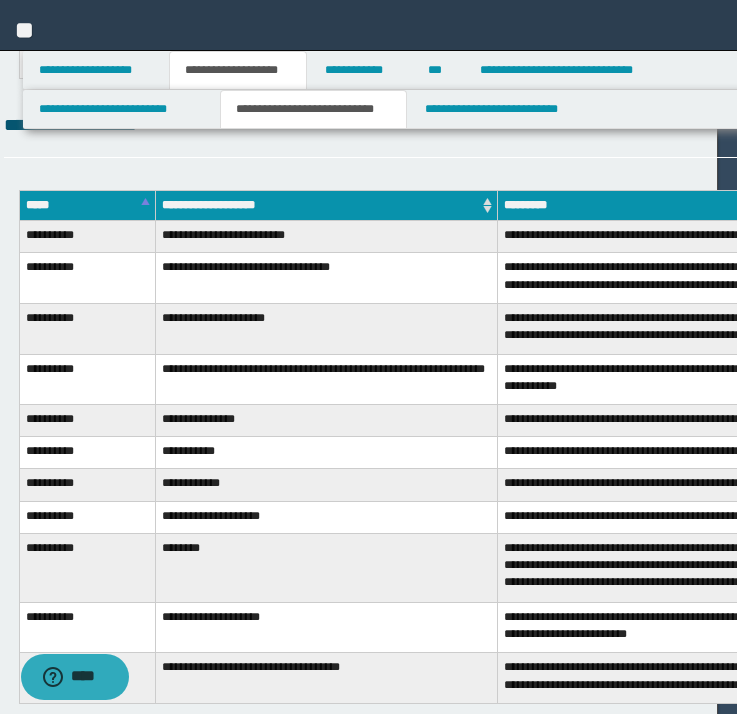 click on "*******" at bounding box center [1330, 126] 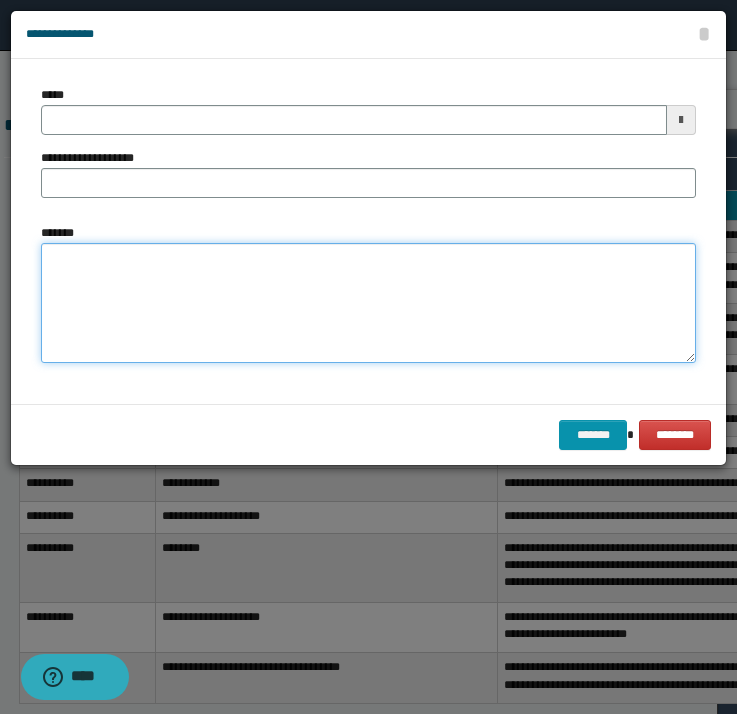 click on "*******" at bounding box center (368, 303) 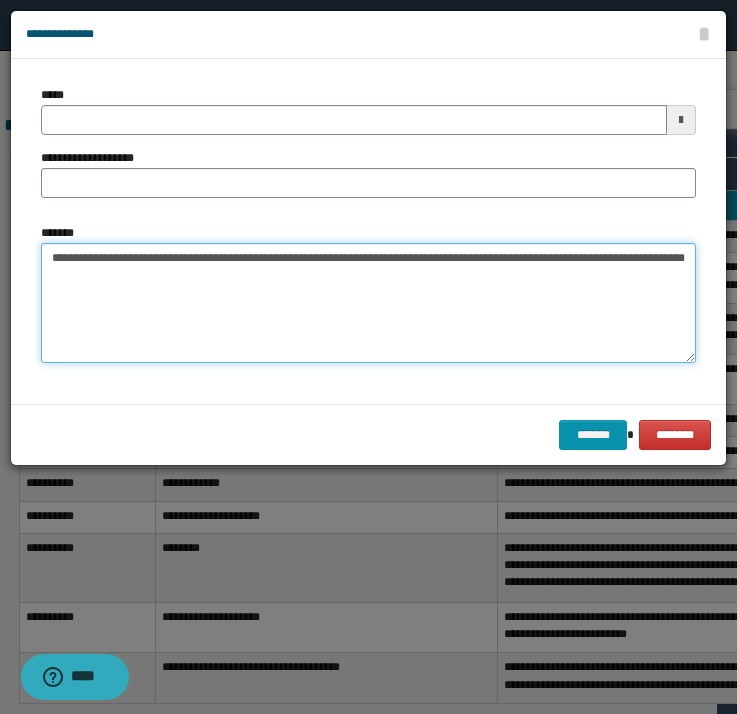 drag, startPoint x: 54, startPoint y: 255, endPoint x: 125, endPoint y: 256, distance: 71.00704 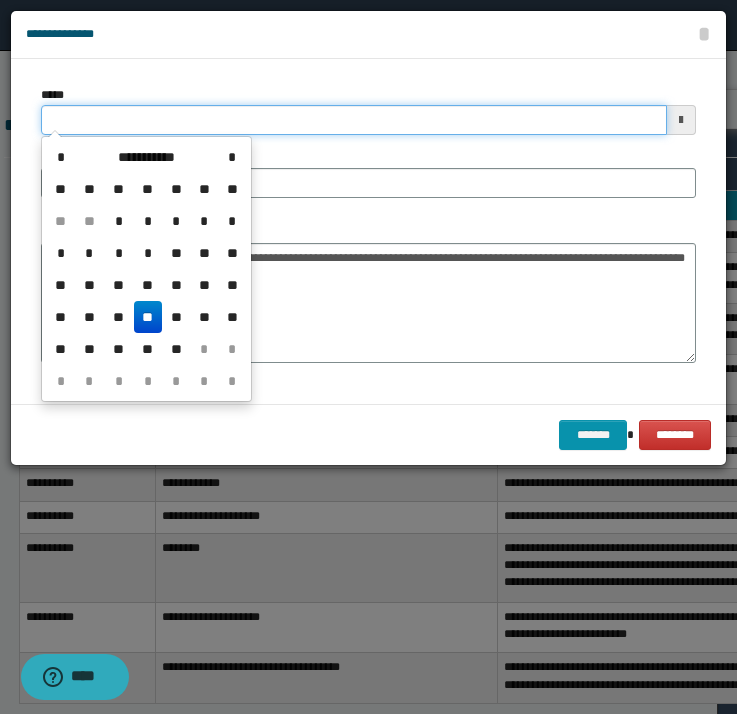 click on "*****" at bounding box center (354, 120) 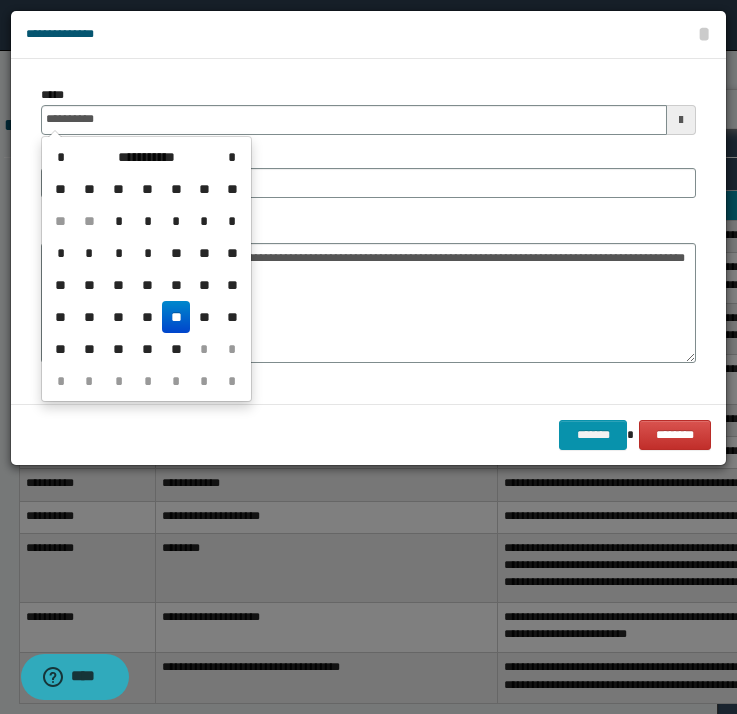 type on "**********" 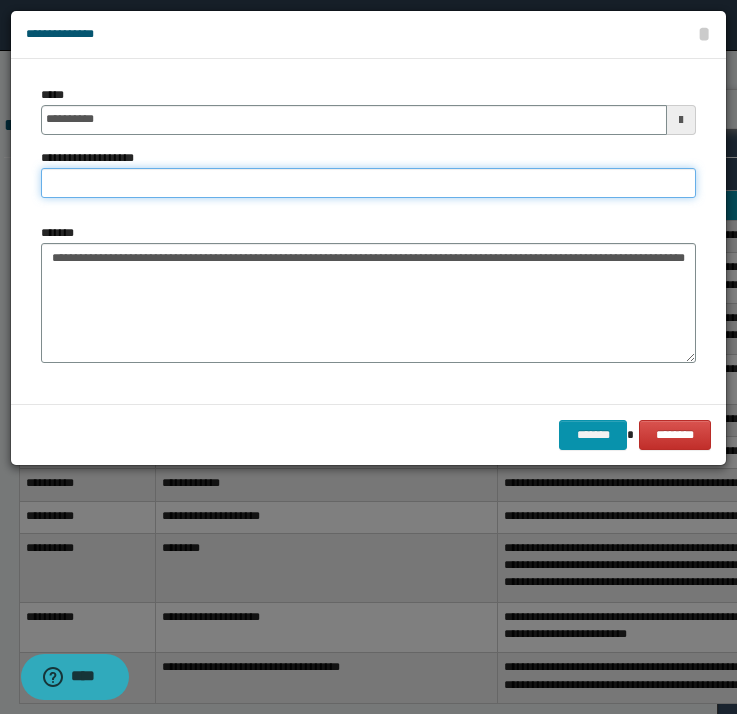 click on "**********" at bounding box center (368, 183) 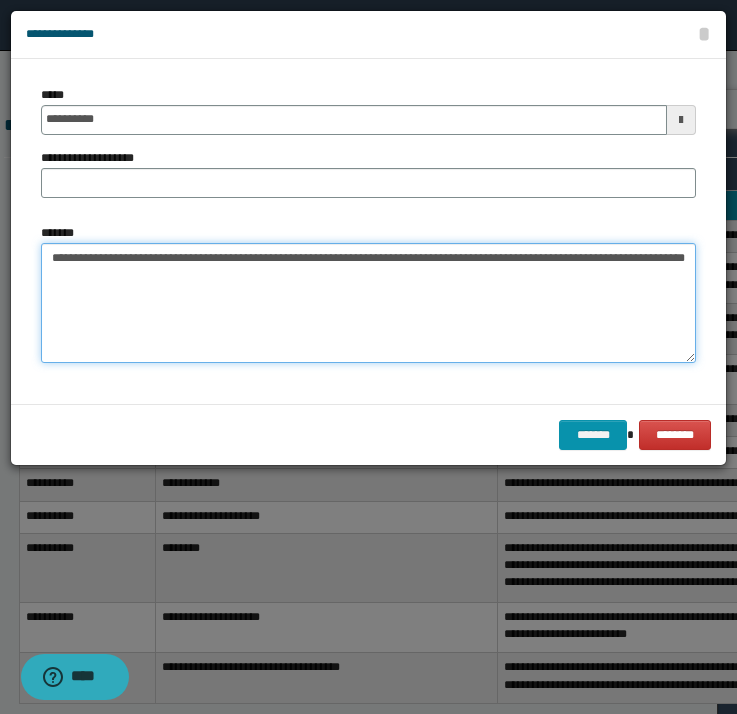 drag, startPoint x: 128, startPoint y: 256, endPoint x: 477, endPoint y: 260, distance: 349.02292 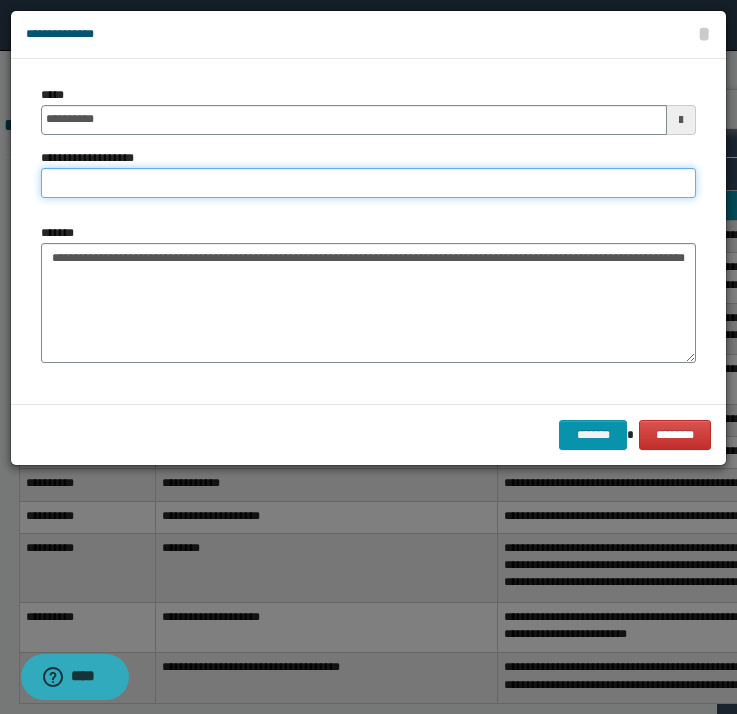 click on "**********" at bounding box center (368, 183) 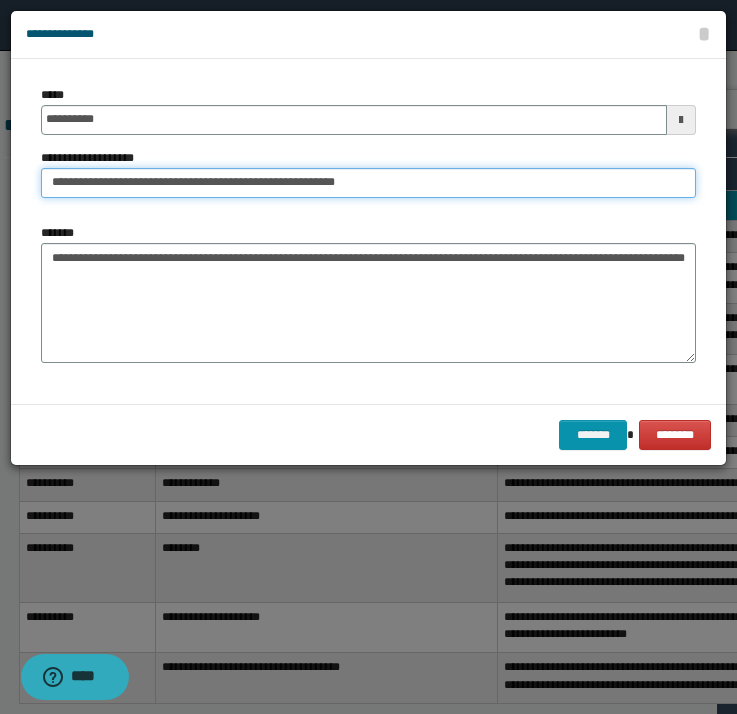 type on "**********" 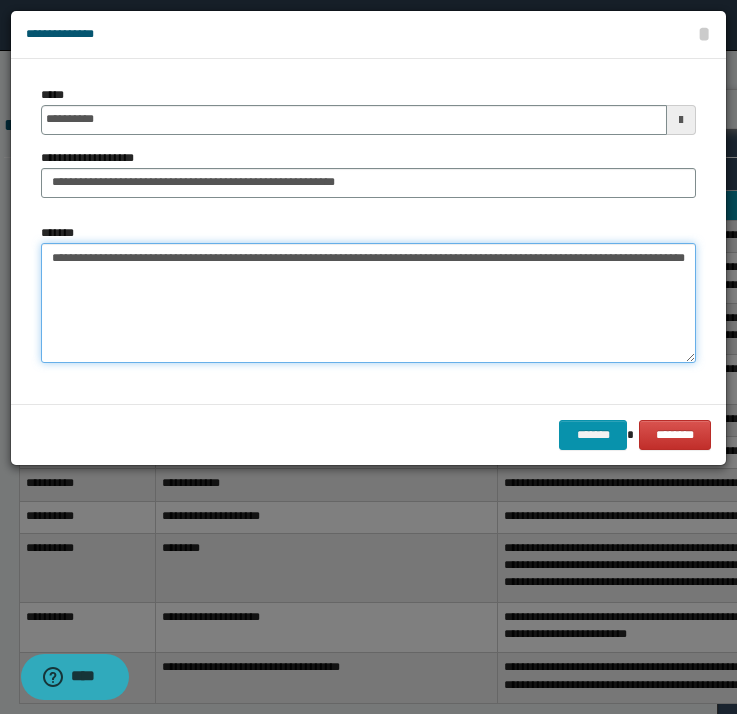 drag, startPoint x: 479, startPoint y: 256, endPoint x: 42, endPoint y: 246, distance: 437.1144 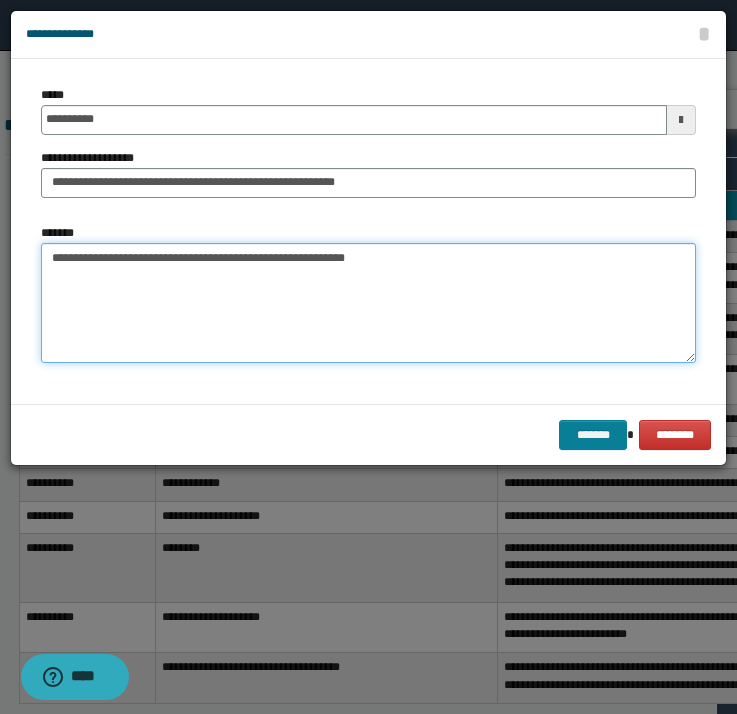 type on "**********" 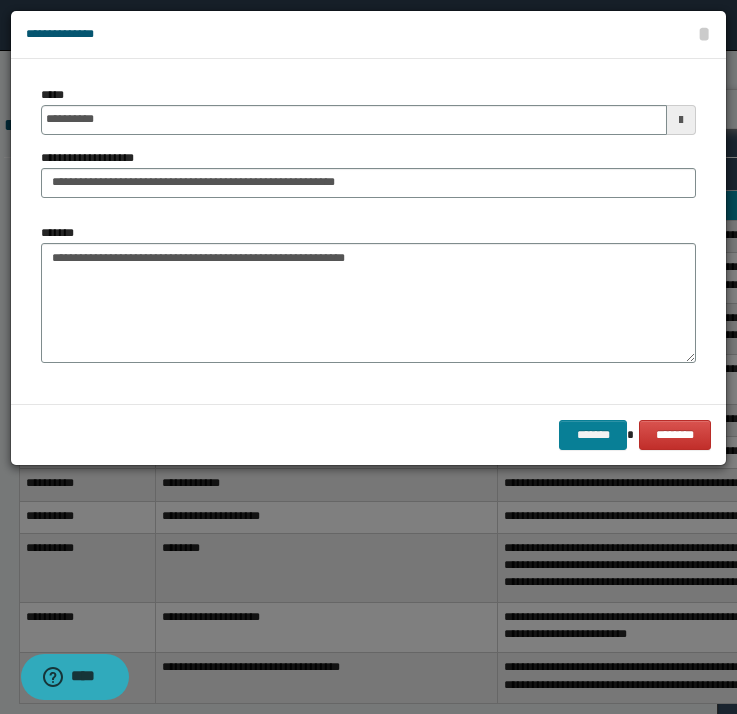 click on "*******" at bounding box center [593, 435] 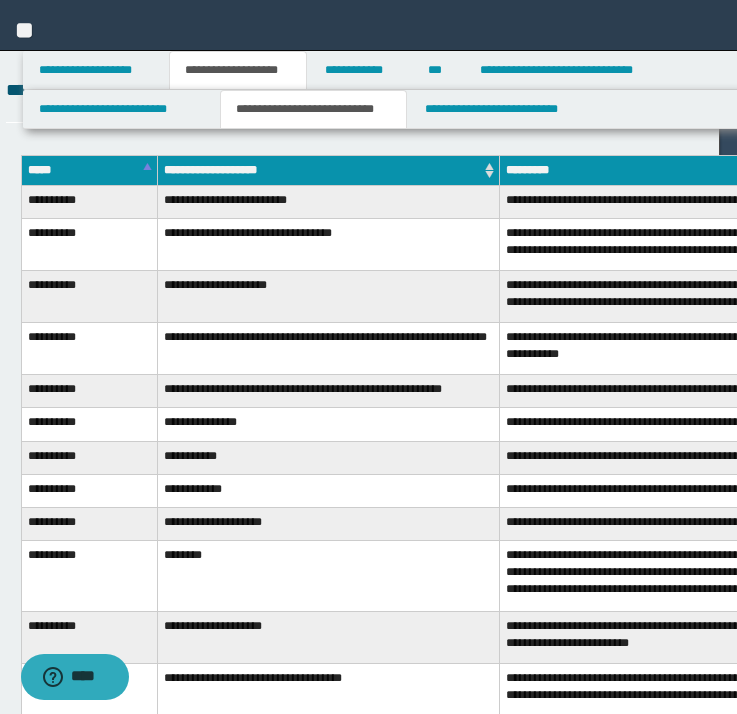 scroll, scrollTop: 5209, scrollLeft: 17, axis: both 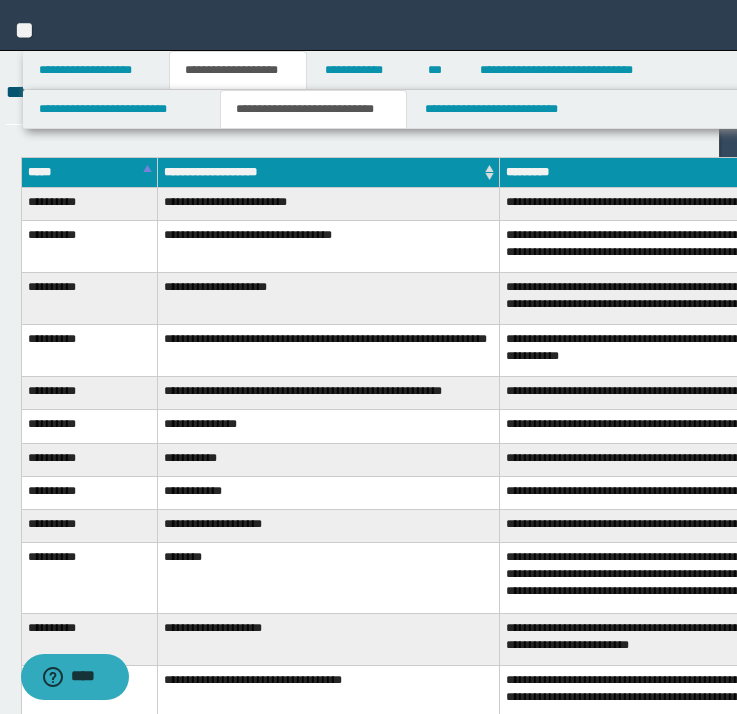 click on "*******" at bounding box center (1332, 93) 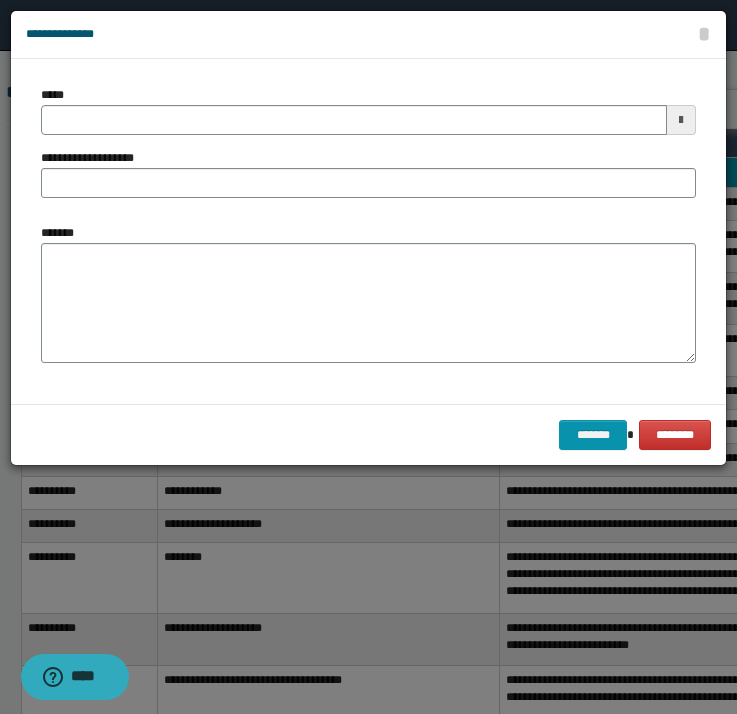 type 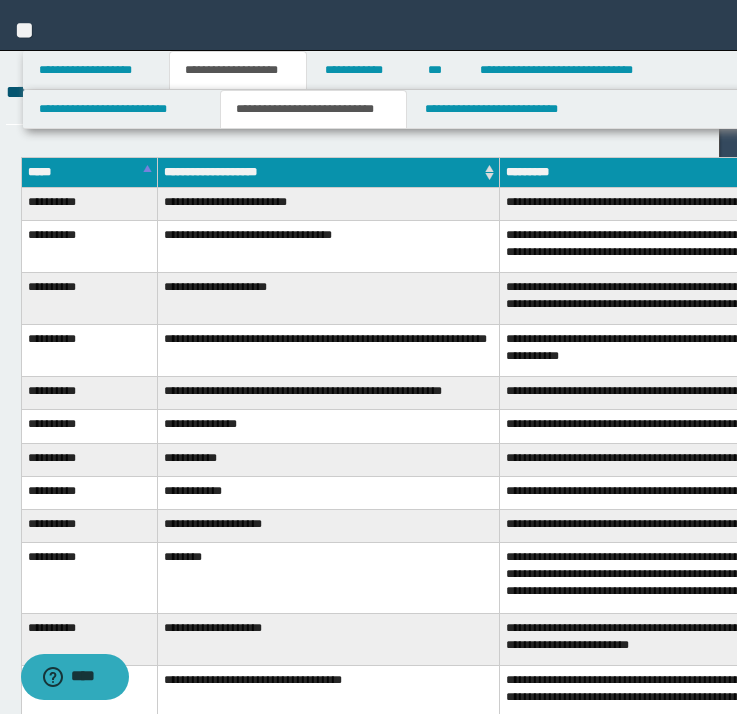 click on "*******" at bounding box center [1332, 93] 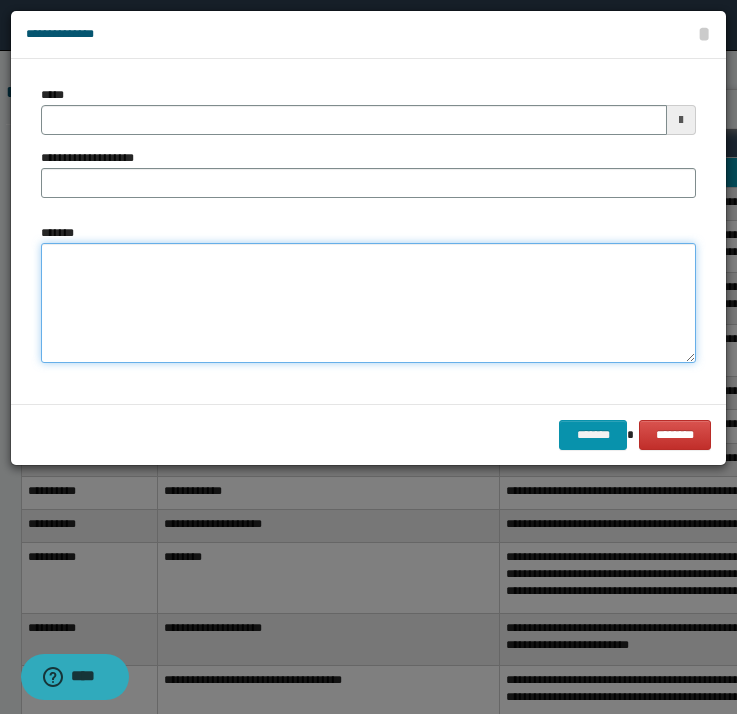 click on "*******" at bounding box center [368, 303] 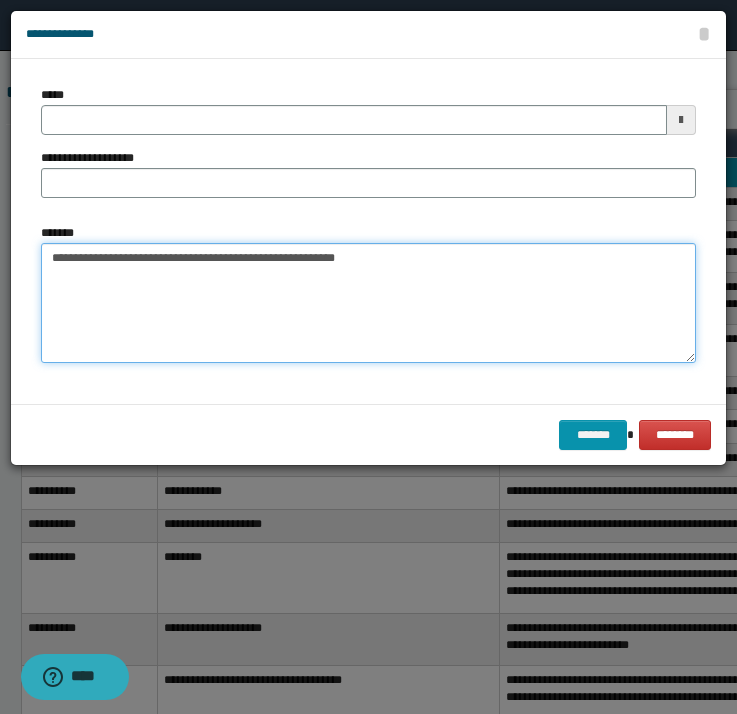 drag, startPoint x: 398, startPoint y: 262, endPoint x: 30, endPoint y: 259, distance: 368.01224 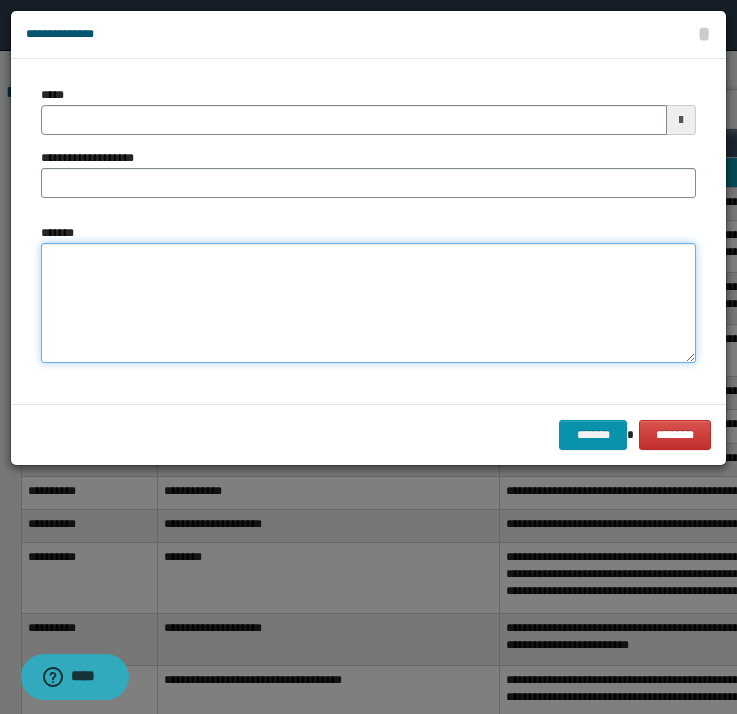 paste on "**********" 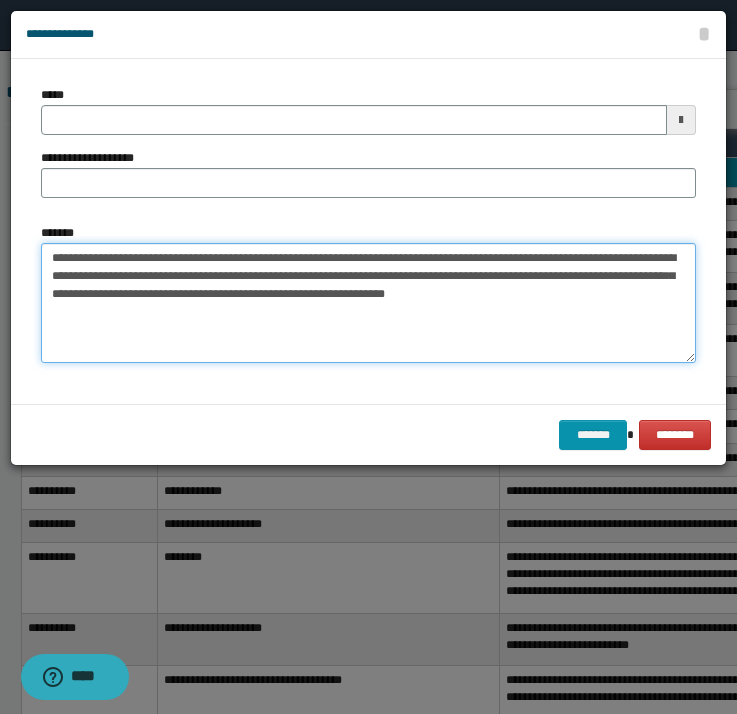 drag, startPoint x: 51, startPoint y: 258, endPoint x: 120, endPoint y: 258, distance: 69 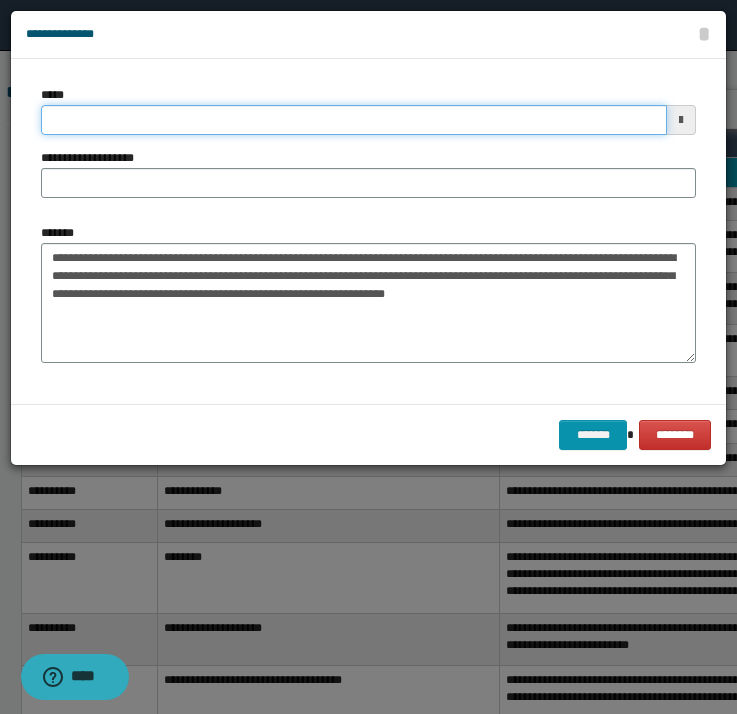 click on "*****" at bounding box center (354, 120) 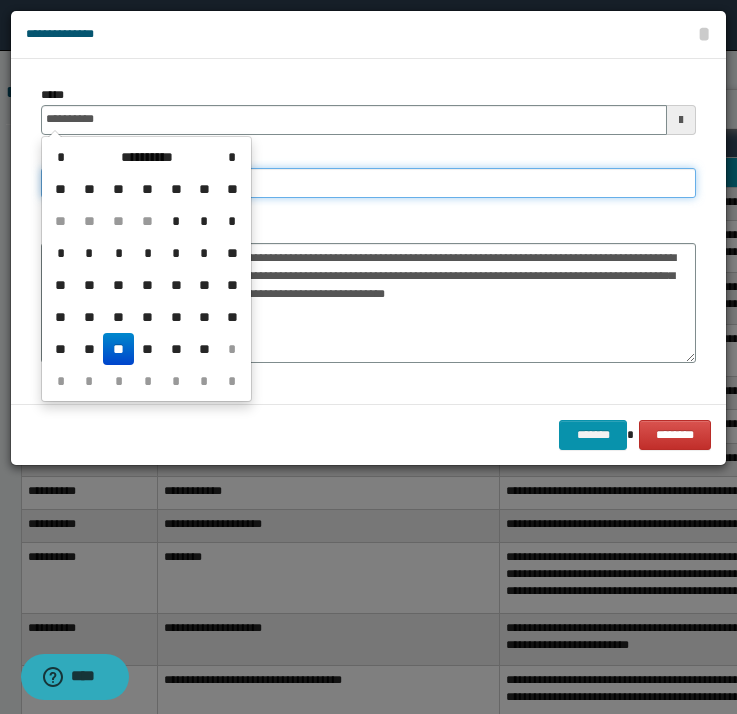 type on "**********" 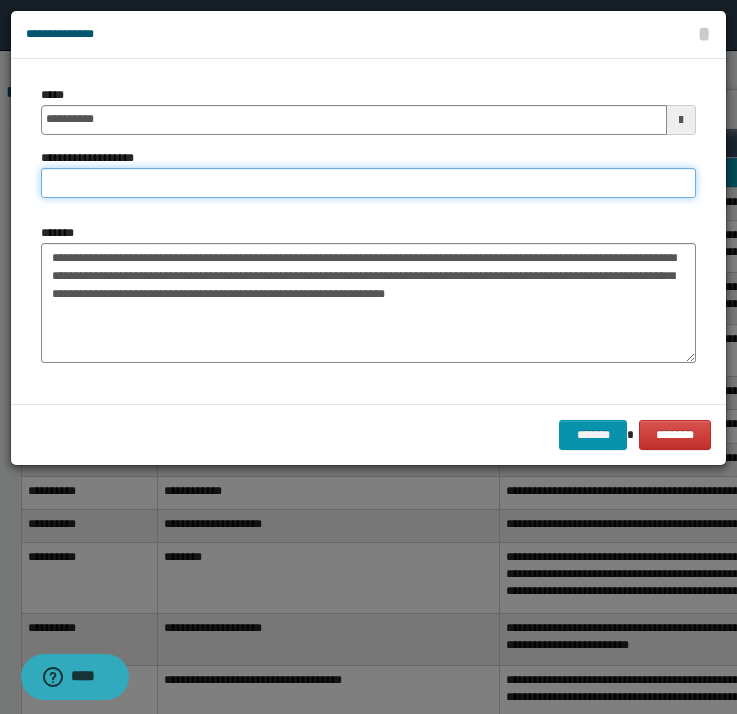 click on "**********" at bounding box center [368, 183] 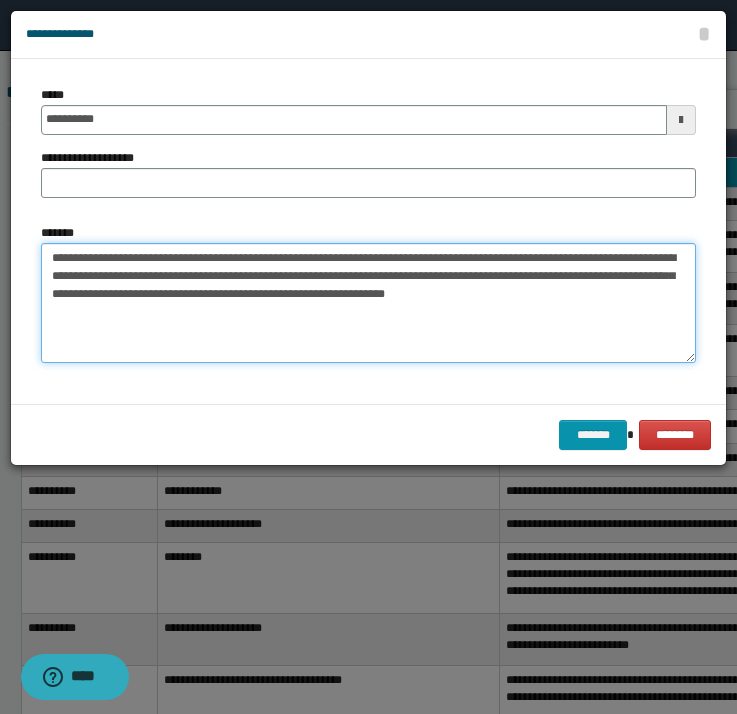 drag, startPoint x: 132, startPoint y: 252, endPoint x: 370, endPoint y: 257, distance: 238.05252 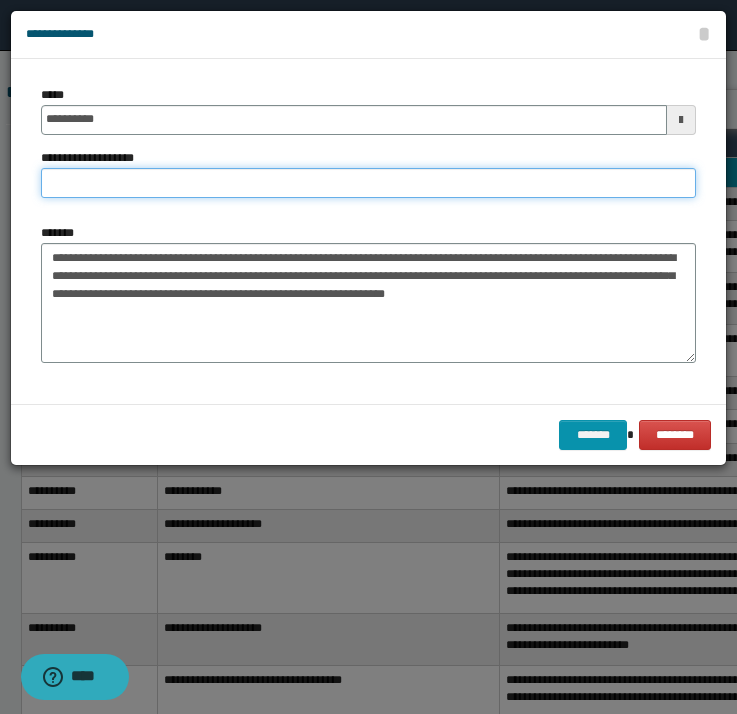 click on "**********" at bounding box center [368, 183] 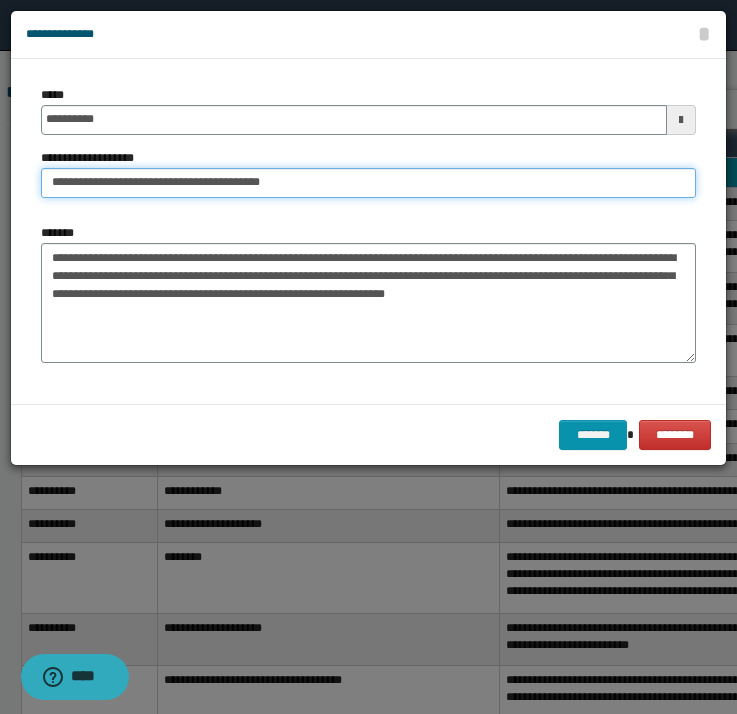 type on "**********" 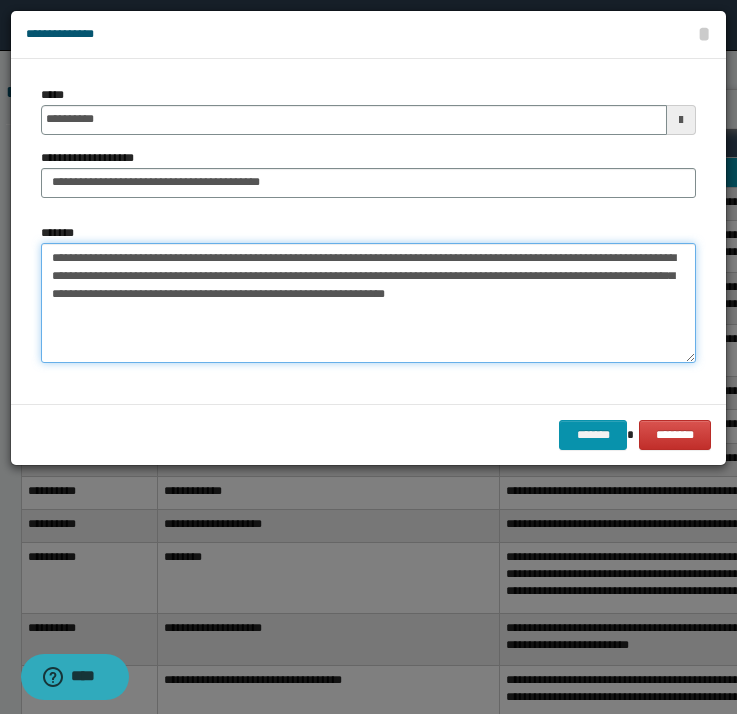 drag, startPoint x: 378, startPoint y: 254, endPoint x: -48, endPoint y: 227, distance: 426.85477 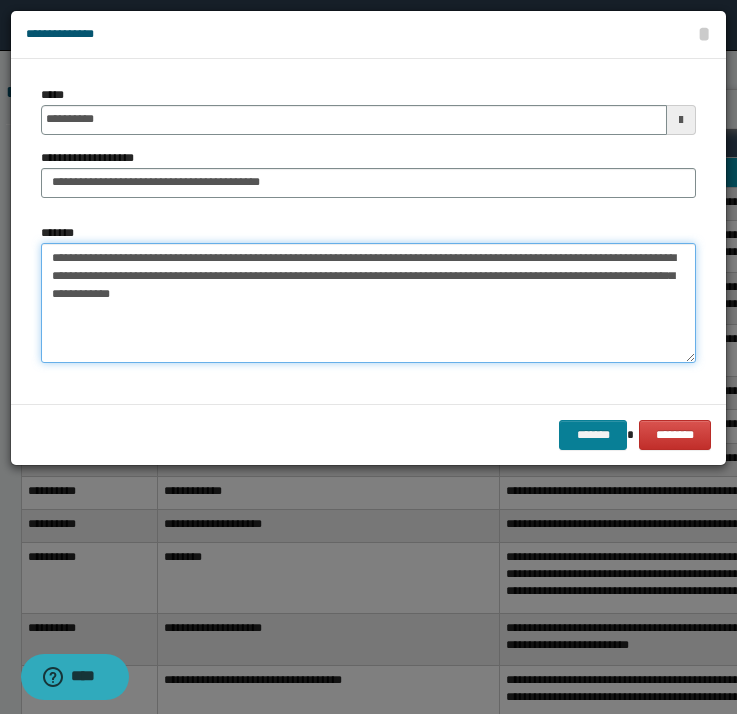type on "**********" 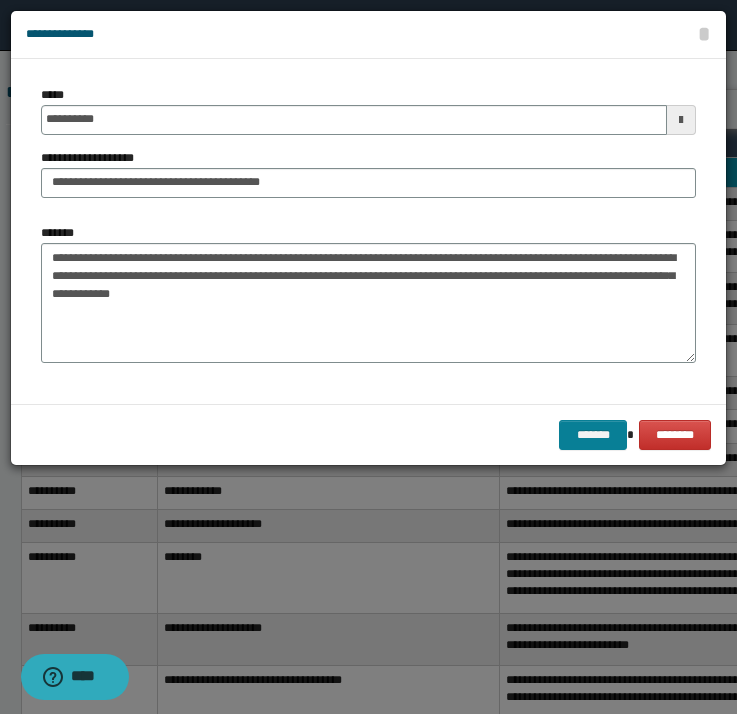 click on "*******" at bounding box center (593, 435) 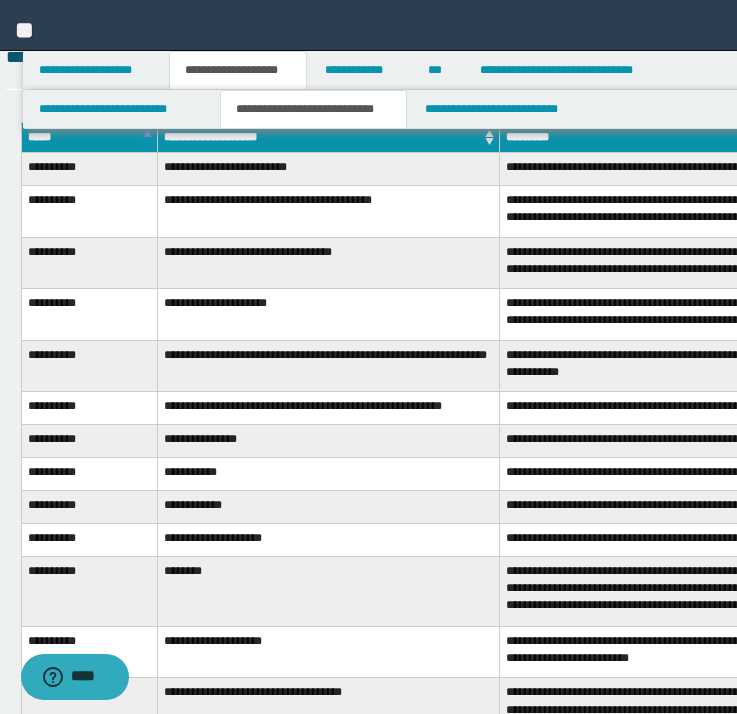 scroll, scrollTop: 5147, scrollLeft: 15, axis: both 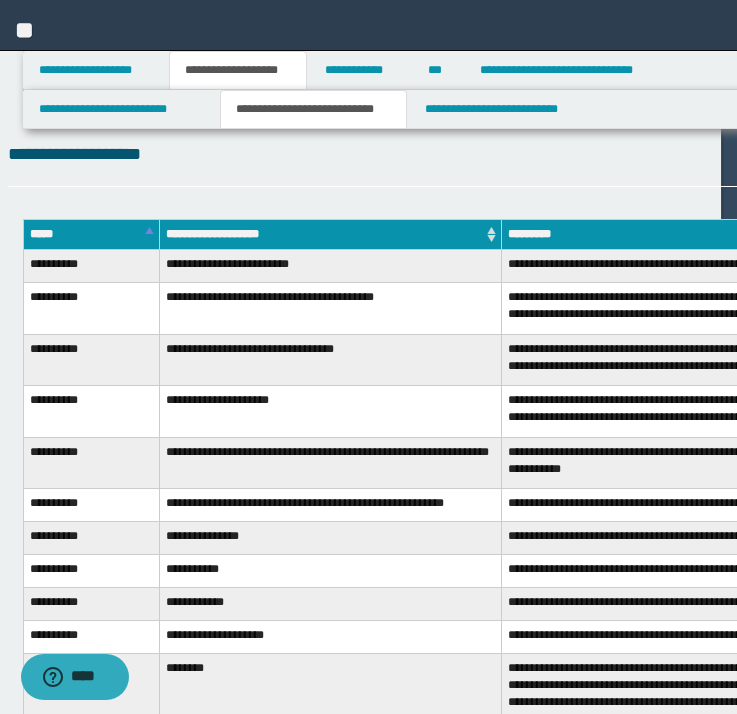 click on "*******" at bounding box center [1334, 155] 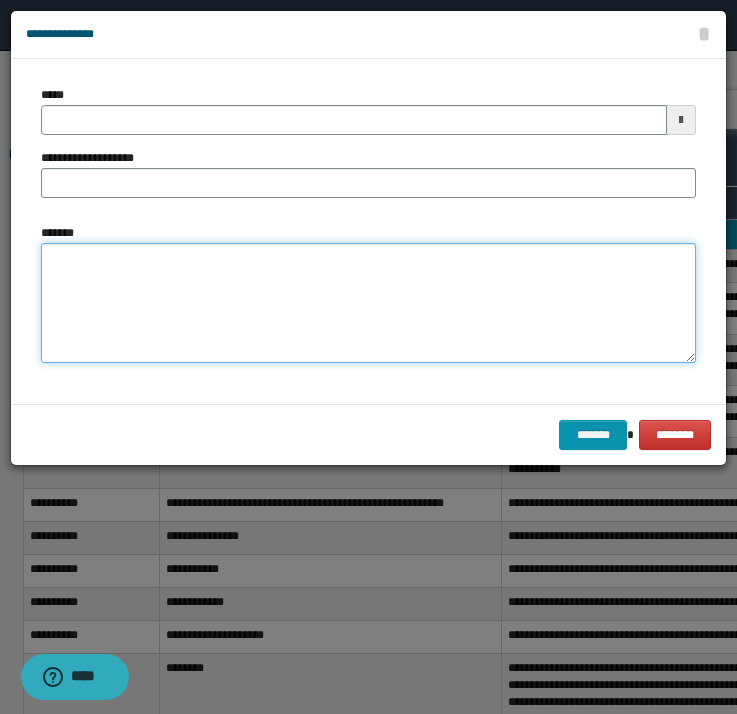 click on "*******" at bounding box center (368, 303) 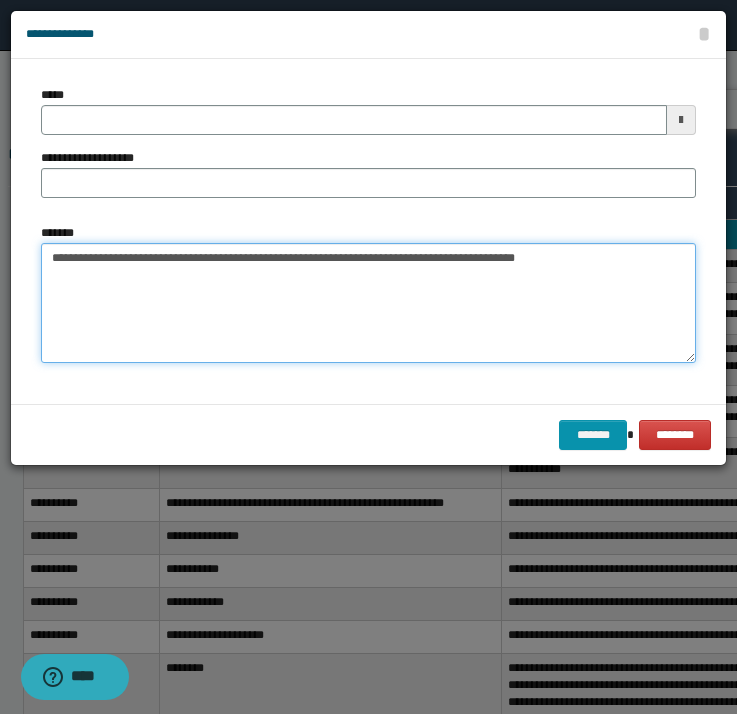 drag, startPoint x: 119, startPoint y: 258, endPoint x: -3, endPoint y: 257, distance: 122.0041 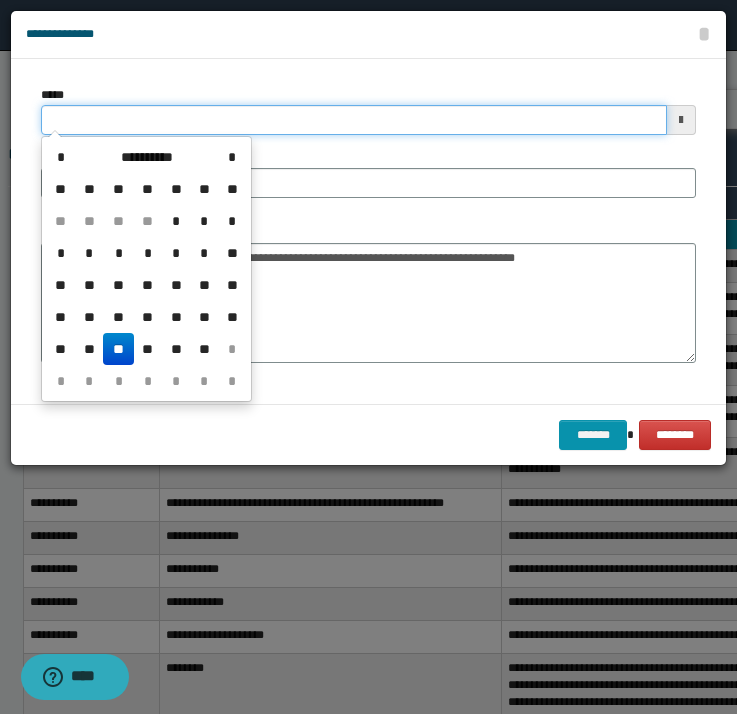 click on "*****" at bounding box center [354, 120] 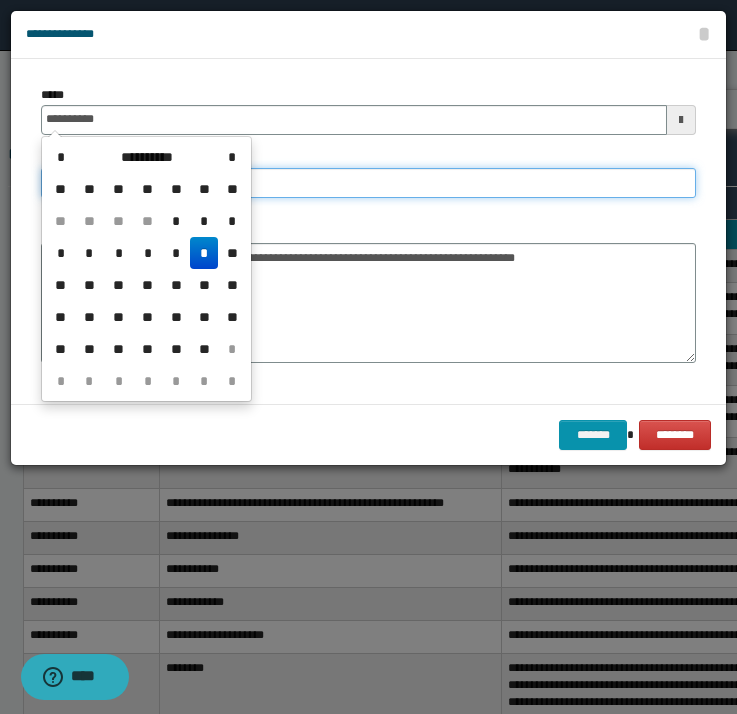 type on "**********" 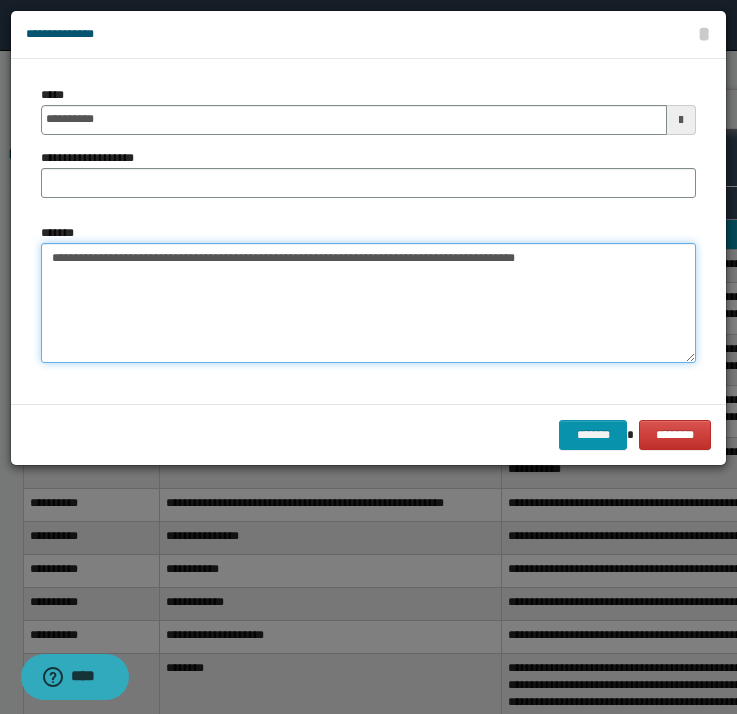 drag, startPoint x: 133, startPoint y: 257, endPoint x: 349, endPoint y: 258, distance: 216.00232 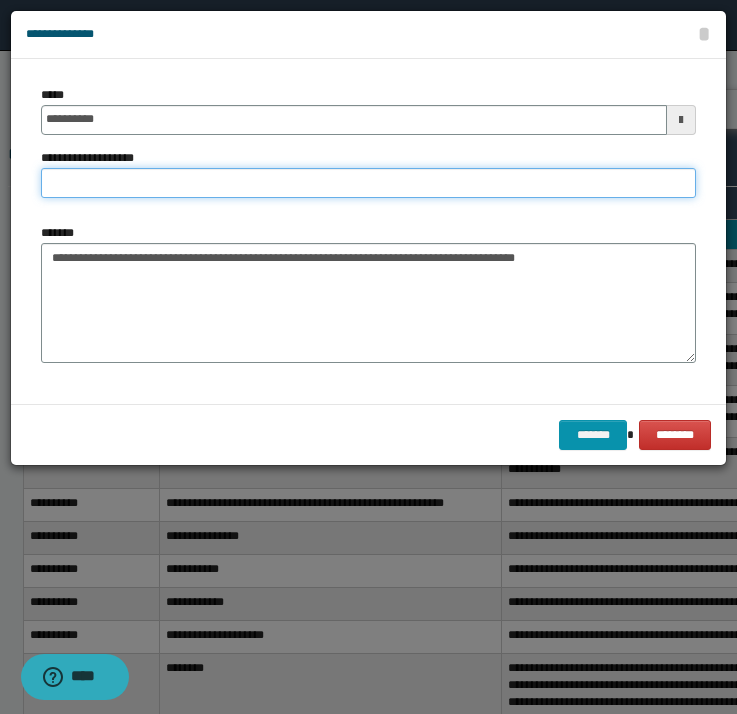click on "**********" at bounding box center [368, 183] 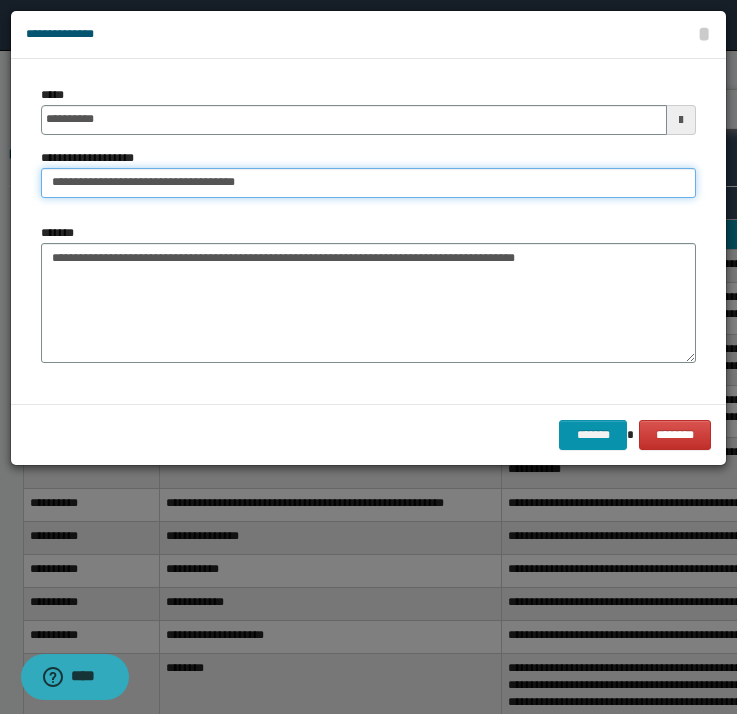 type on "**********" 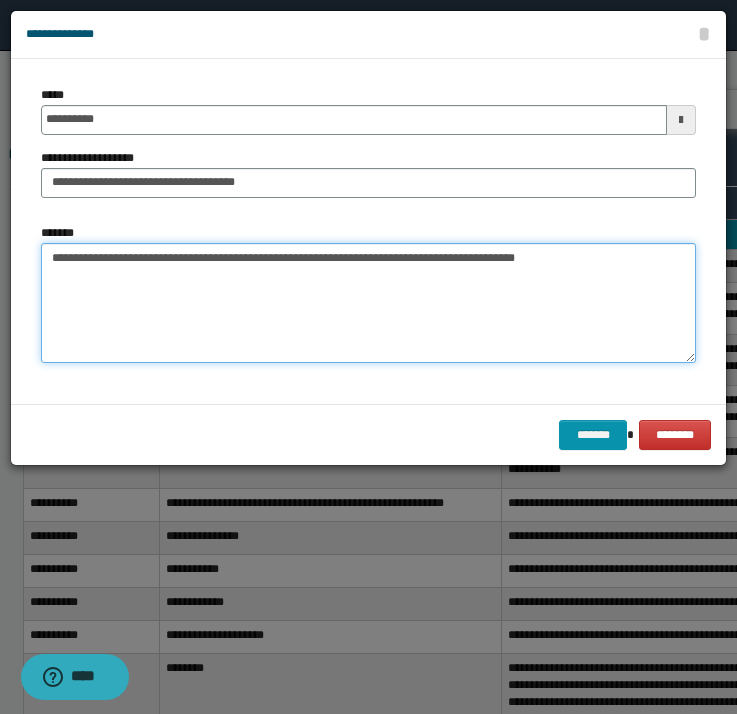 drag, startPoint x: 373, startPoint y: 261, endPoint x: 37, endPoint y: 253, distance: 336.0952 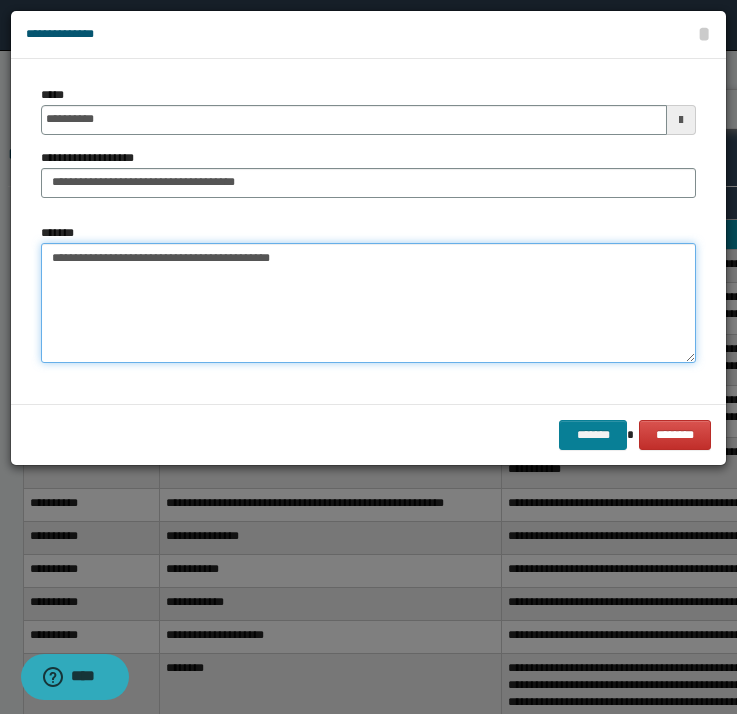 type on "**********" 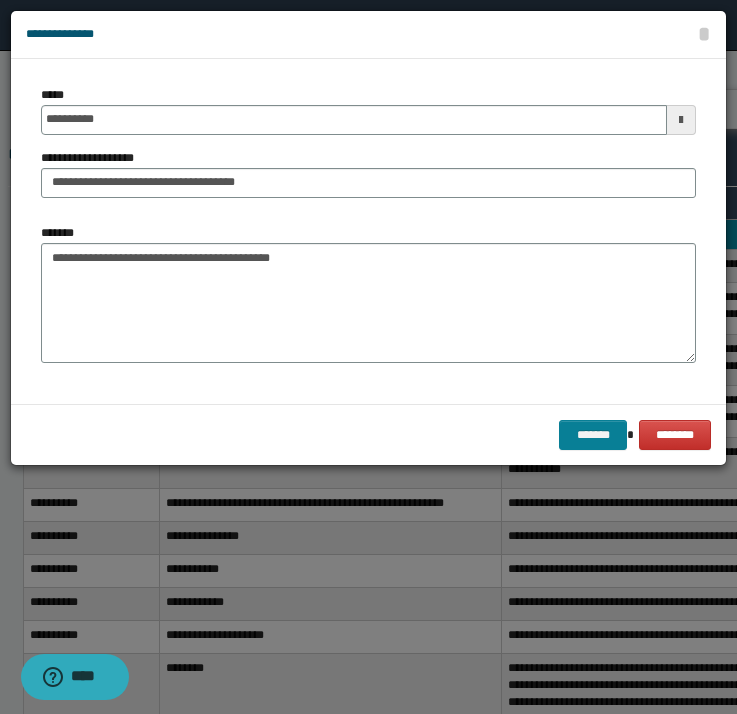 click on "*******" at bounding box center (593, 435) 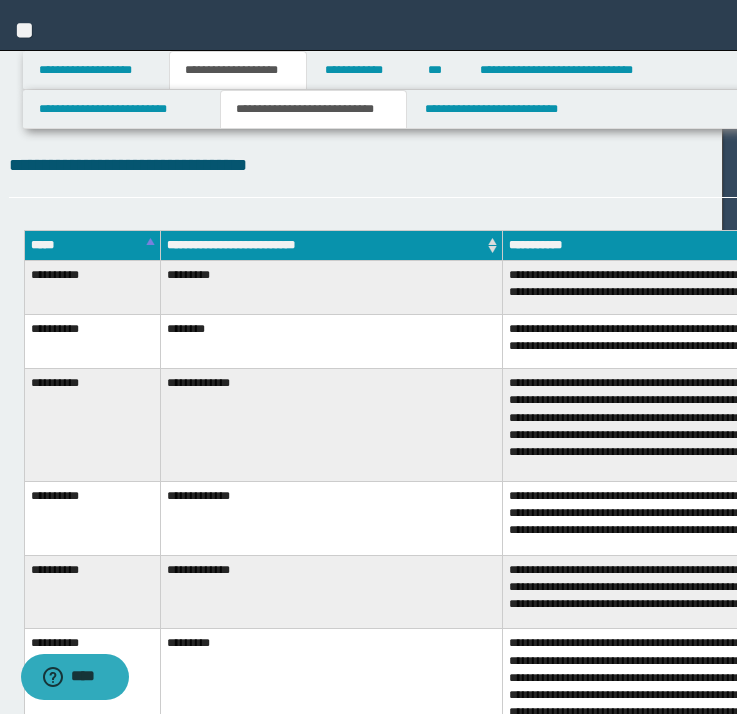 scroll, scrollTop: 5882, scrollLeft: 14, axis: both 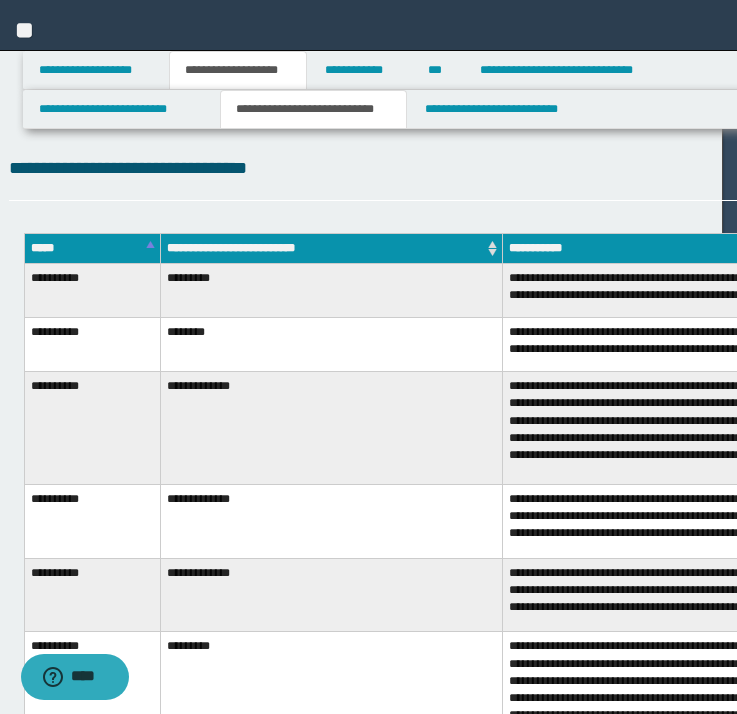 click on "*******" at bounding box center (1335, 169) 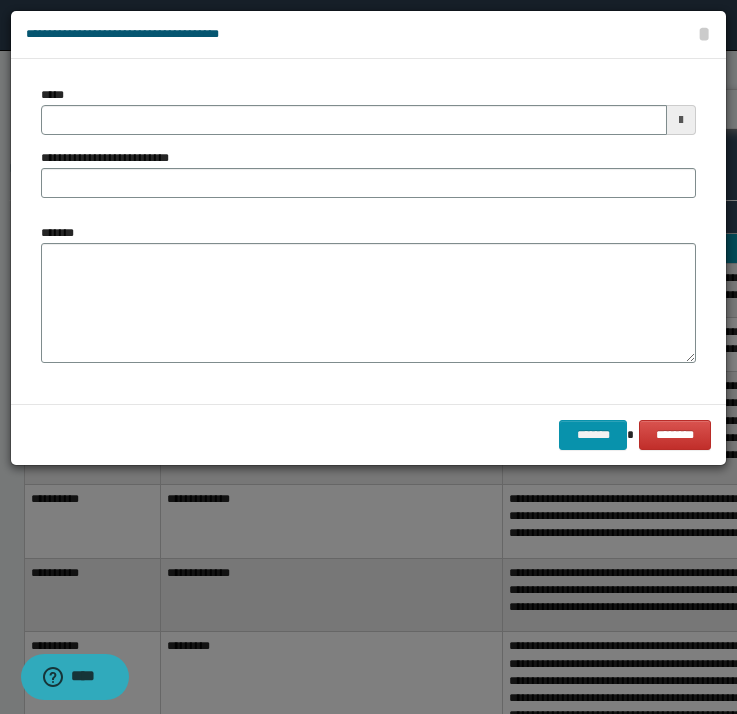 type 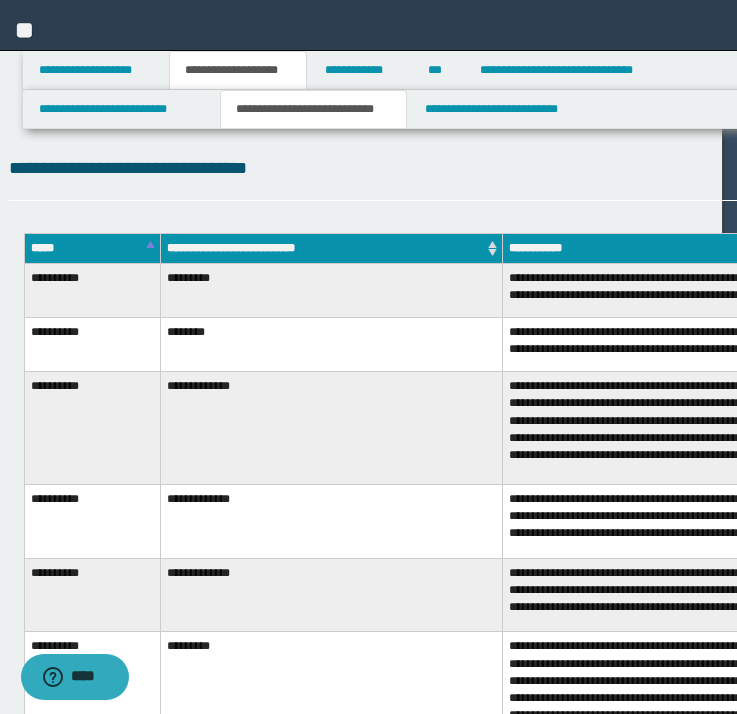 click on "*******" at bounding box center [1335, 169] 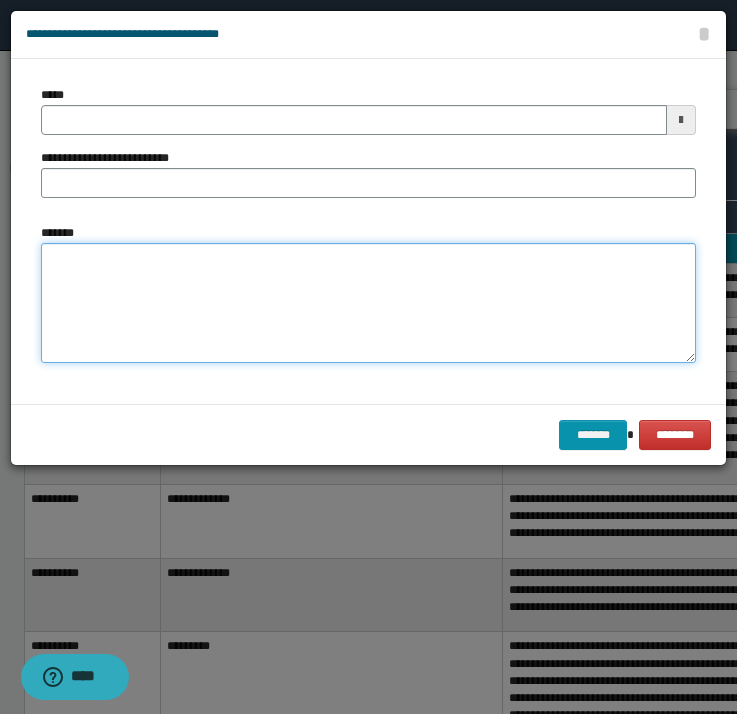 click on "*******" at bounding box center (368, 303) 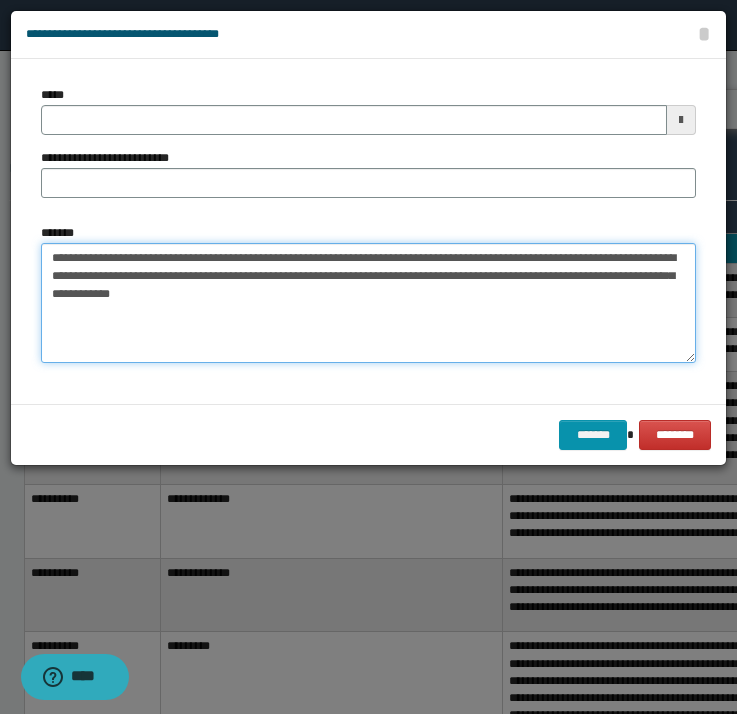 drag, startPoint x: 51, startPoint y: 258, endPoint x: 124, endPoint y: 255, distance: 73.061615 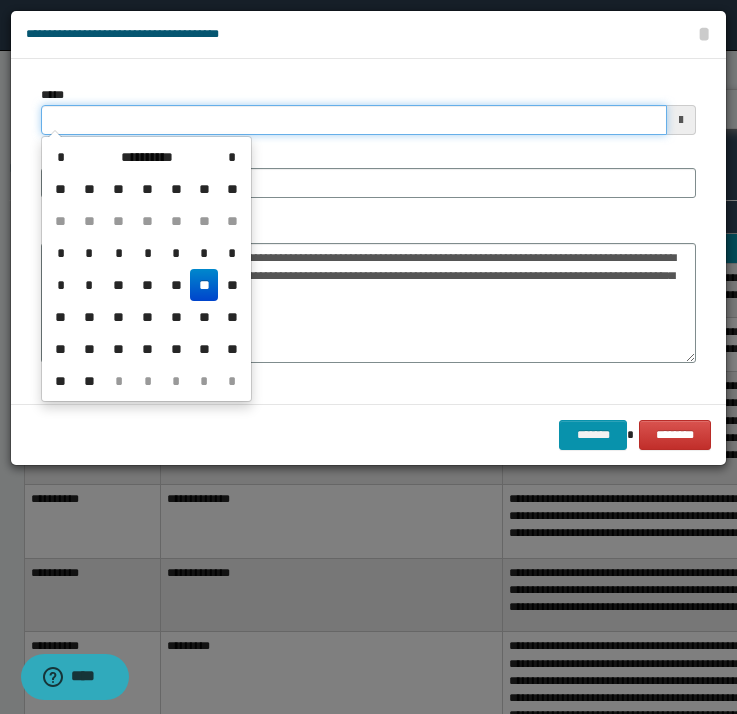 click on "*****" at bounding box center (354, 120) 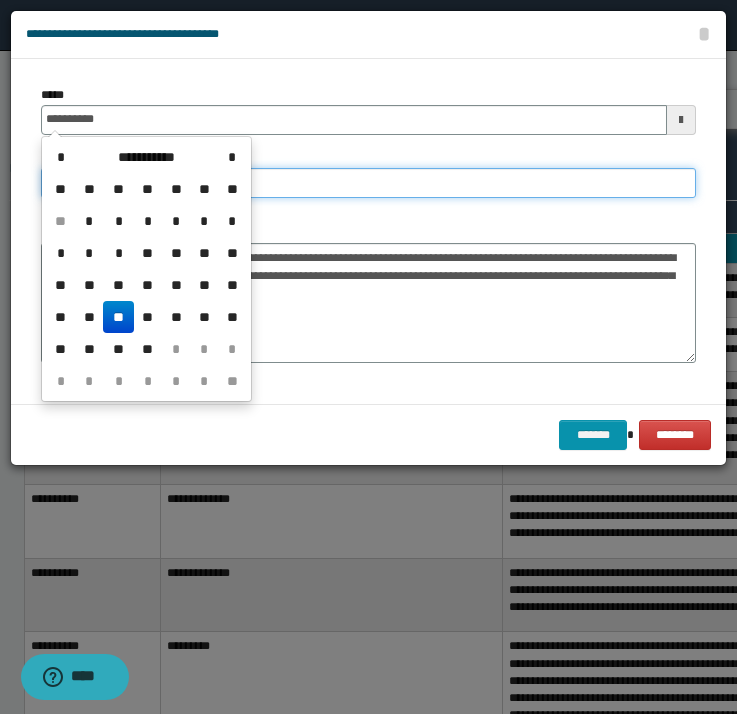 type on "**********" 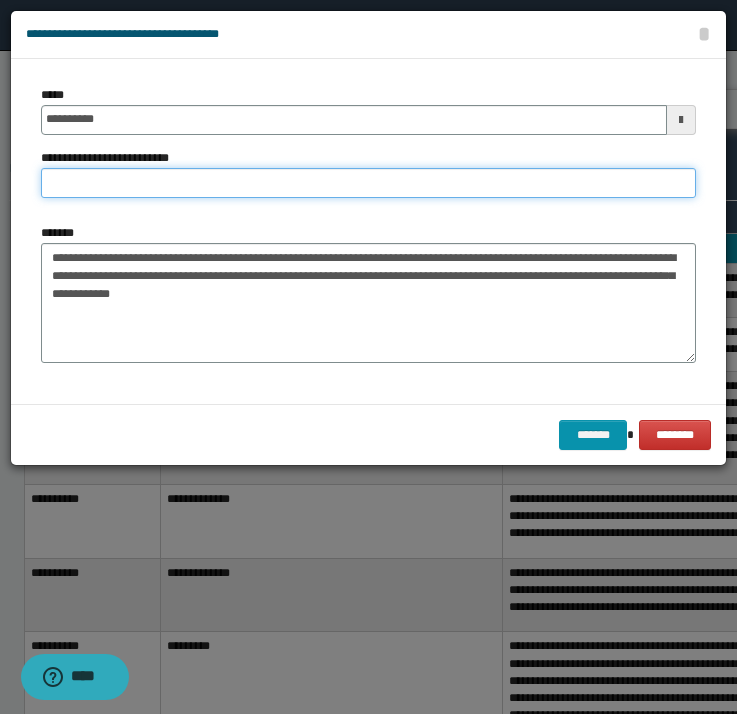 click on "**********" at bounding box center (368, 183) 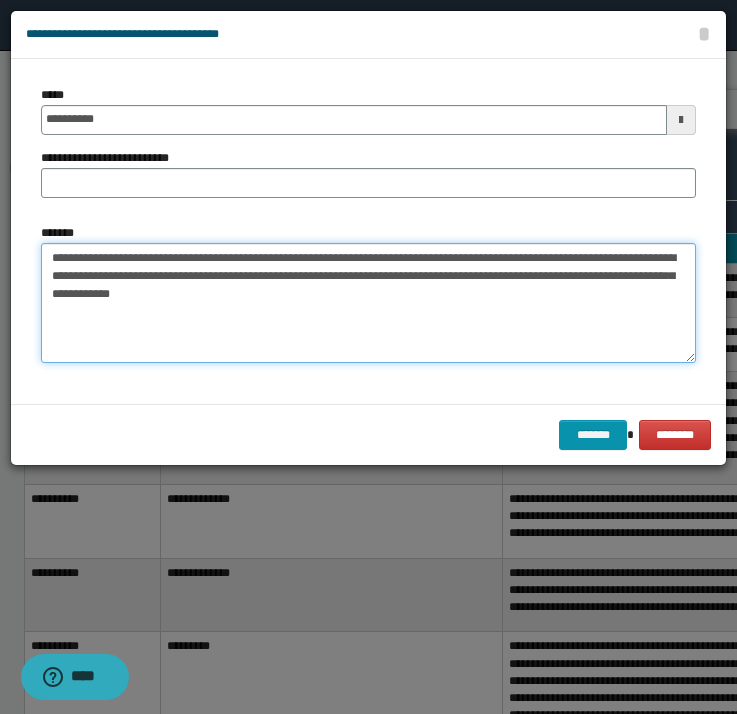 drag, startPoint x: 133, startPoint y: 255, endPoint x: 182, endPoint y: 255, distance: 49 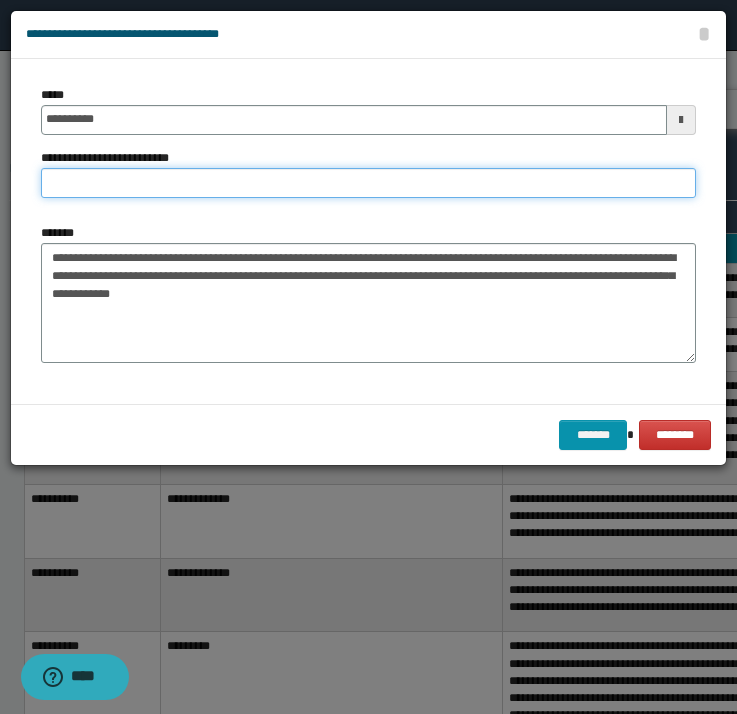 click on "**********" at bounding box center (368, 183) 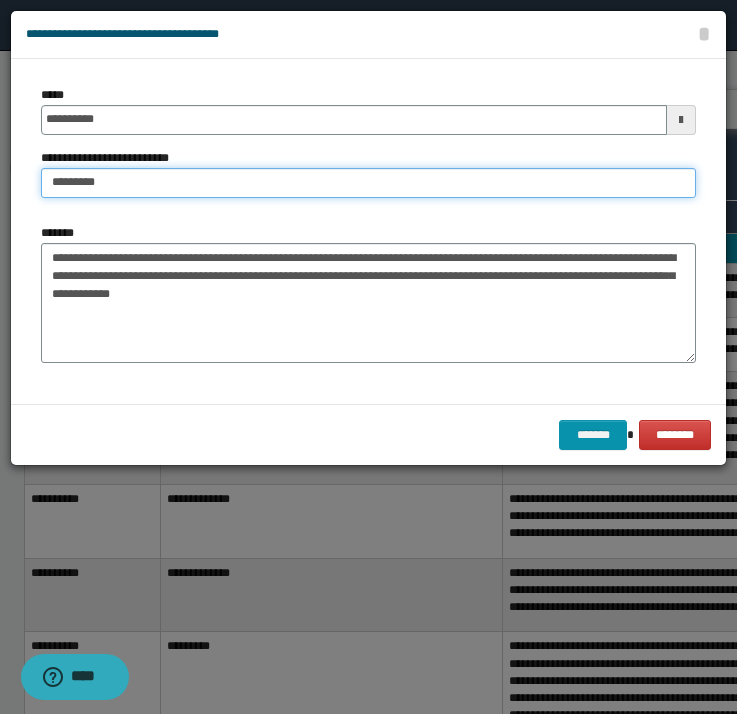 type on "********" 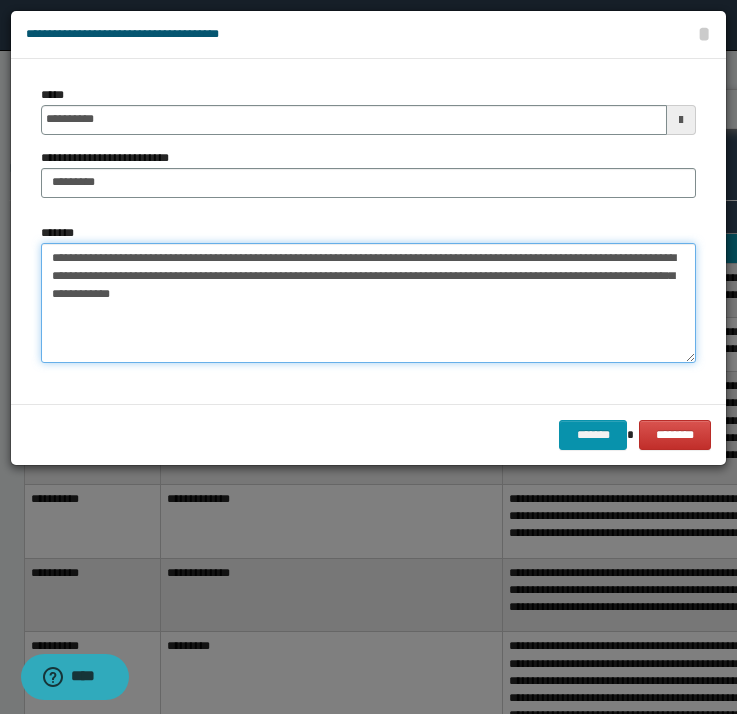 drag, startPoint x: 187, startPoint y: 251, endPoint x: -32, endPoint y: 247, distance: 219.03653 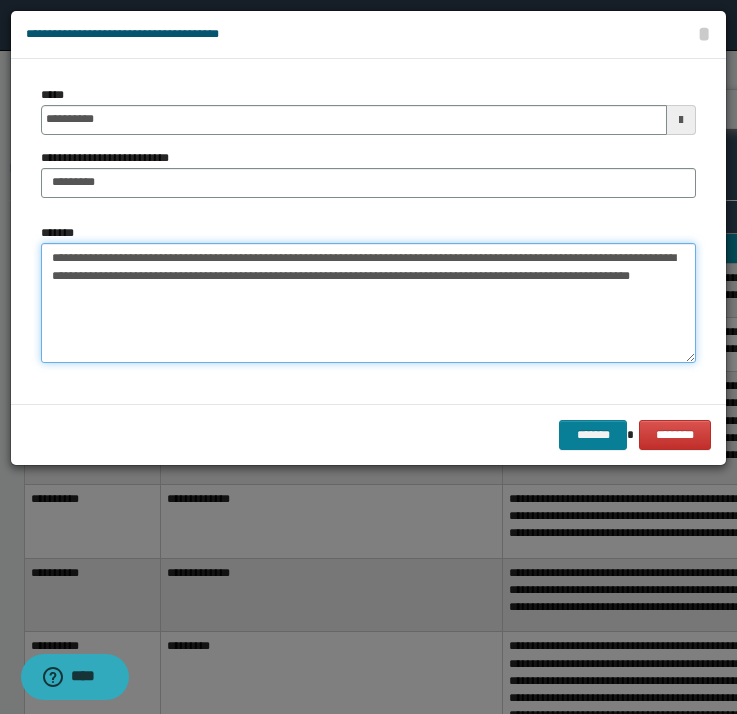 type on "**********" 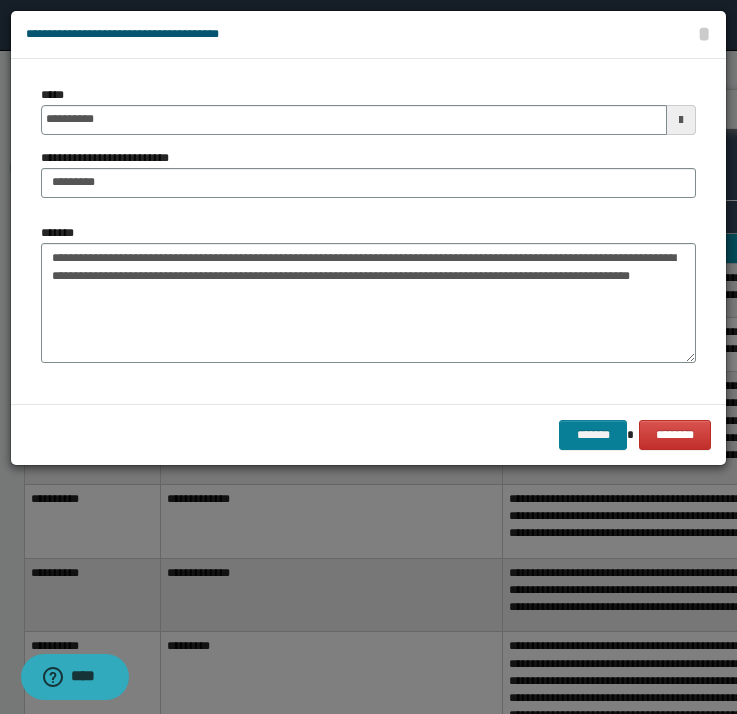 click on "*******" at bounding box center [593, 435] 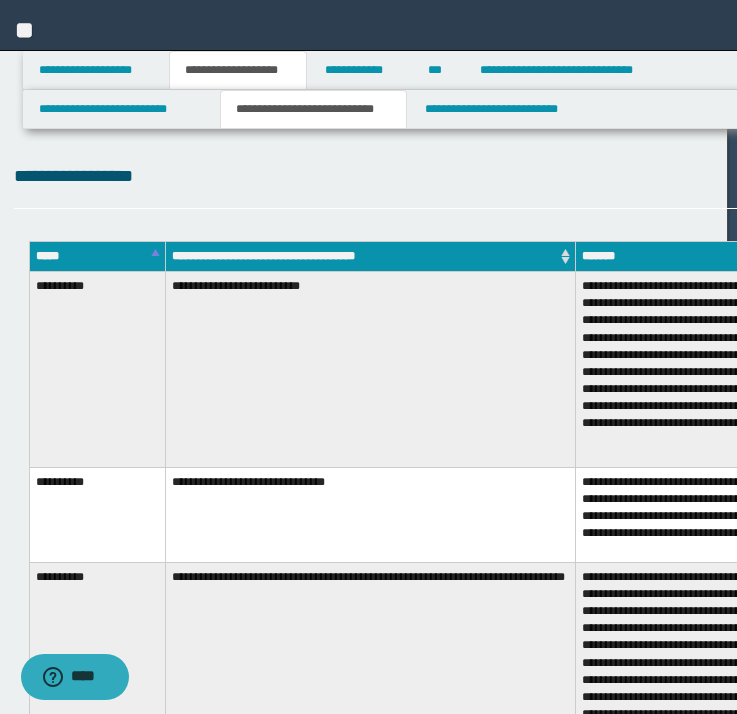 scroll, scrollTop: 770, scrollLeft: 7, axis: both 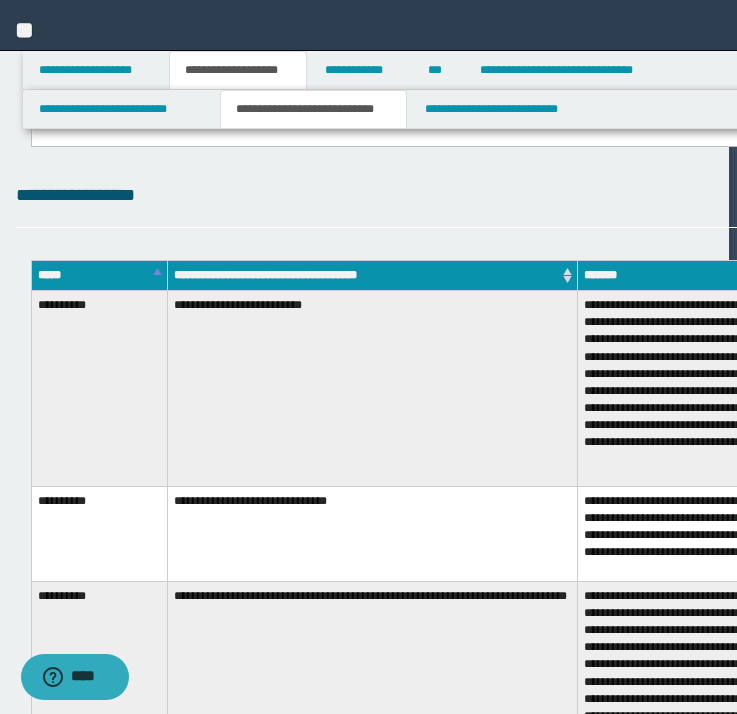 click on "*******" at bounding box center [1342, 196] 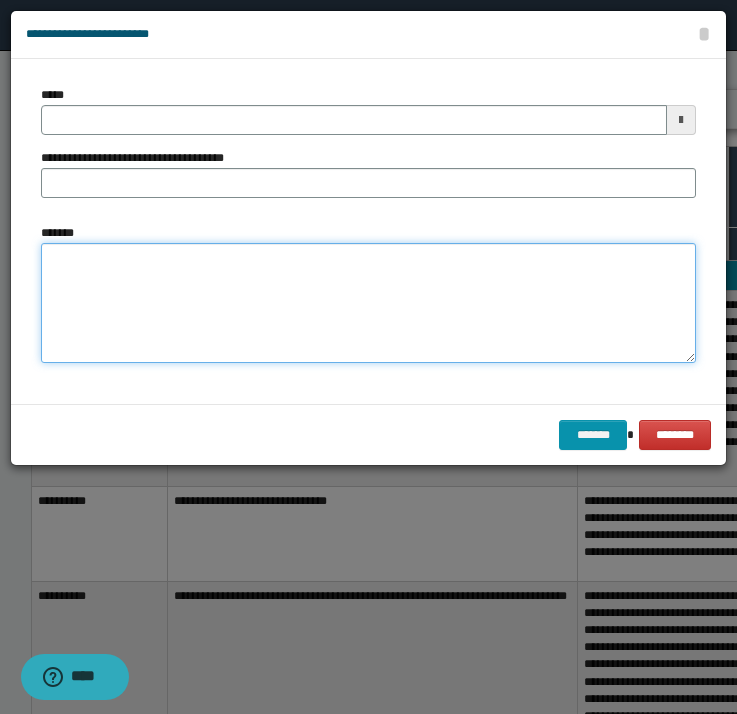 click on "*******" at bounding box center (368, 303) 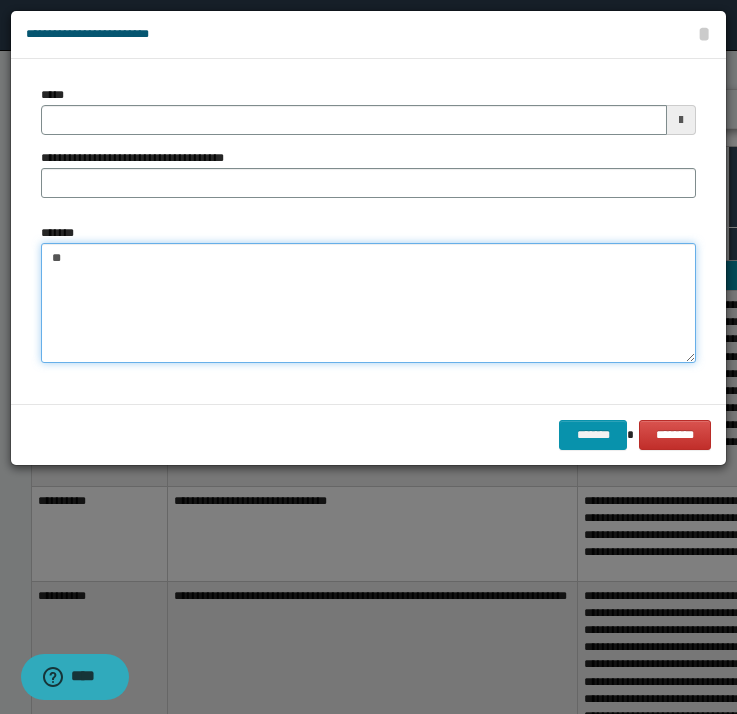 type on "*" 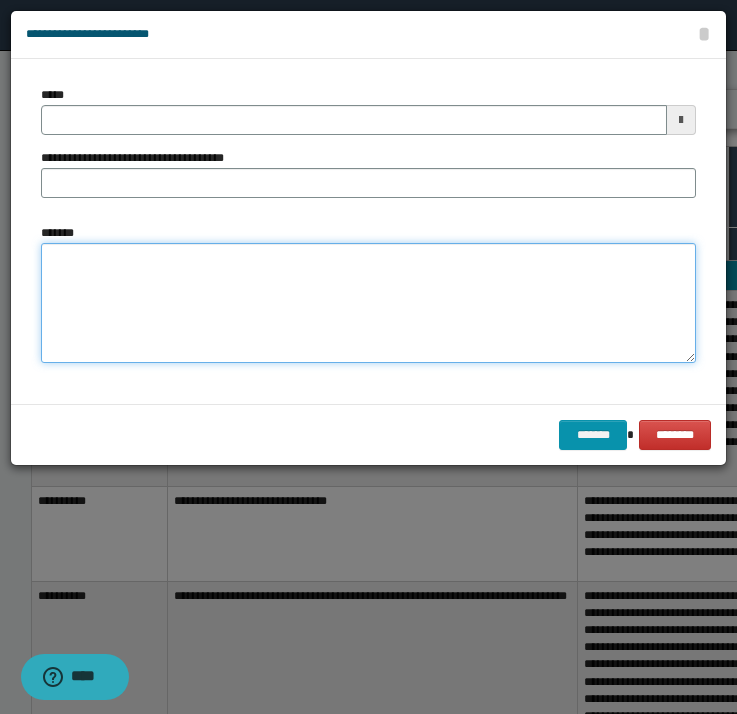 paste on "**********" 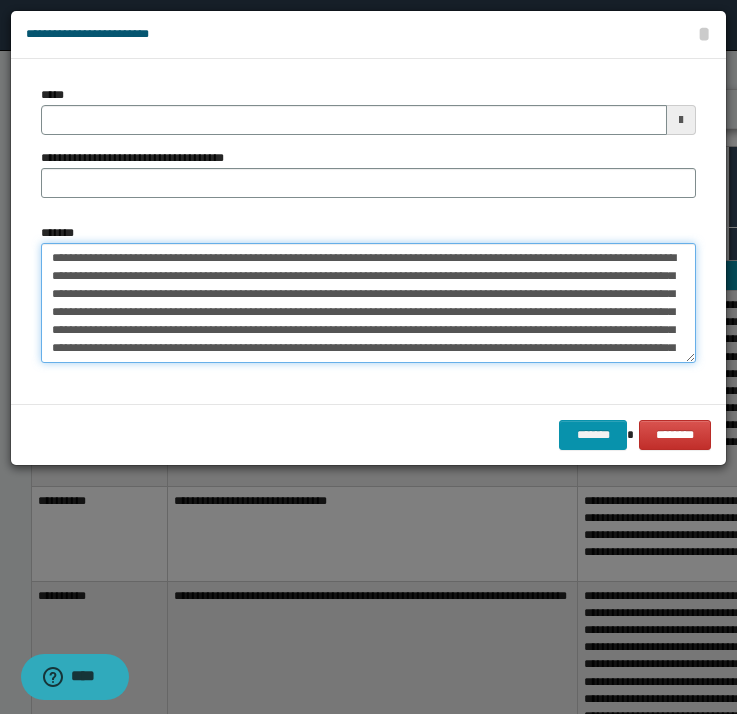 scroll, scrollTop: 0, scrollLeft: 0, axis: both 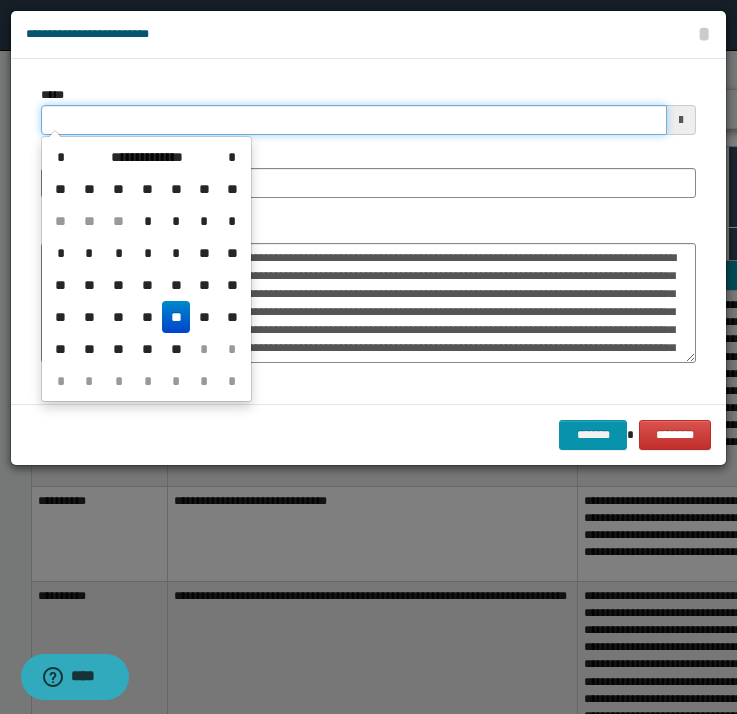 click on "*****" at bounding box center (354, 120) 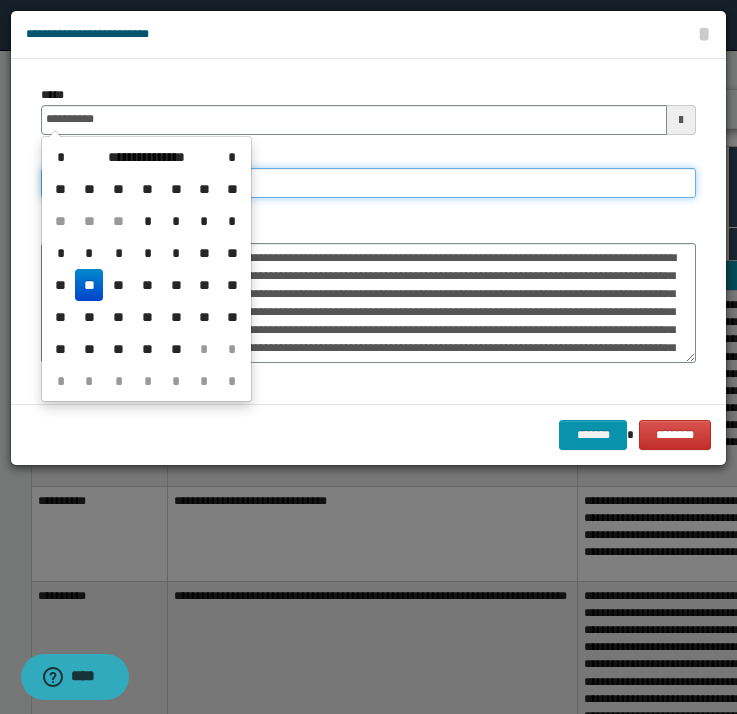 type on "**********" 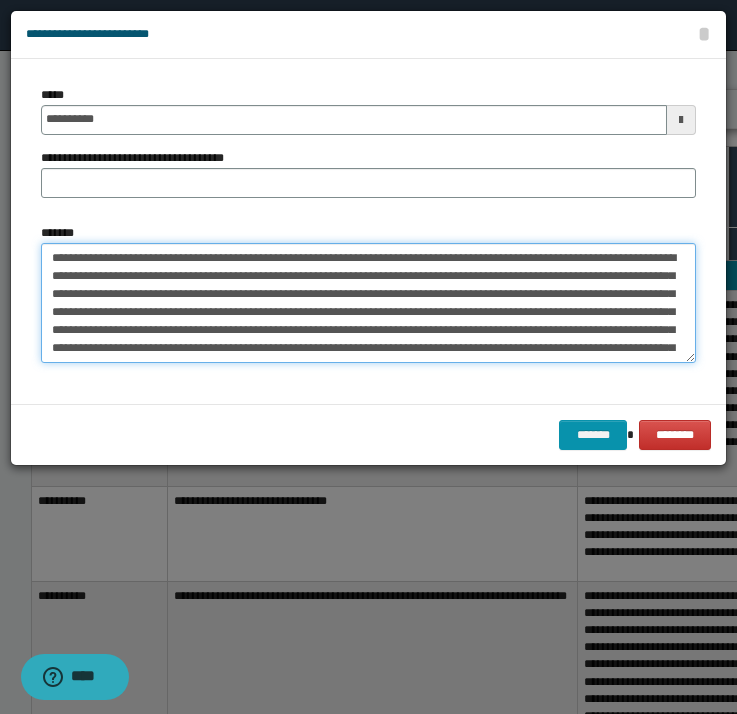 drag, startPoint x: 141, startPoint y: 253, endPoint x: 116, endPoint y: 278, distance: 35.35534 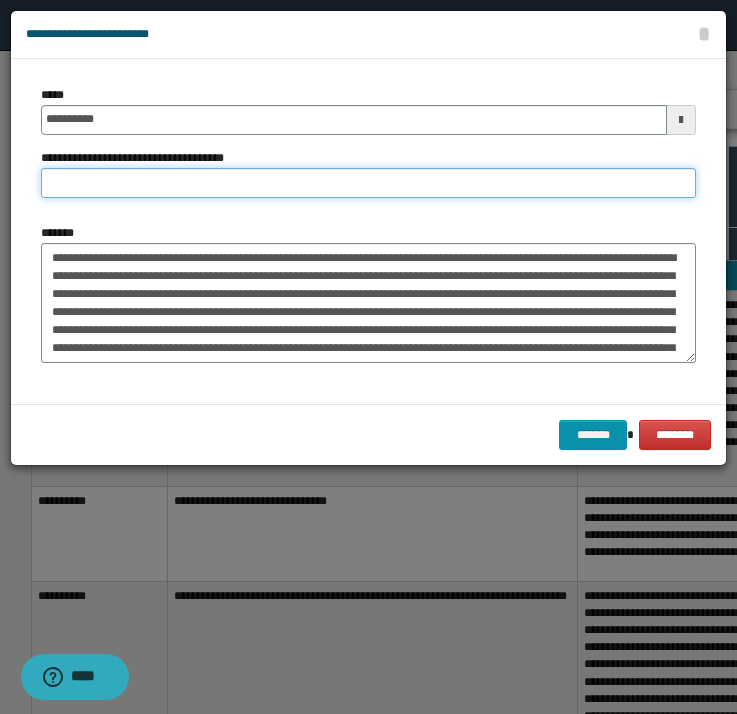 click on "**********" at bounding box center [368, 183] 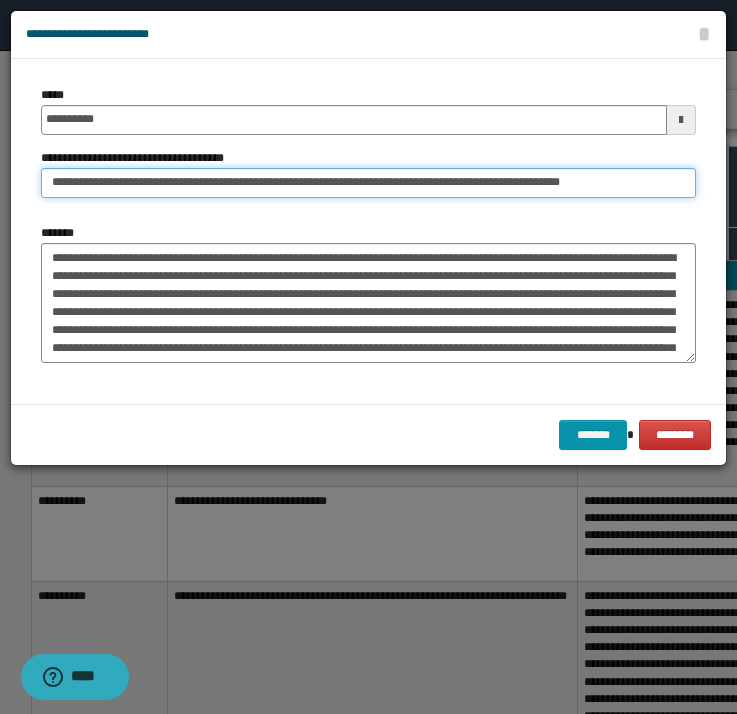 type on "**********" 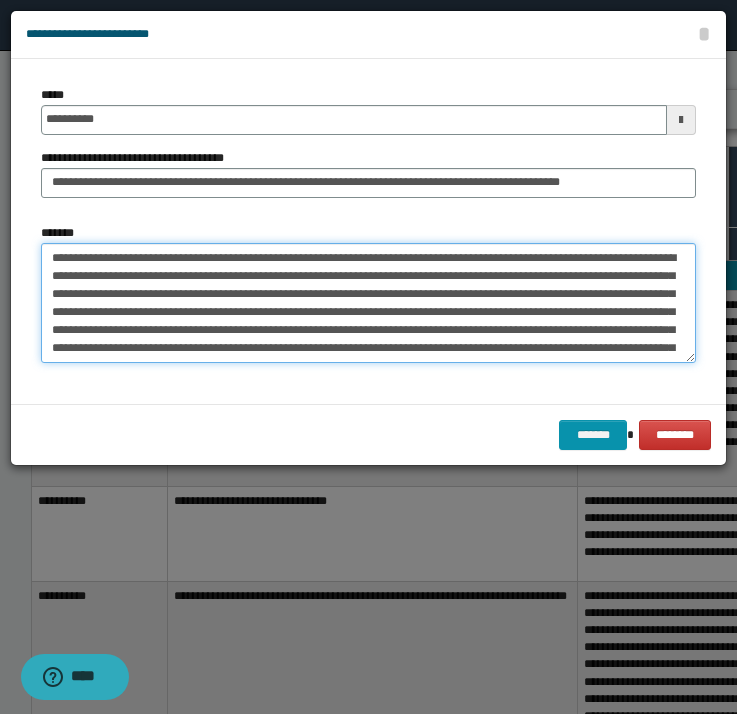 drag, startPoint x: 52, startPoint y: 255, endPoint x: 133, endPoint y: 280, distance: 84.77028 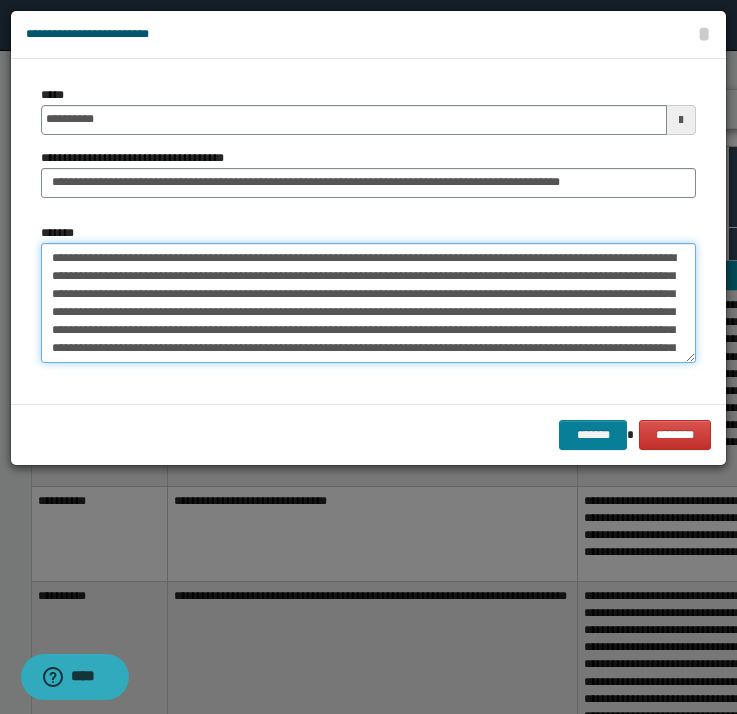 type on "**********" 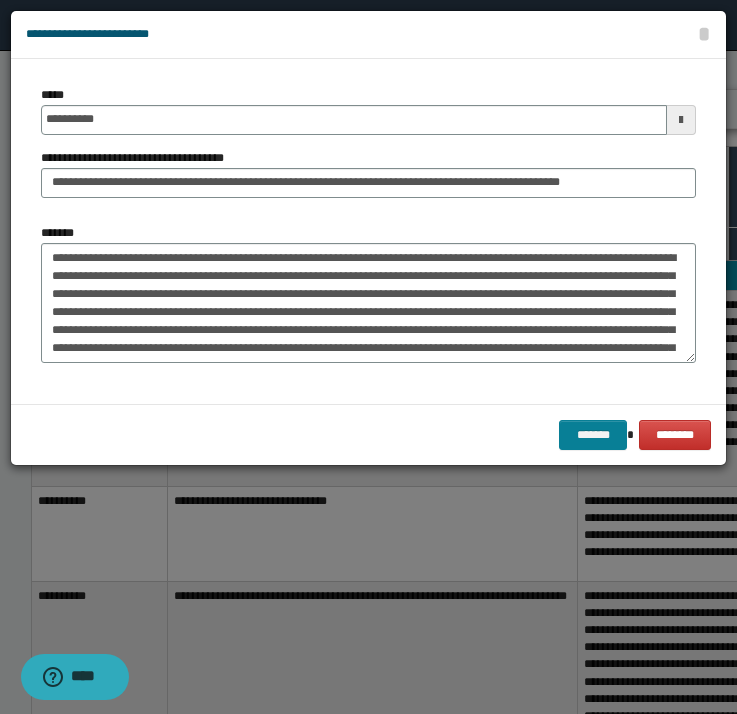 click on "*******" at bounding box center [593, 435] 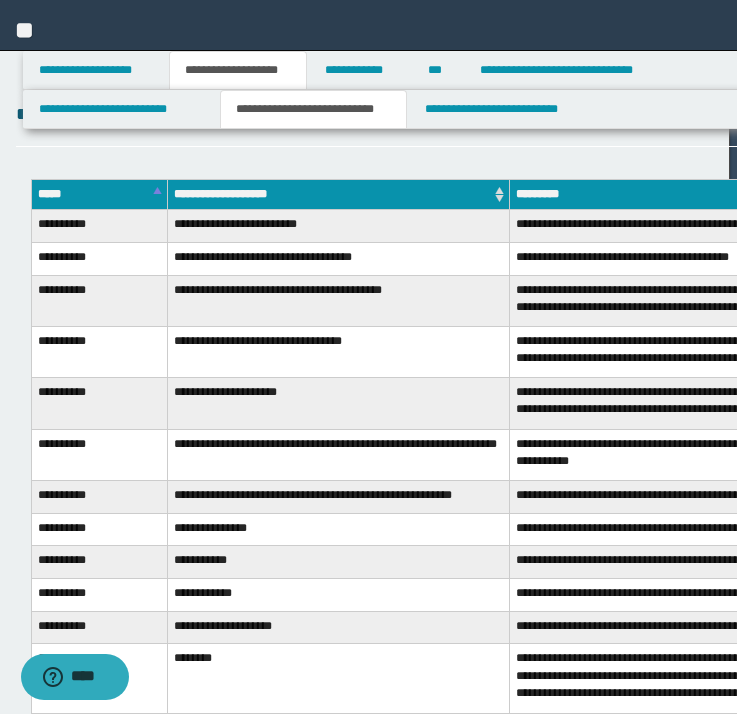 scroll, scrollTop: 5546, scrollLeft: 7, axis: both 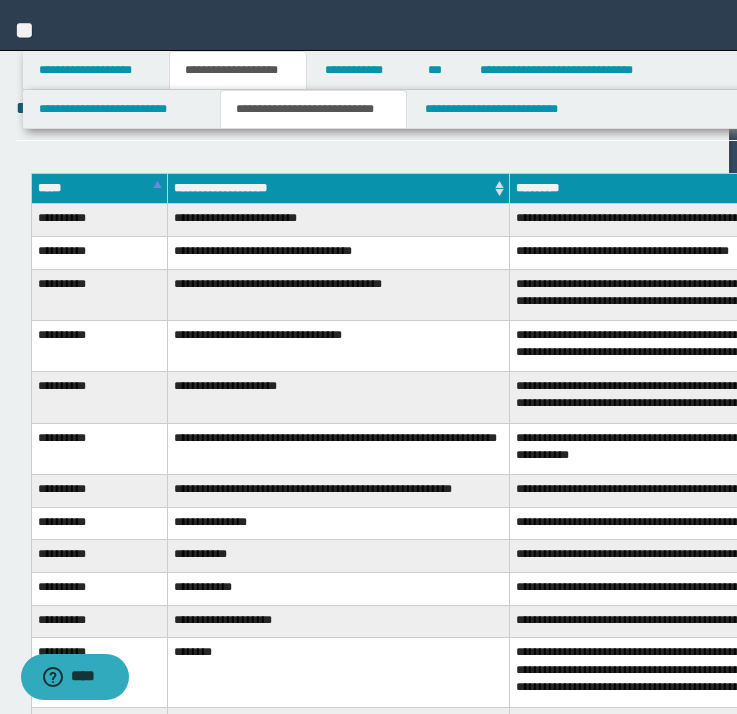 click on "*******" at bounding box center (1342, 109) 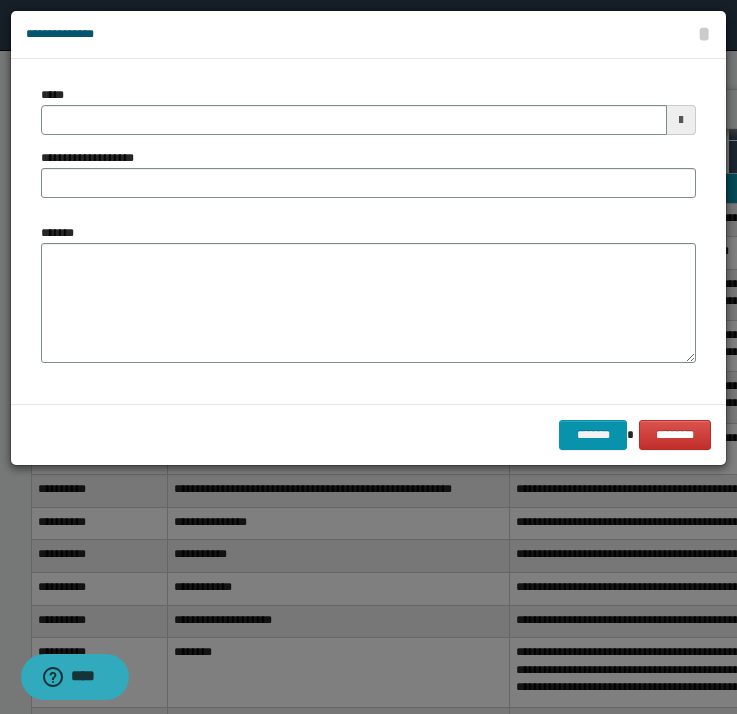 type 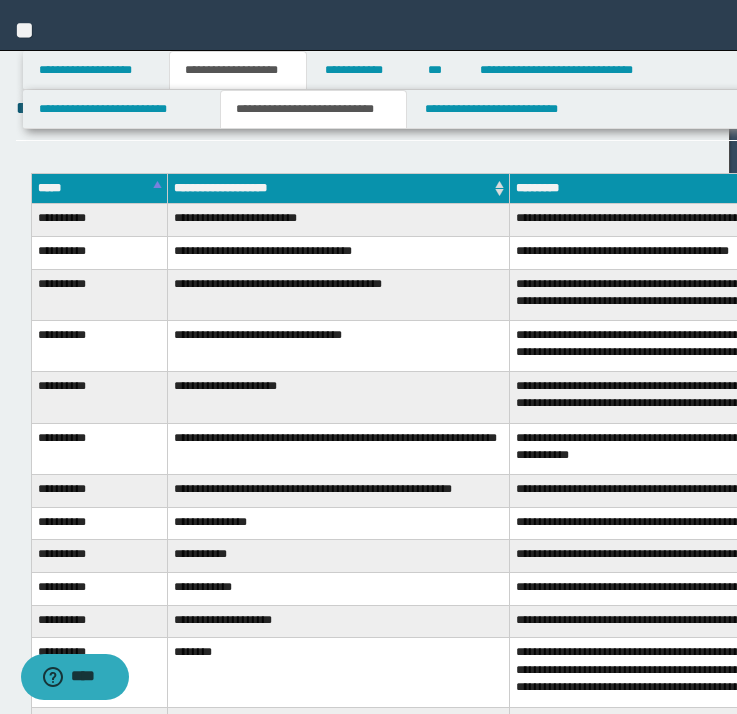 click on "*******" at bounding box center [1342, 109] 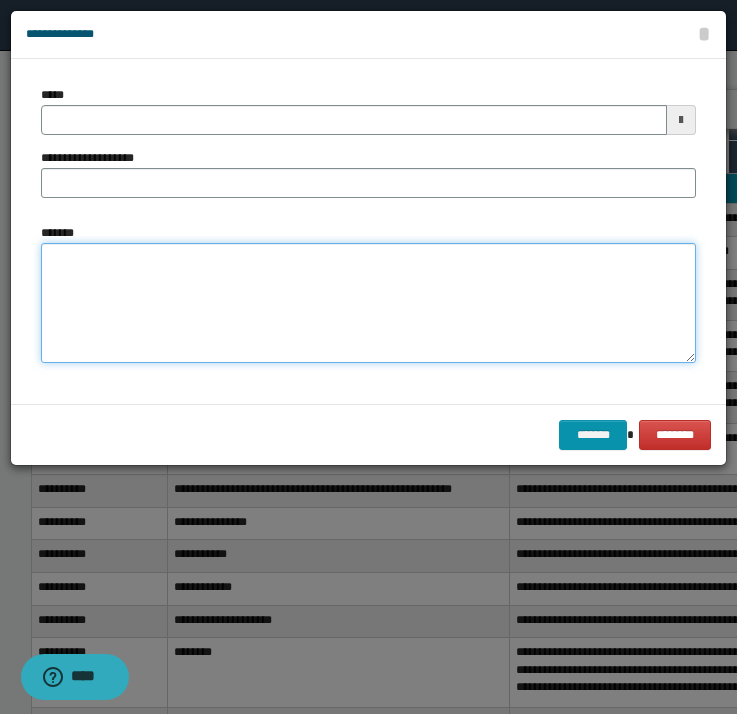 click on "*******" at bounding box center [368, 303] 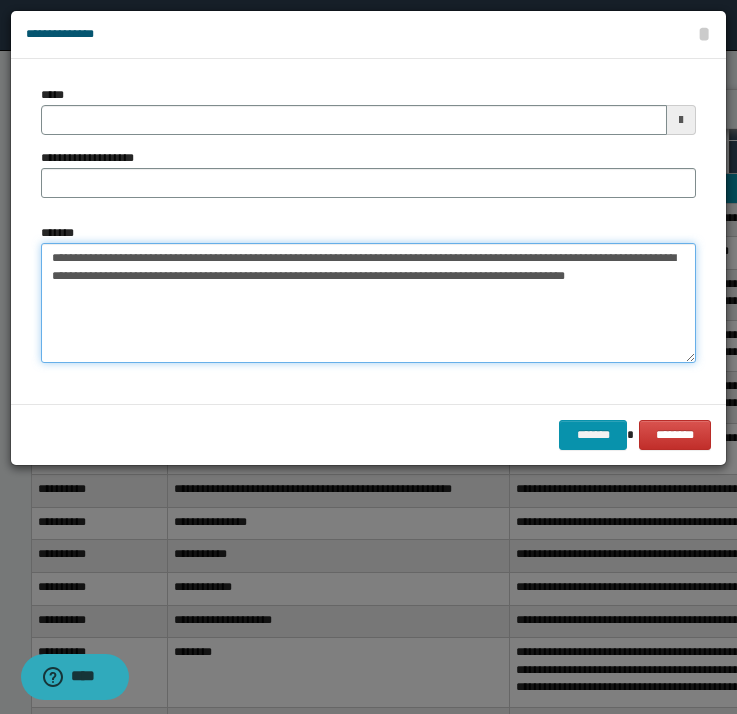 drag, startPoint x: 49, startPoint y: 257, endPoint x: 121, endPoint y: 256, distance: 72.00694 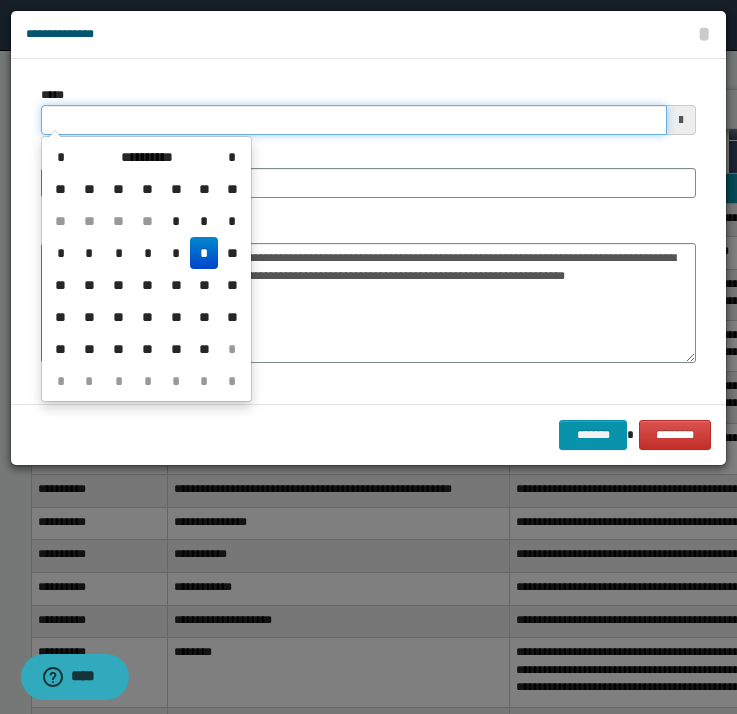 click on "*****" at bounding box center (354, 120) 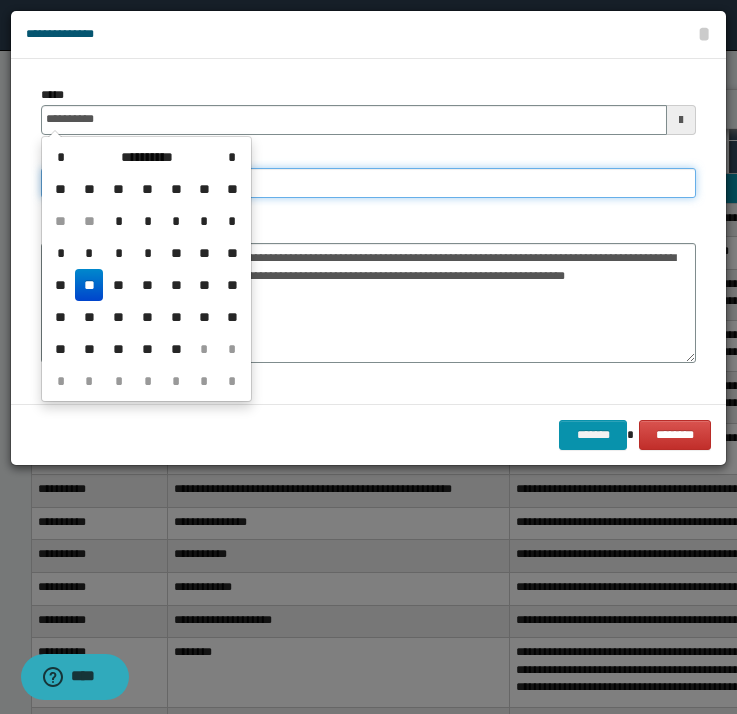 type on "**********" 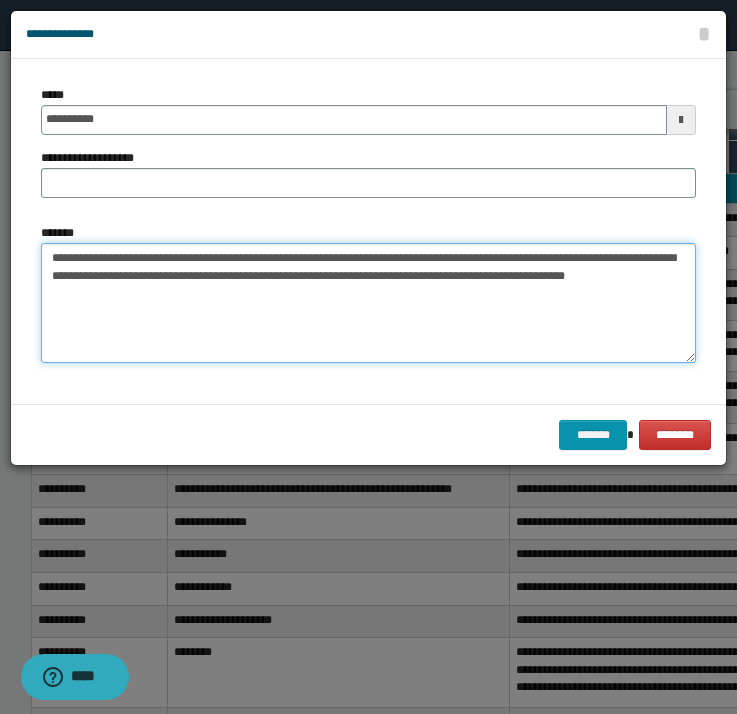 drag, startPoint x: 131, startPoint y: 259, endPoint x: 182, endPoint y: 261, distance: 51.0392 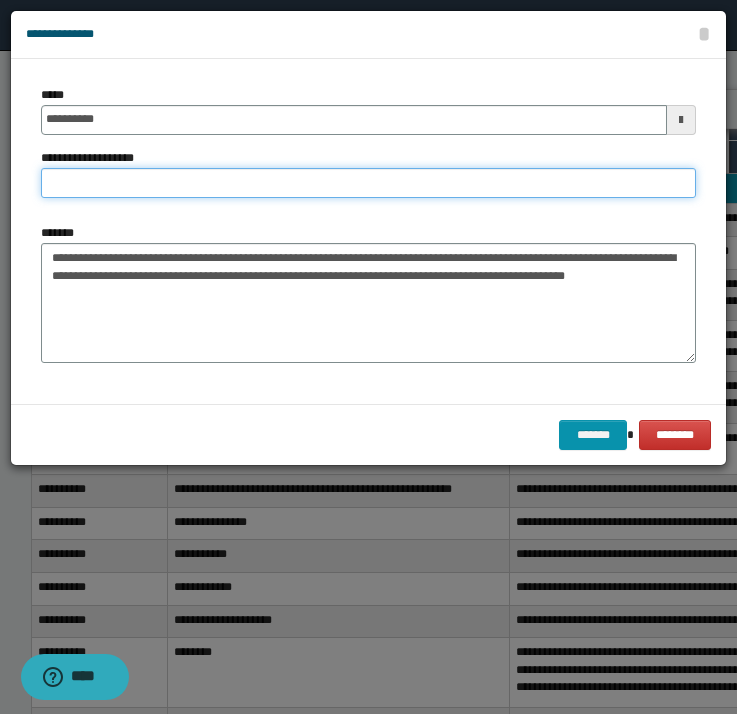 click on "**********" at bounding box center (368, 183) 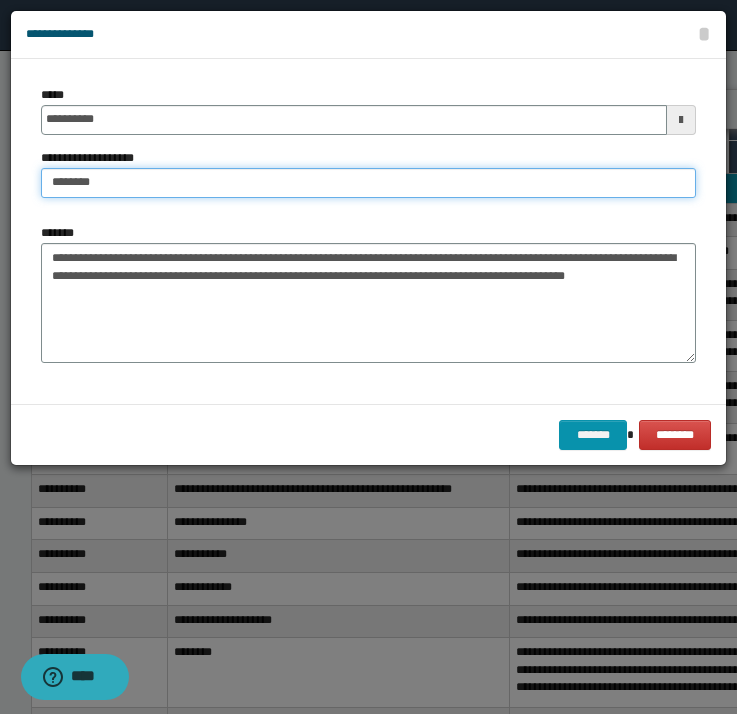 type on "********" 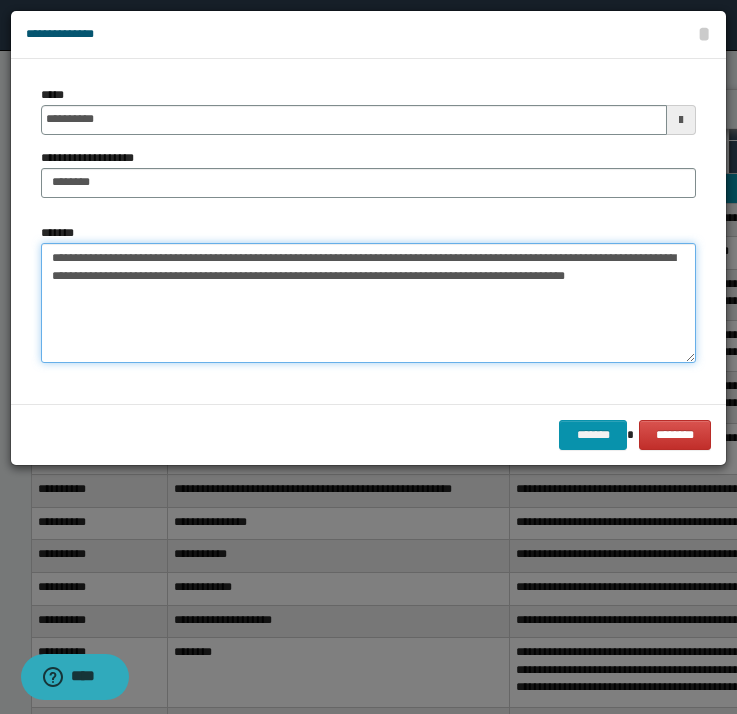 drag, startPoint x: 190, startPoint y: 259, endPoint x: -27, endPoint y: 251, distance: 217.14742 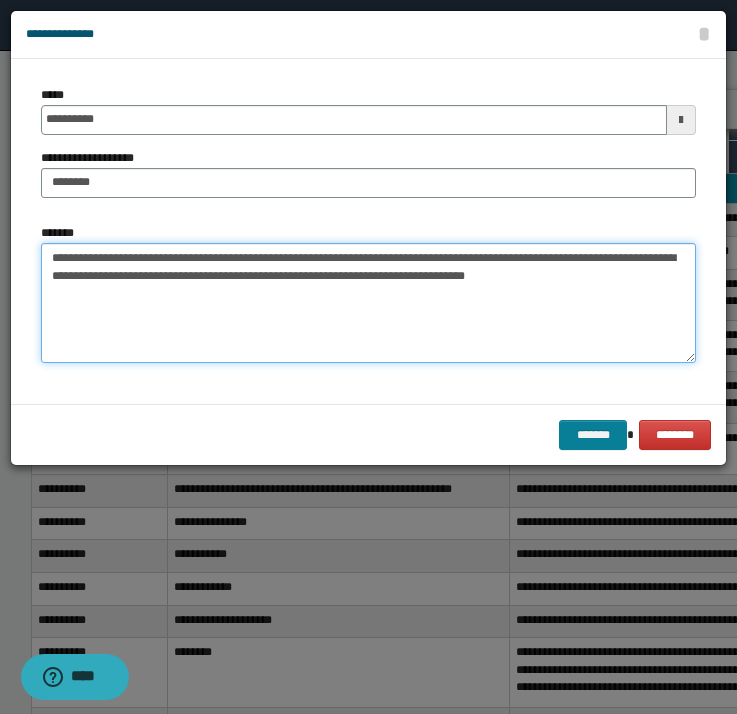 type on "**********" 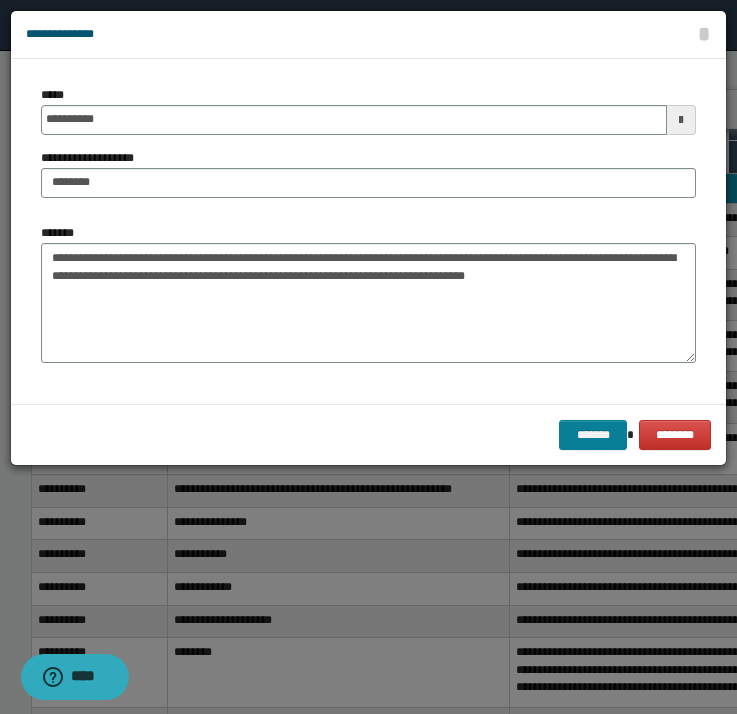 click on "*******" at bounding box center (593, 435) 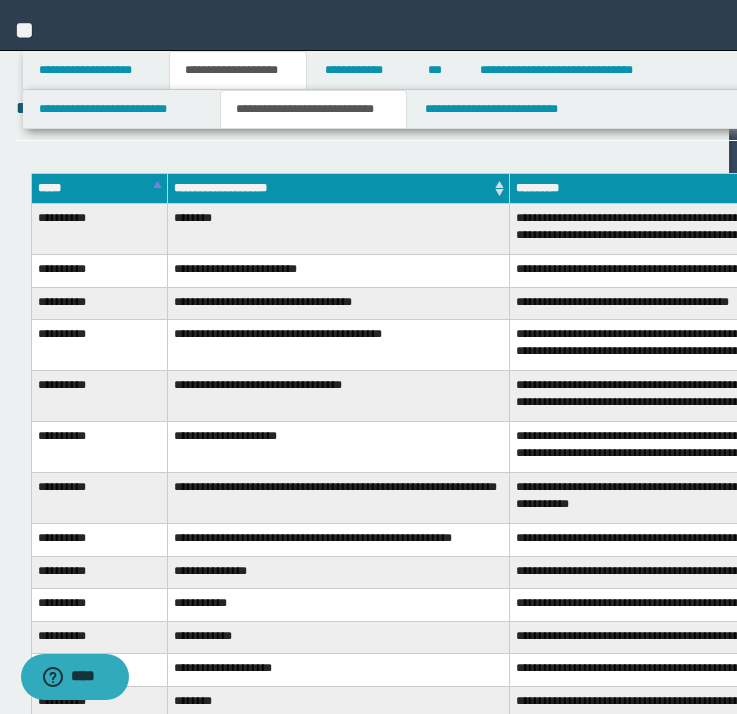 click on "*******" at bounding box center (1342, 109) 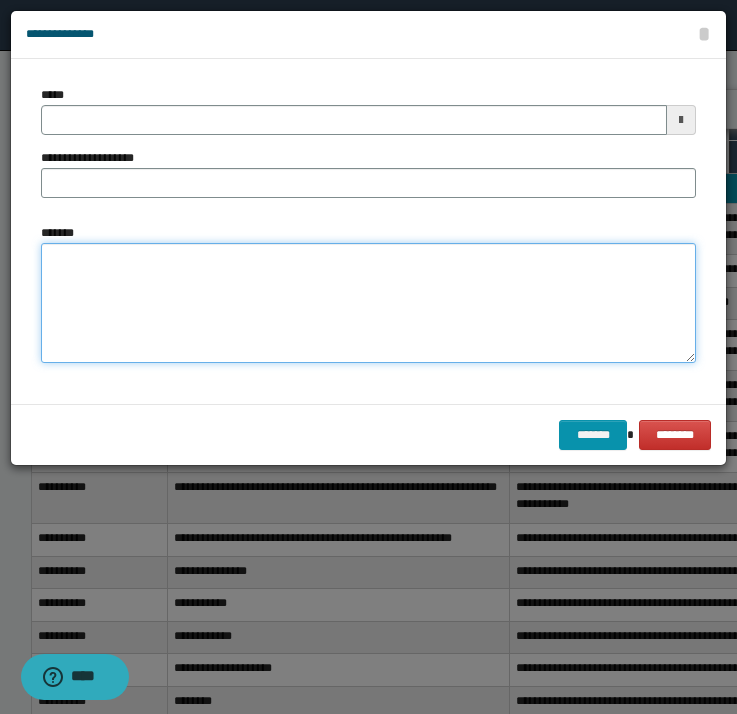 click on "*******" at bounding box center (368, 303) 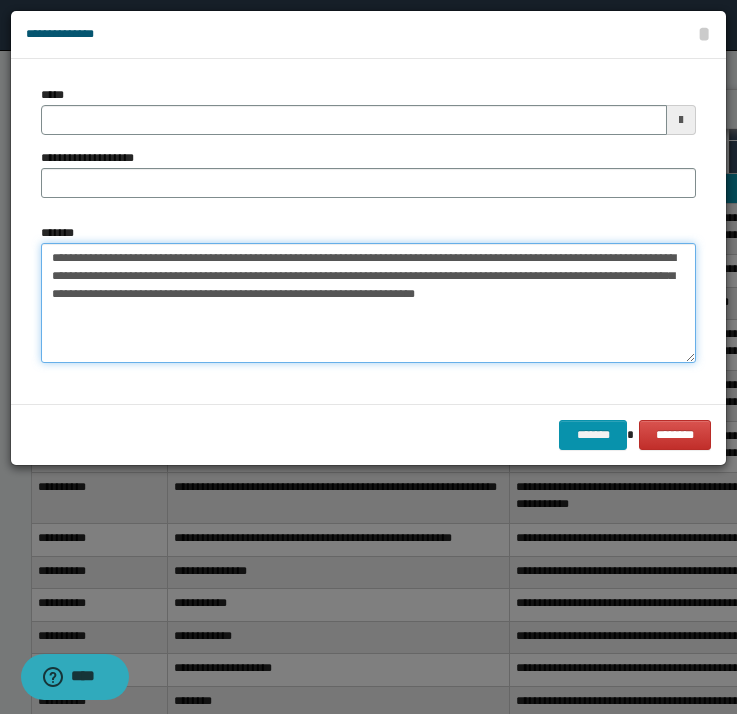 drag, startPoint x: 50, startPoint y: 256, endPoint x: 121, endPoint y: 258, distance: 71.02816 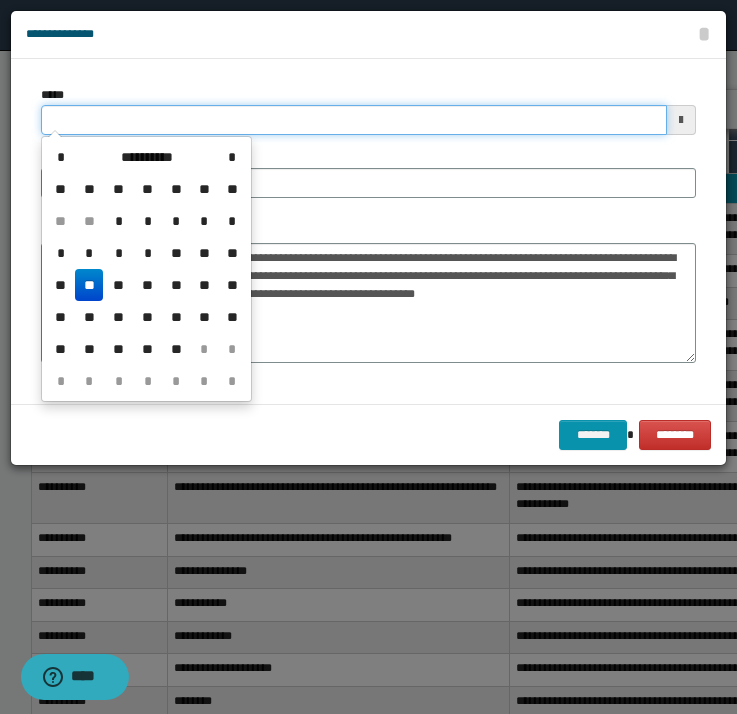 click on "*****" at bounding box center [354, 120] 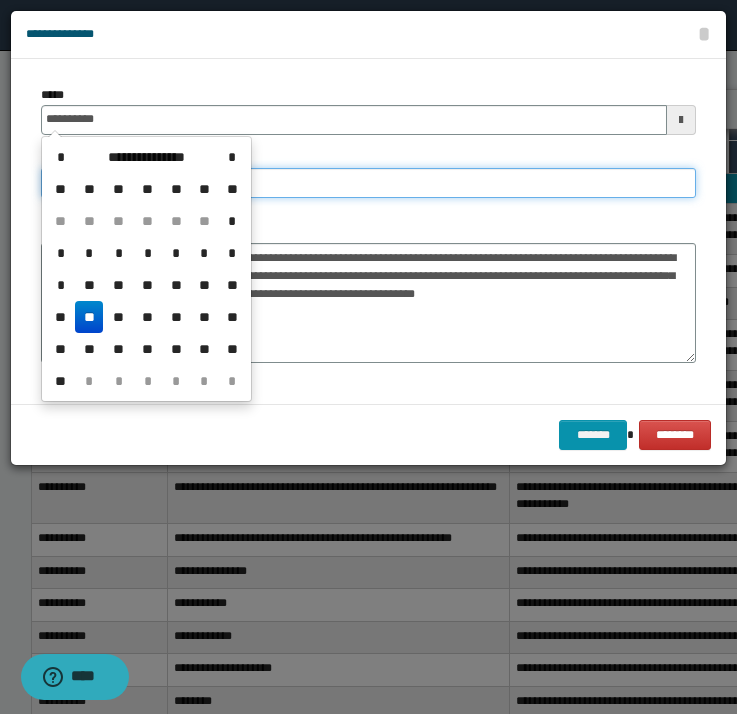 type on "**********" 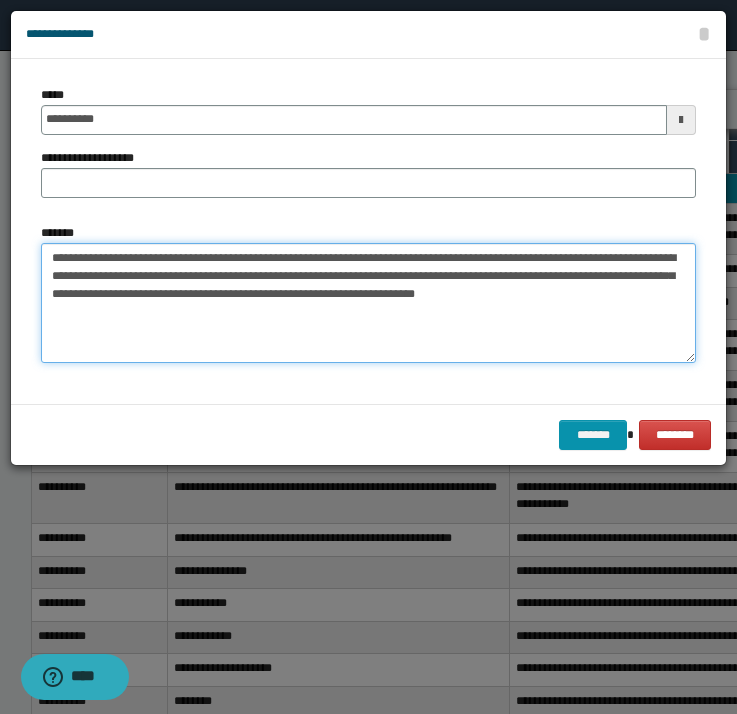 drag, startPoint x: 132, startPoint y: 256, endPoint x: 173, endPoint y: 252, distance: 41.19466 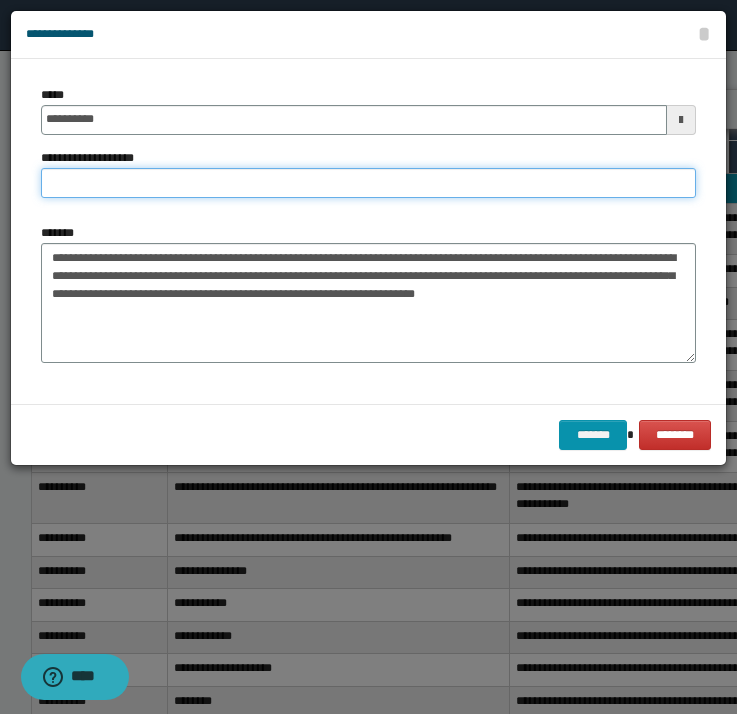 click on "**********" at bounding box center (368, 183) 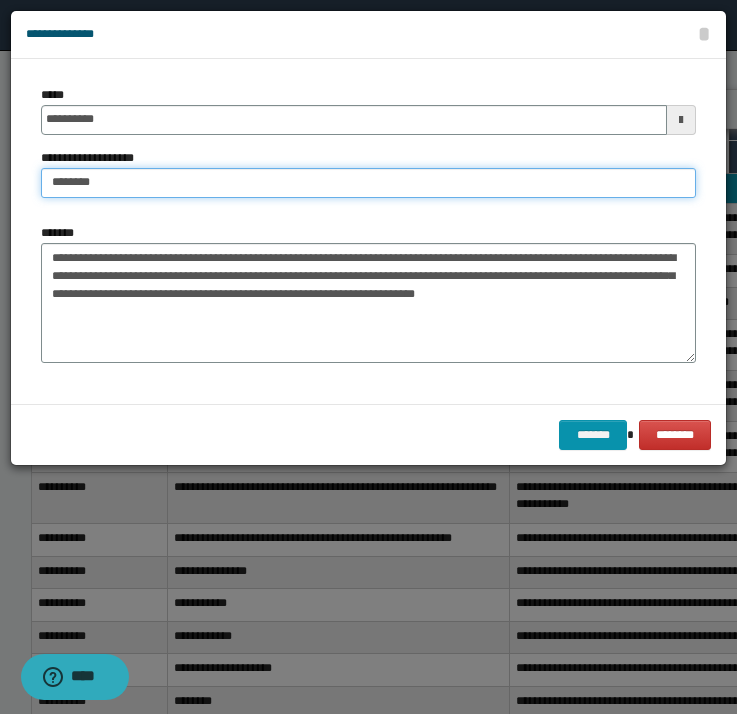 type on "********" 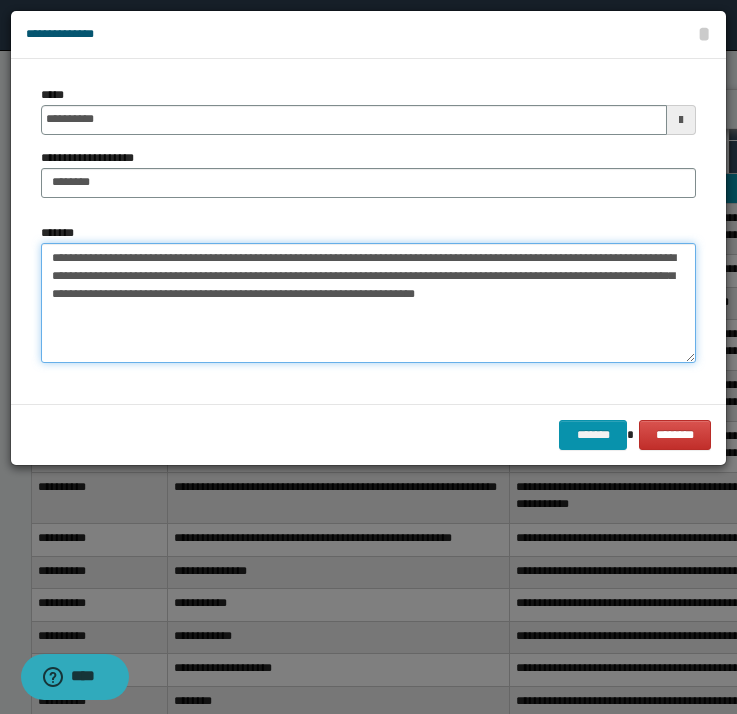 drag, startPoint x: 185, startPoint y: 259, endPoint x: 11, endPoint y: 248, distance: 174.34735 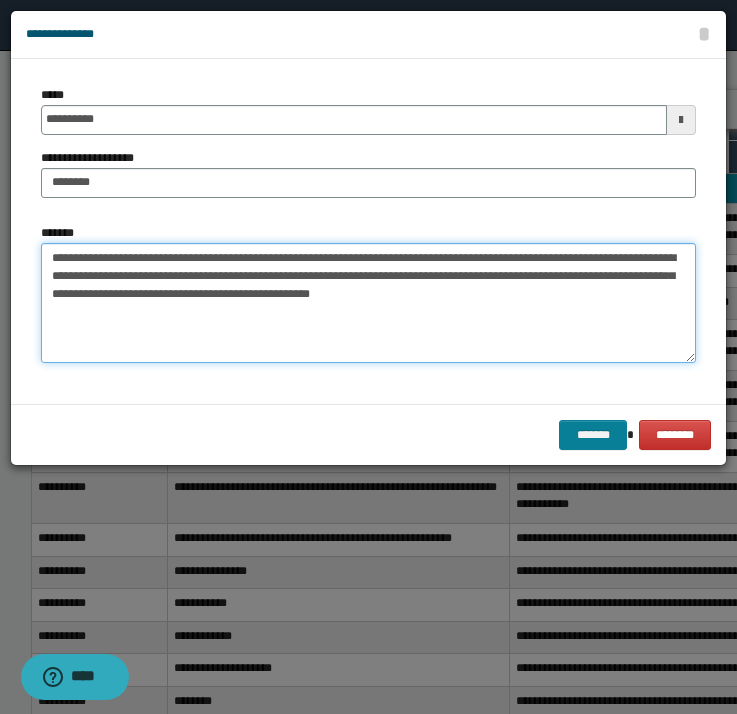 type on "**********" 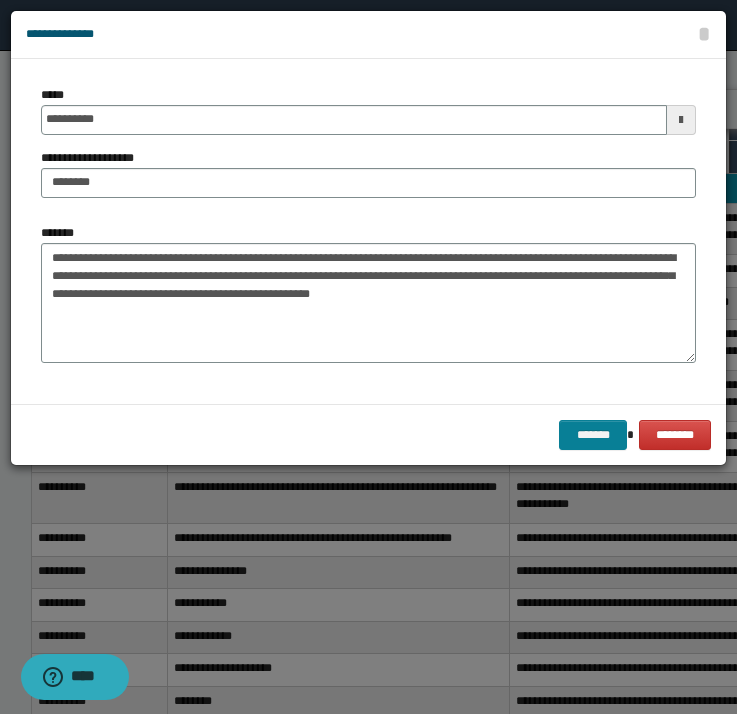 click on "*******" at bounding box center [593, 435] 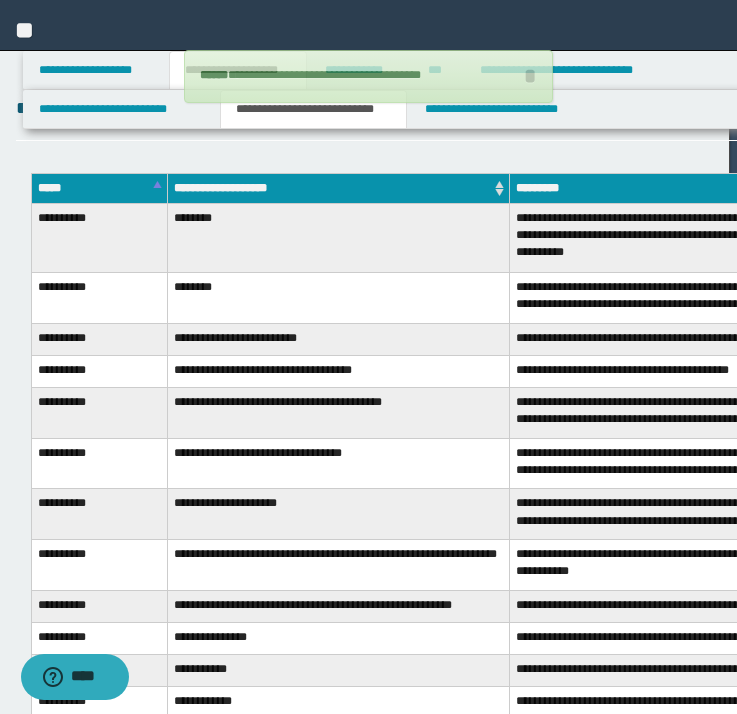 type 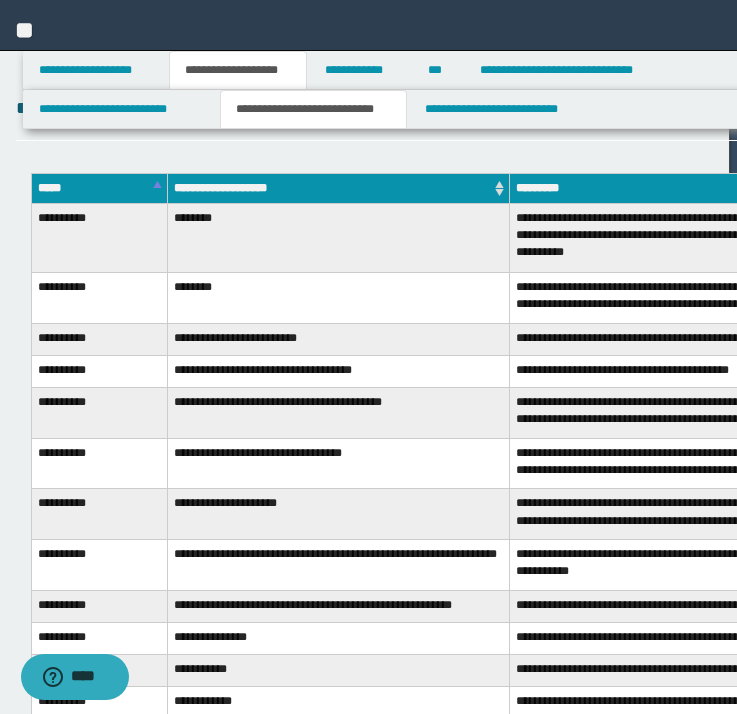 click on "*******" at bounding box center [1342, 109] 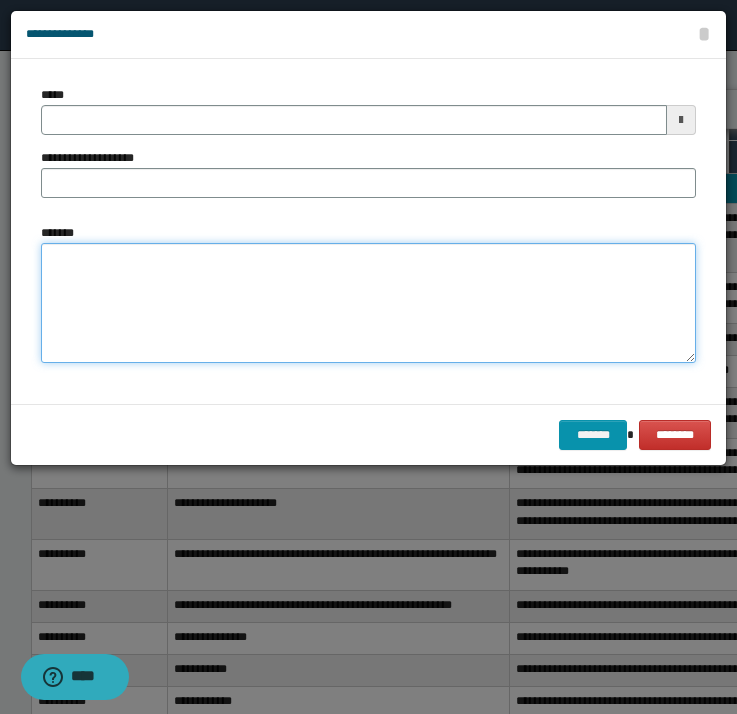 click on "*******" at bounding box center (368, 303) 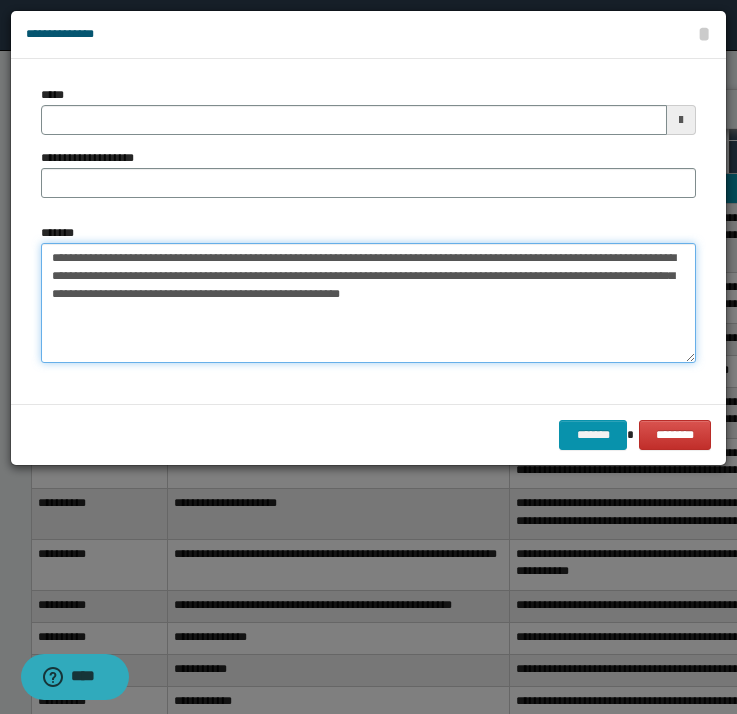 drag, startPoint x: 52, startPoint y: 258, endPoint x: 118, endPoint y: 260, distance: 66.0303 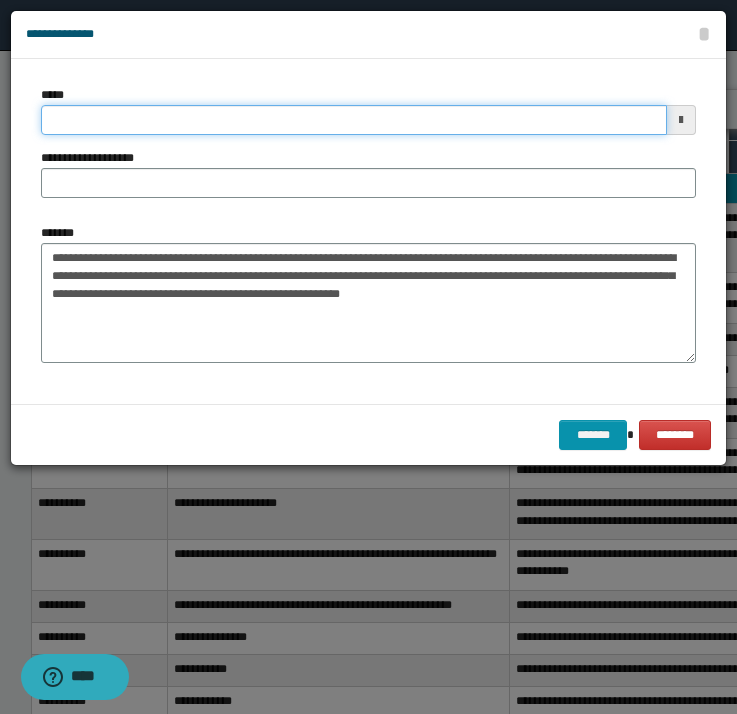 click on "*****" at bounding box center [354, 120] 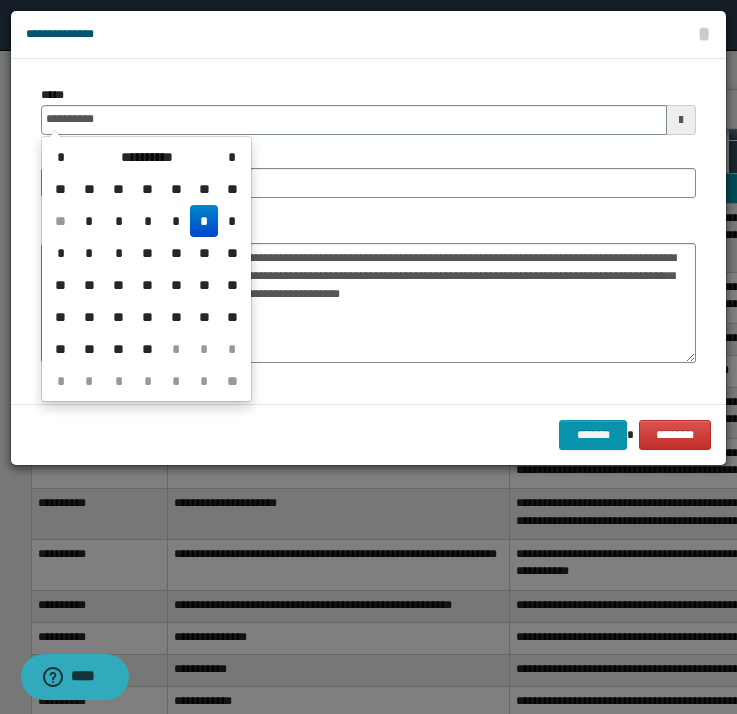 click on "* [PHONE]" at bounding box center [146, 269] 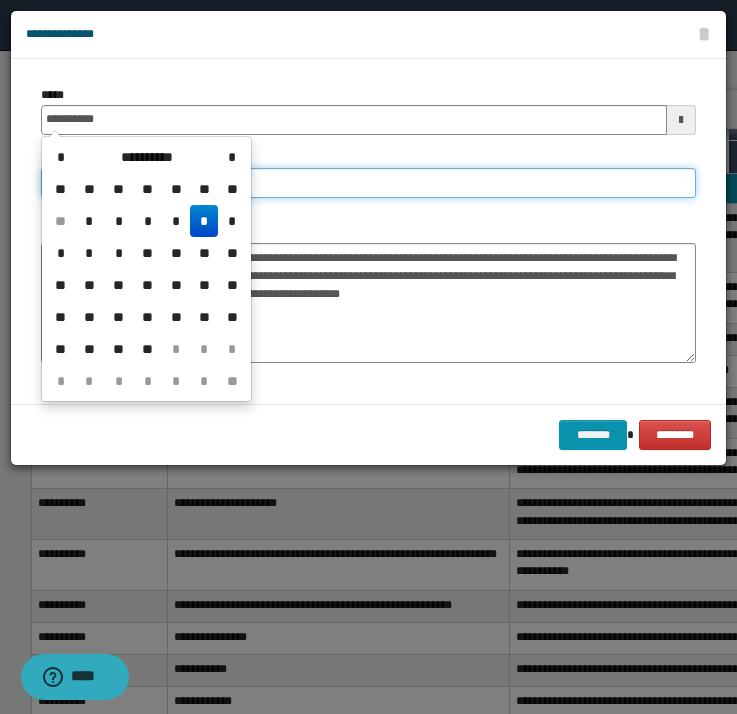 type on "**********" 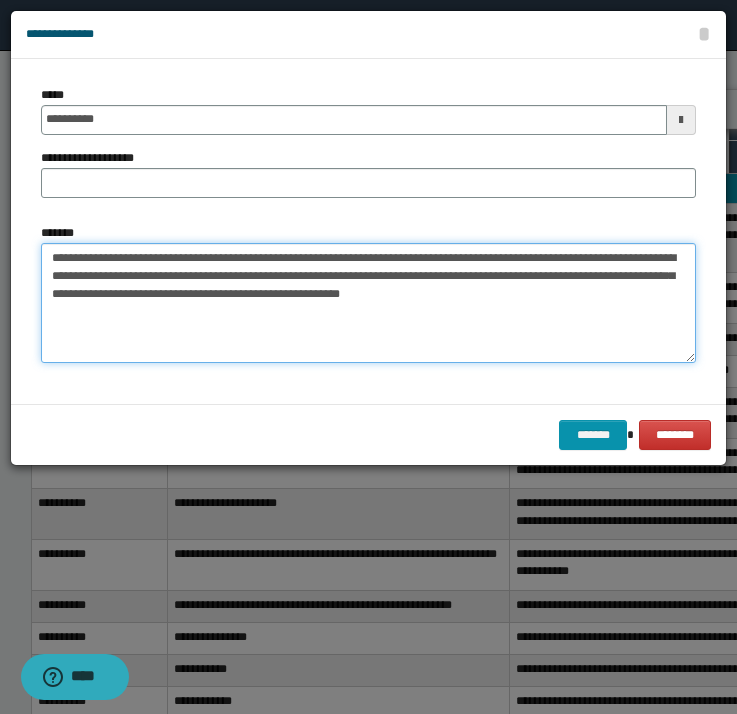 drag, startPoint x: 131, startPoint y: 254, endPoint x: 183, endPoint y: 254, distance: 52 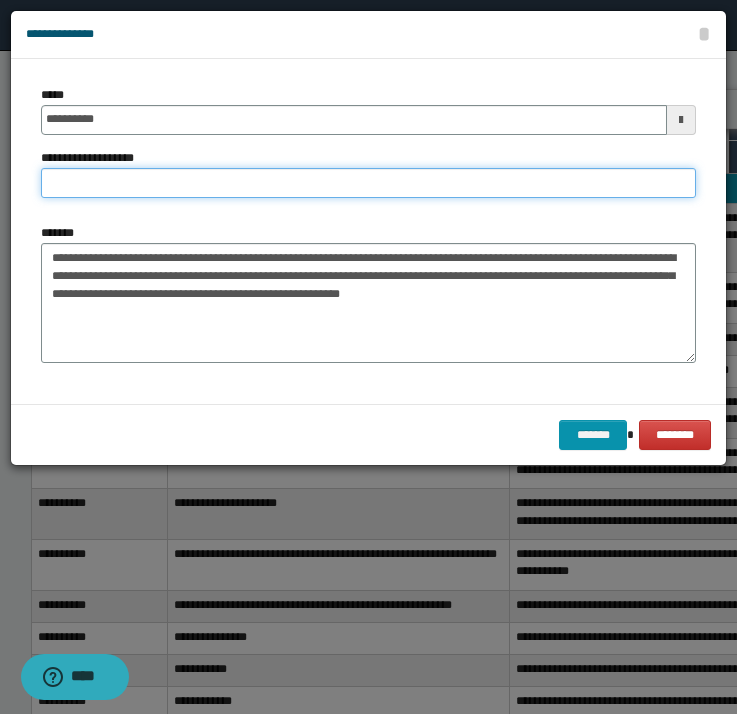 click on "**********" at bounding box center (368, 183) 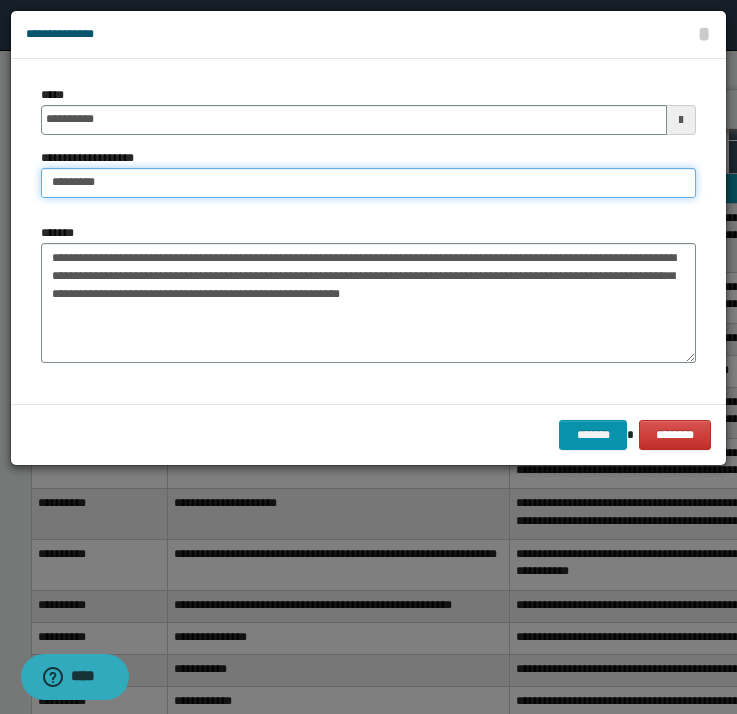 type on "********" 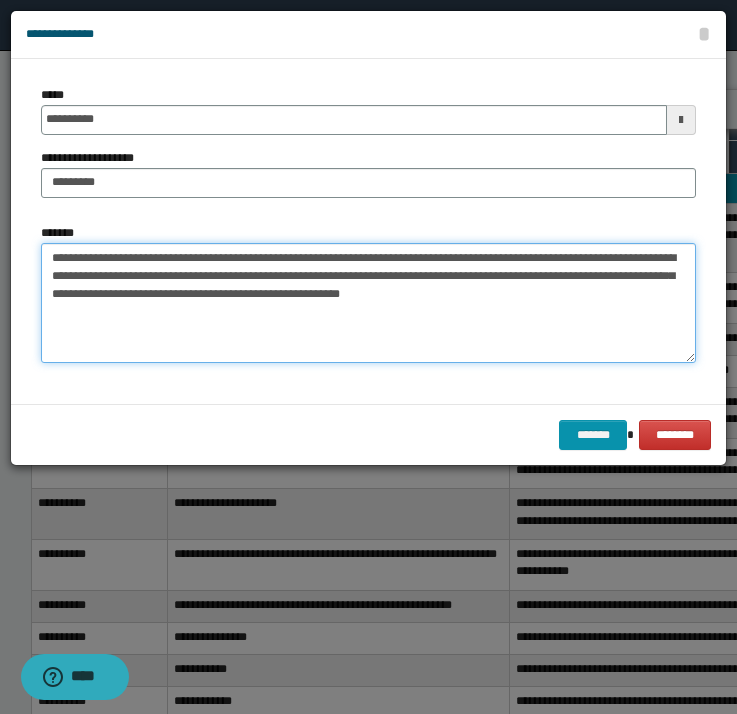 drag, startPoint x: 189, startPoint y: 256, endPoint x: -47, endPoint y: 256, distance: 236 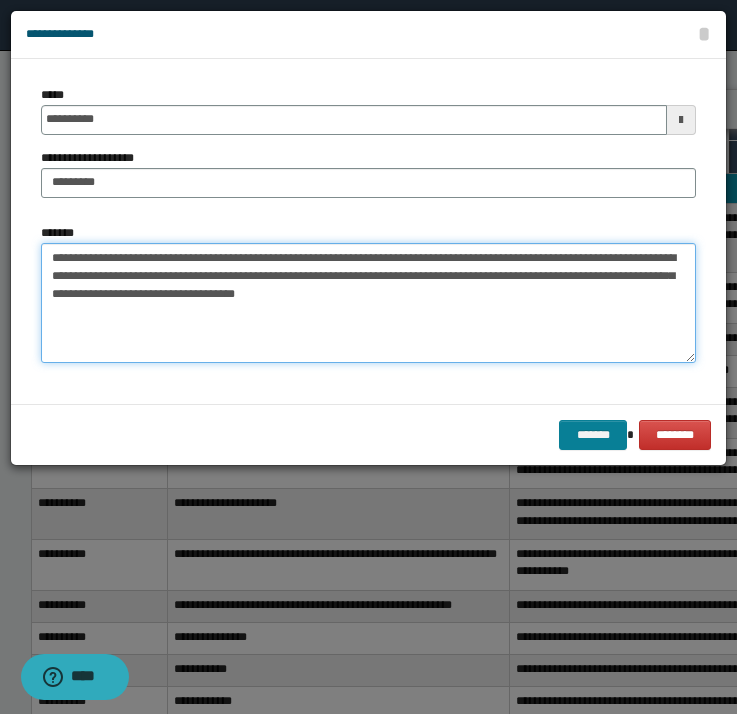 type on "**********" 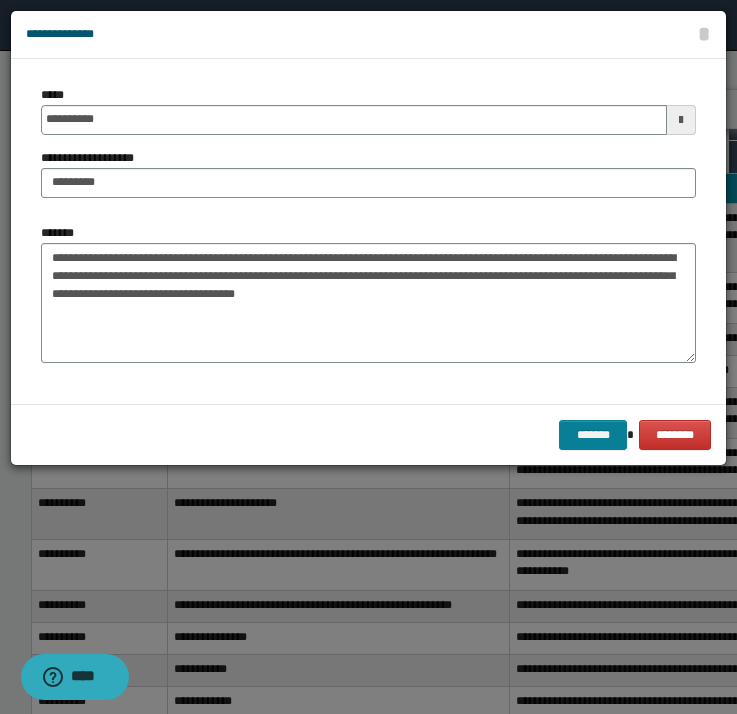 click on "*******" at bounding box center [593, 435] 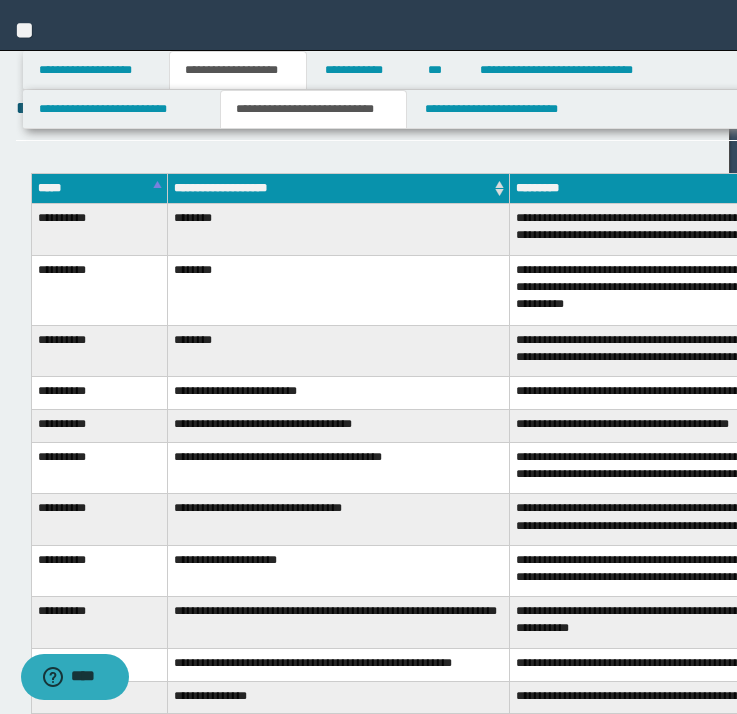 click on "*******" at bounding box center [1342, 109] 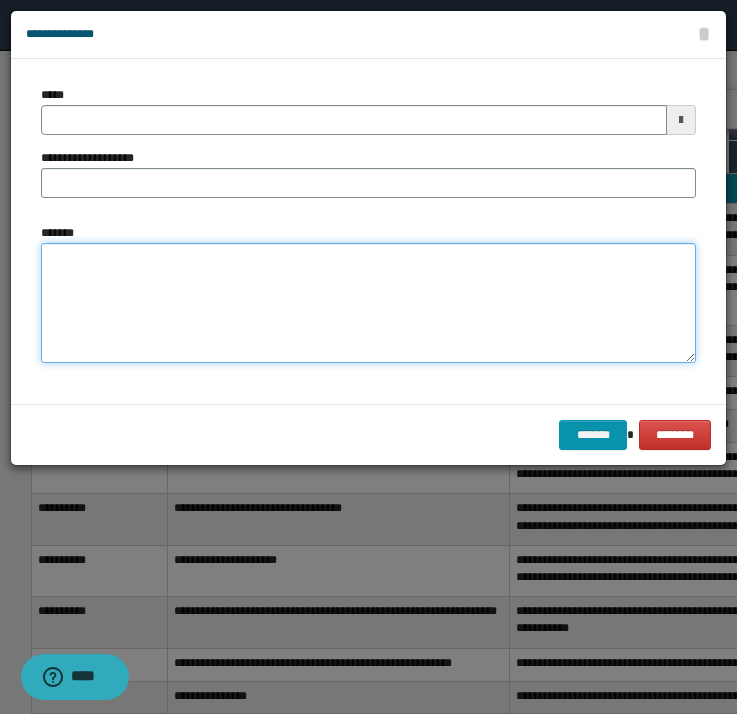 click on "*******" at bounding box center [368, 303] 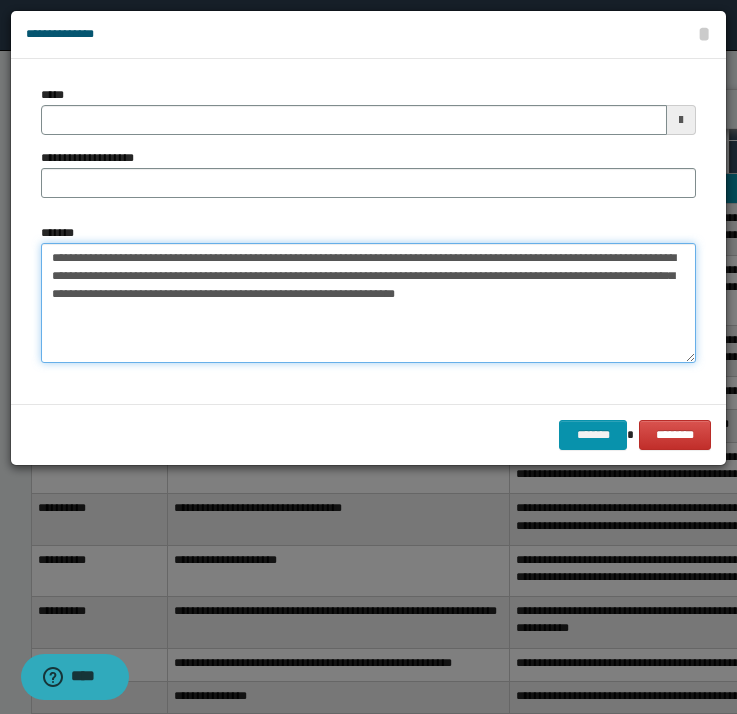 drag, startPoint x: 55, startPoint y: 255, endPoint x: 129, endPoint y: 255, distance: 74 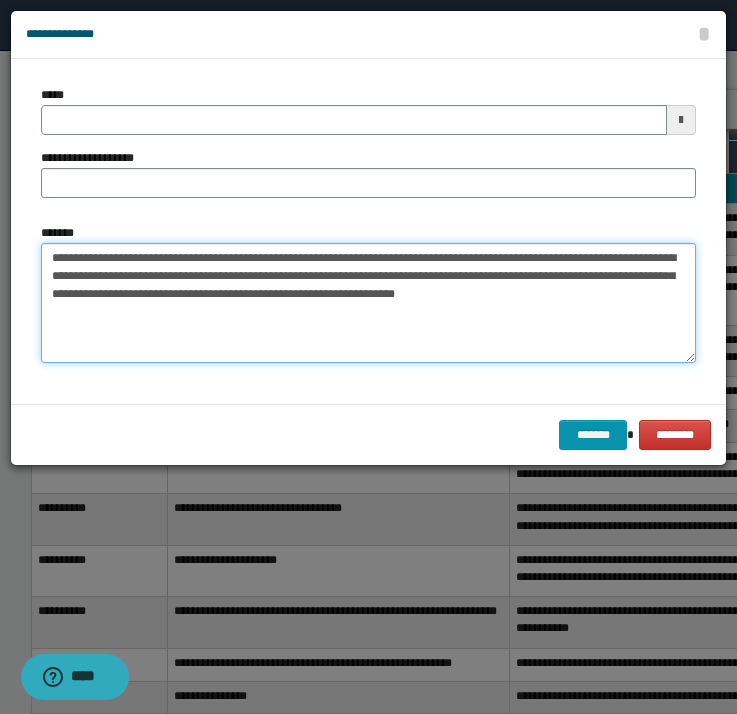 type 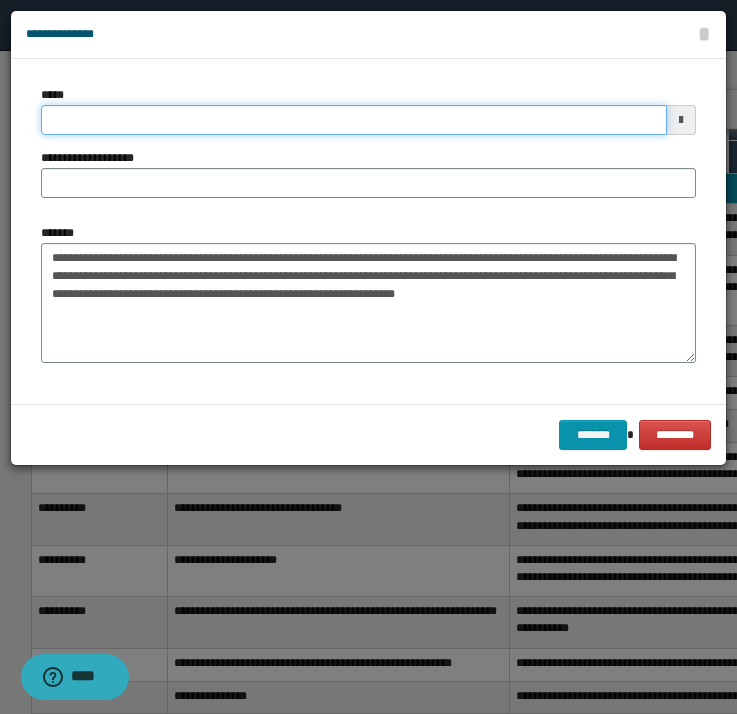 click on "*****" at bounding box center [354, 120] 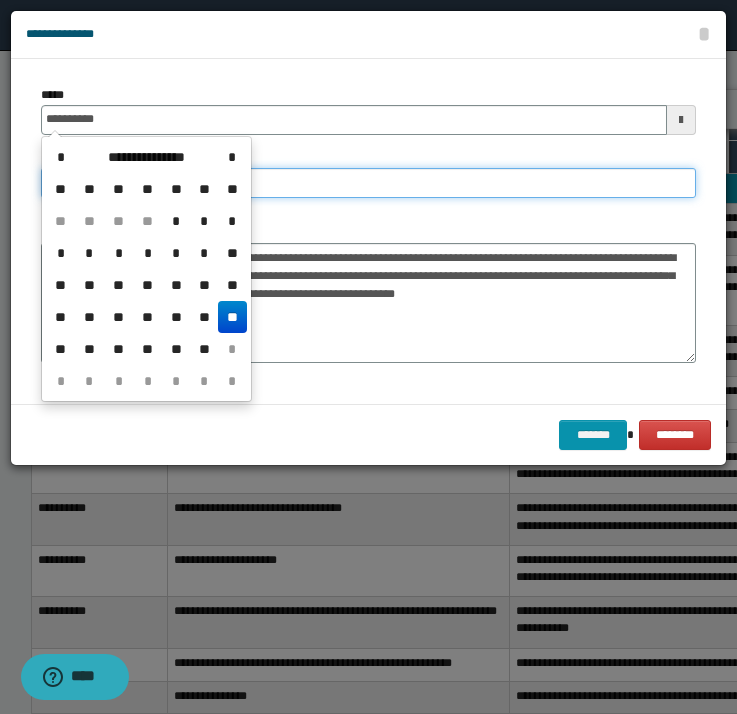 type on "**********" 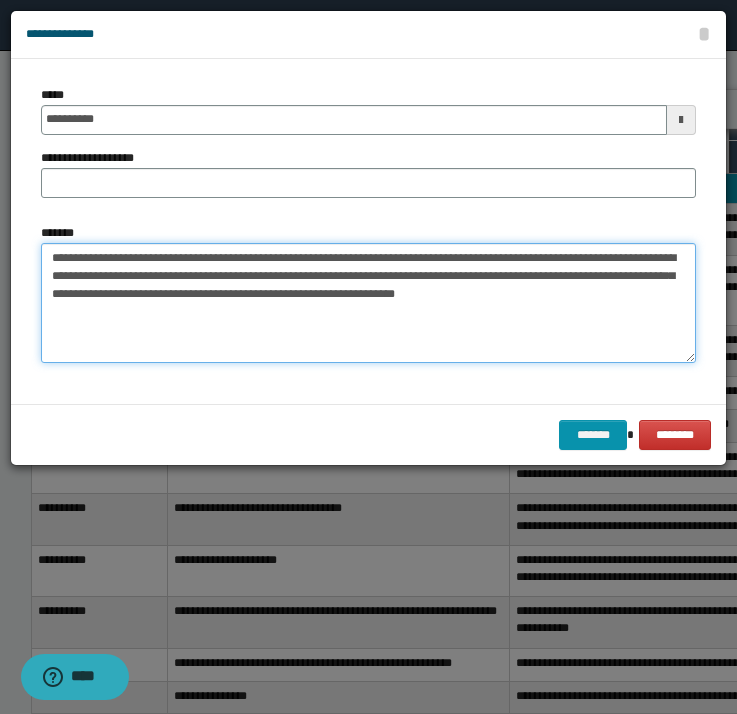 drag, startPoint x: 130, startPoint y: 259, endPoint x: 167, endPoint y: 259, distance: 37 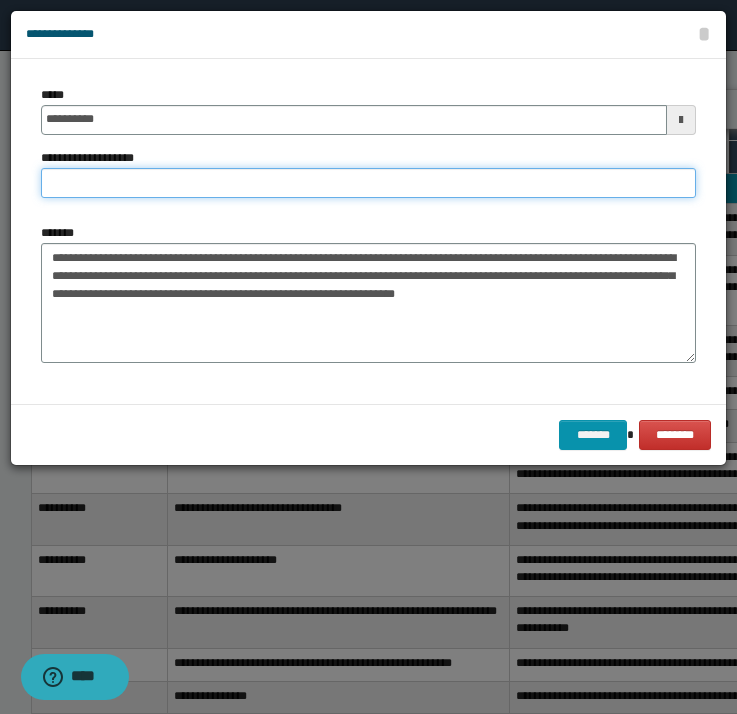 click on "**********" at bounding box center [368, 183] 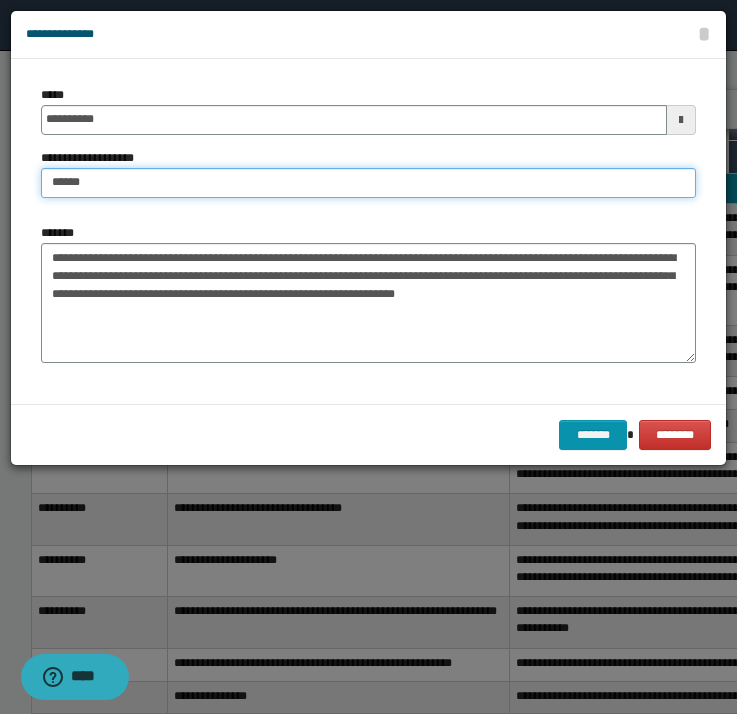 type on "*****" 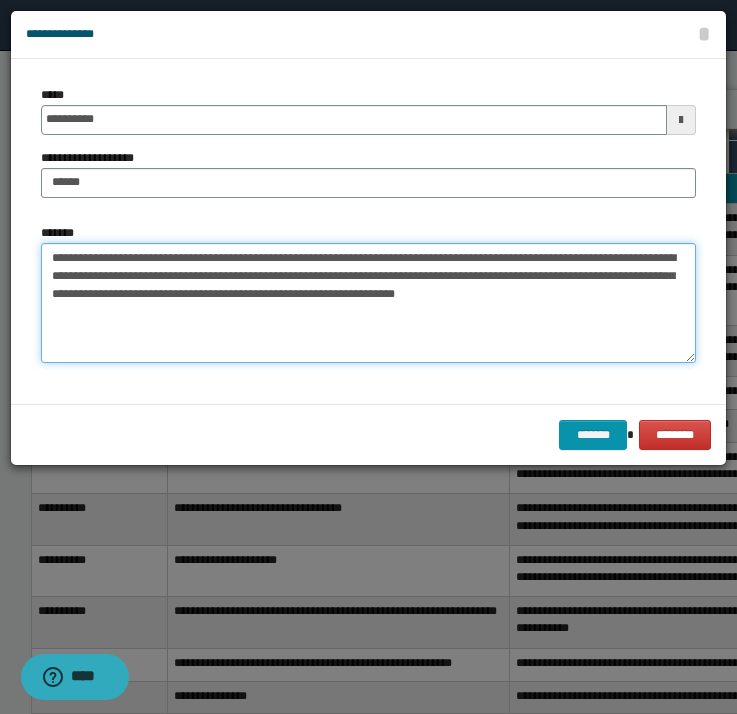 drag, startPoint x: 187, startPoint y: 255, endPoint x: 7, endPoint y: 252, distance: 180.025 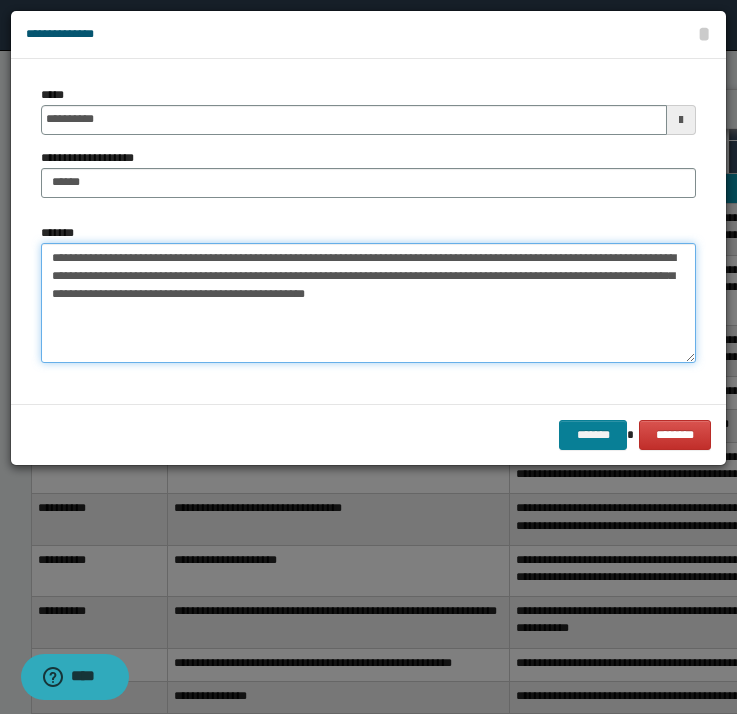 type on "**********" 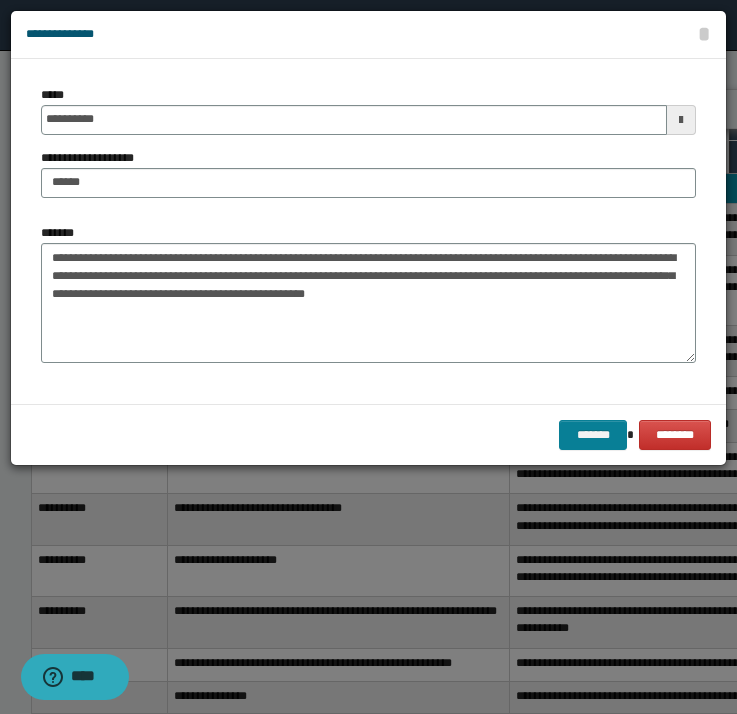 click on "*******" at bounding box center (593, 435) 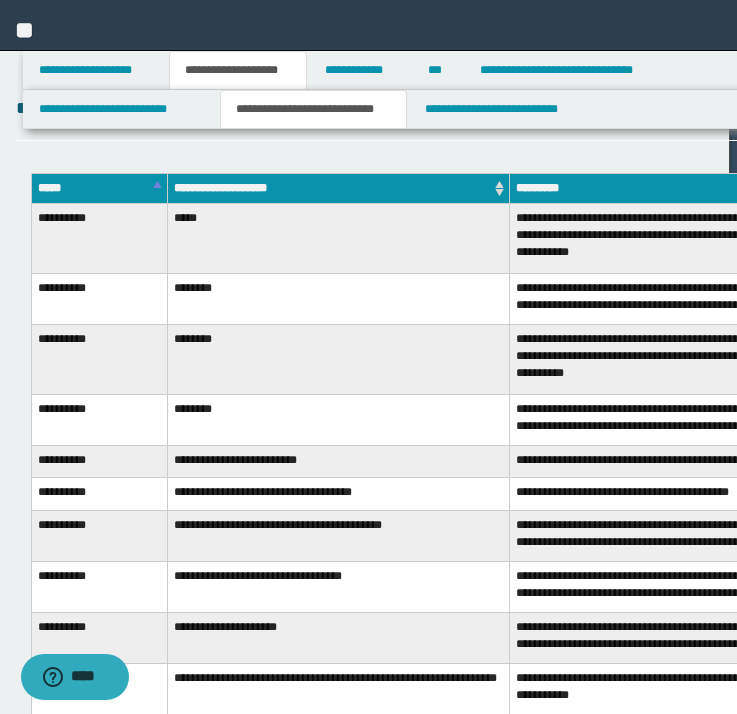 click on "*******" at bounding box center [1342, 109] 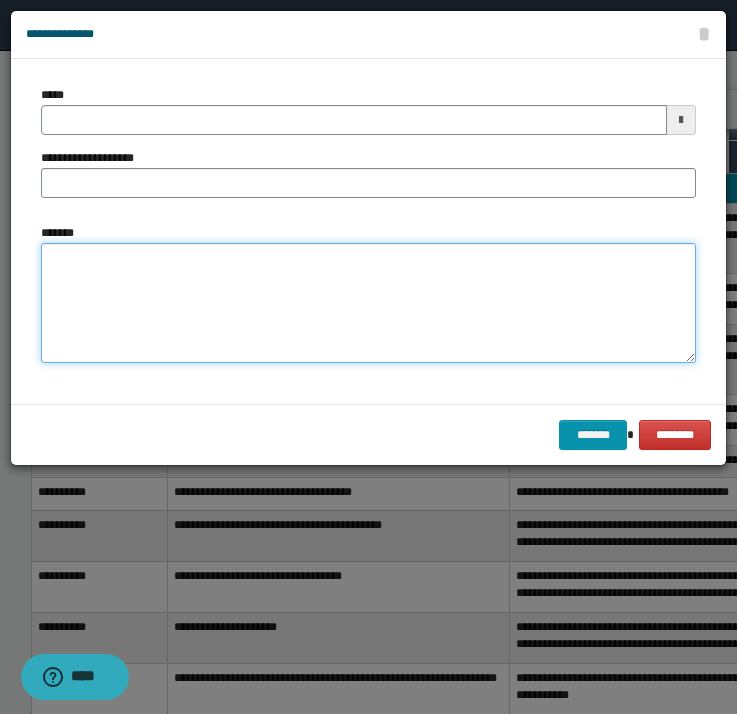 click on "*******" at bounding box center (368, 303) 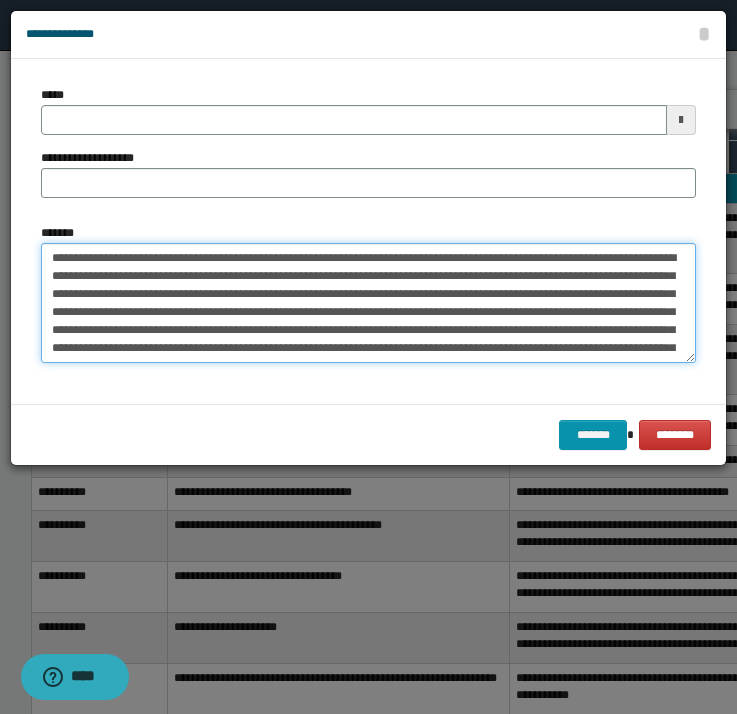 scroll, scrollTop: 0, scrollLeft: 0, axis: both 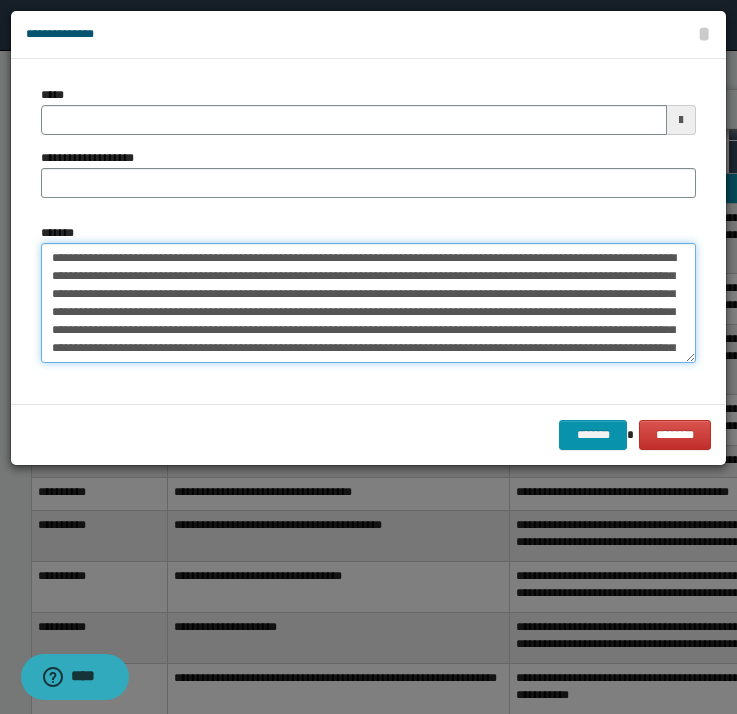 drag, startPoint x: 52, startPoint y: 256, endPoint x: 117, endPoint y: 256, distance: 65 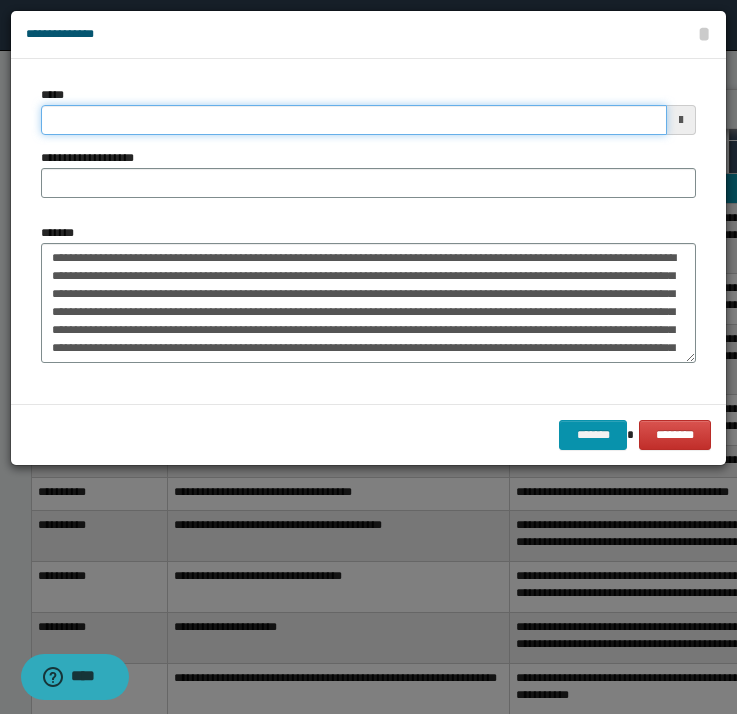 click on "*****" at bounding box center [354, 120] 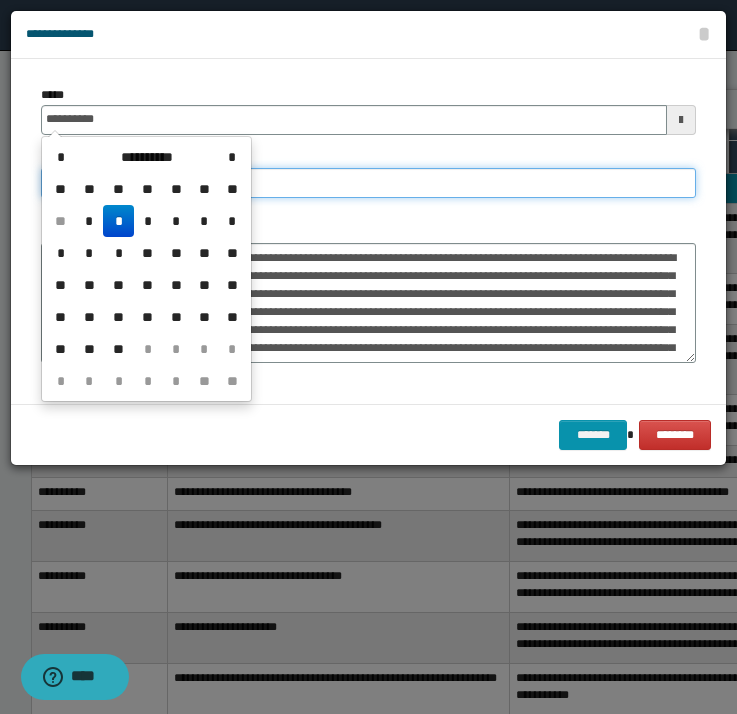 type on "**********" 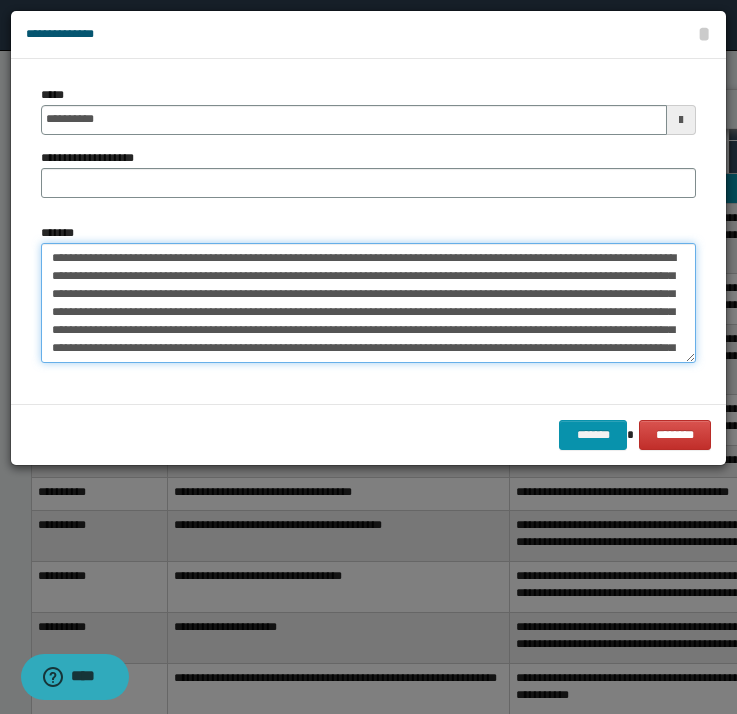 drag, startPoint x: 132, startPoint y: 258, endPoint x: 611, endPoint y: 252, distance: 479.03757 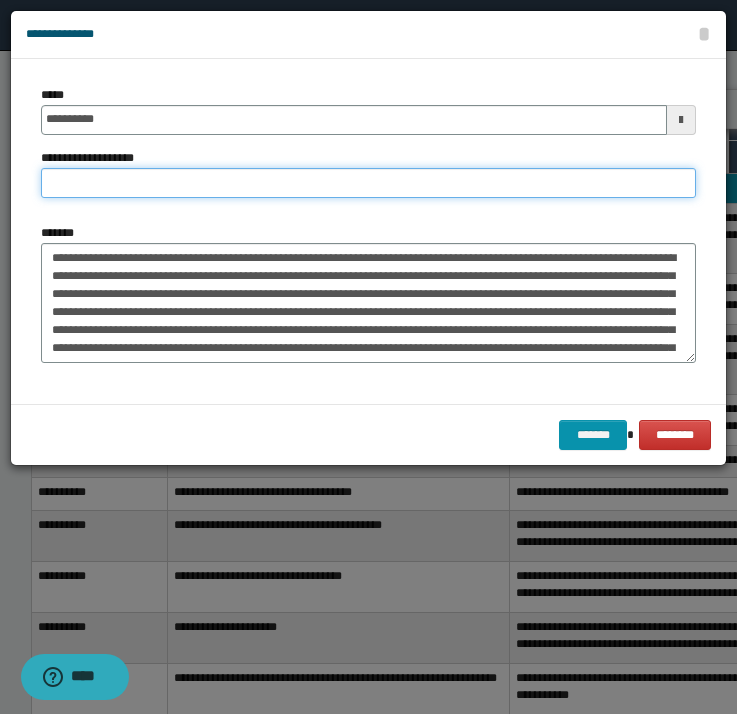 click on "**********" at bounding box center (368, 183) 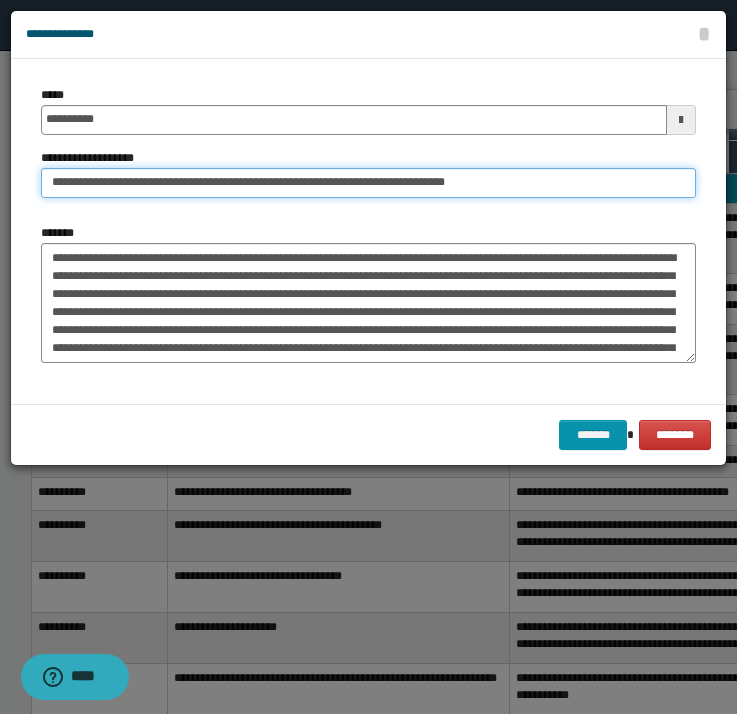 type on "**********" 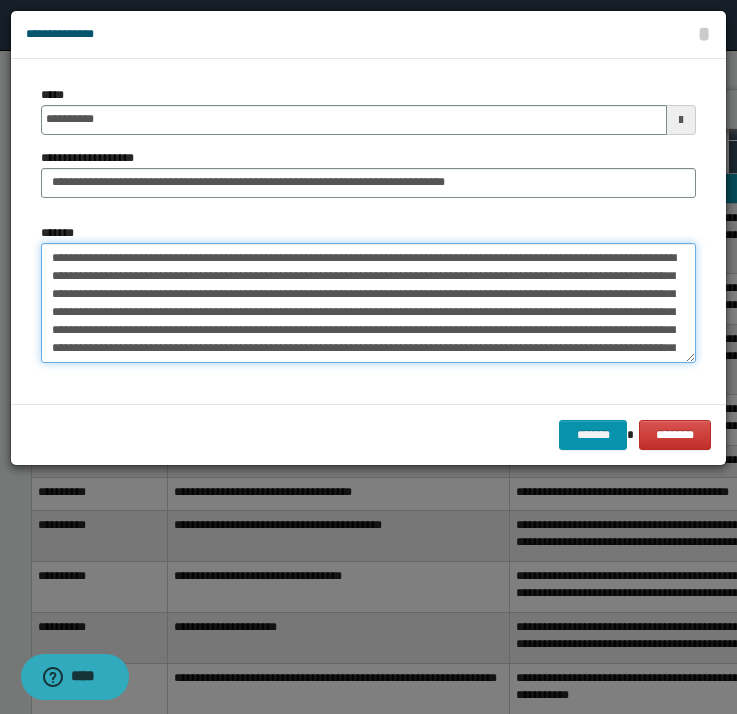 drag, startPoint x: 51, startPoint y: 255, endPoint x: 618, endPoint y: 260, distance: 567.02203 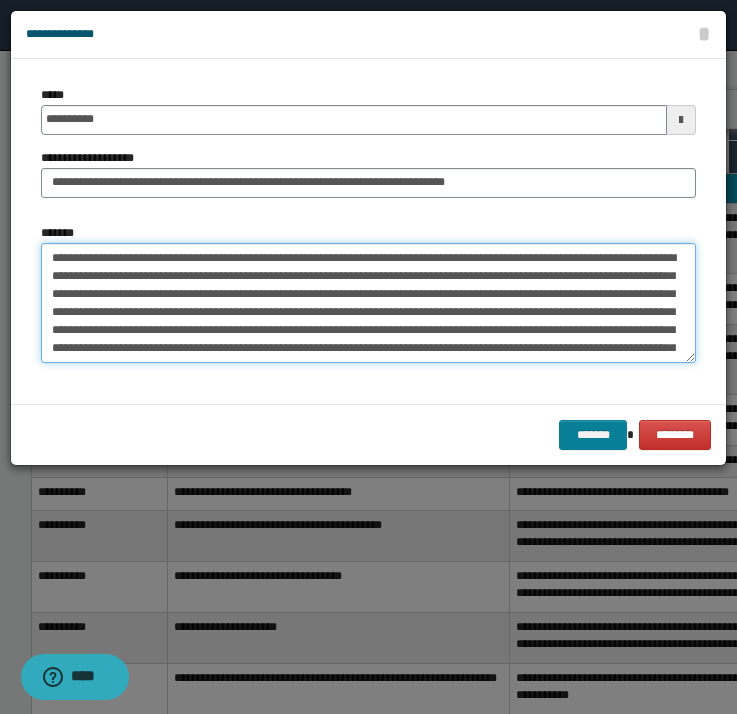 type on "**********" 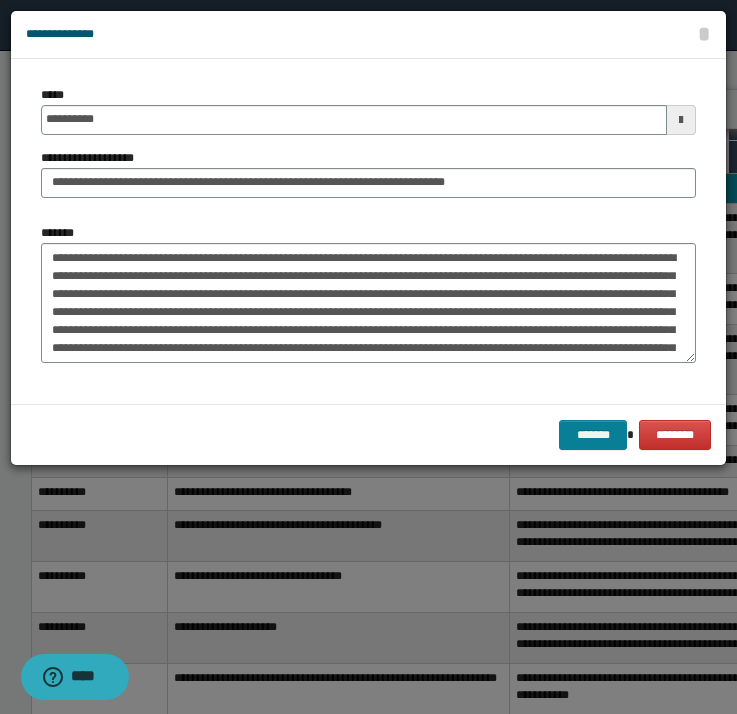 click on "*******" at bounding box center (593, 435) 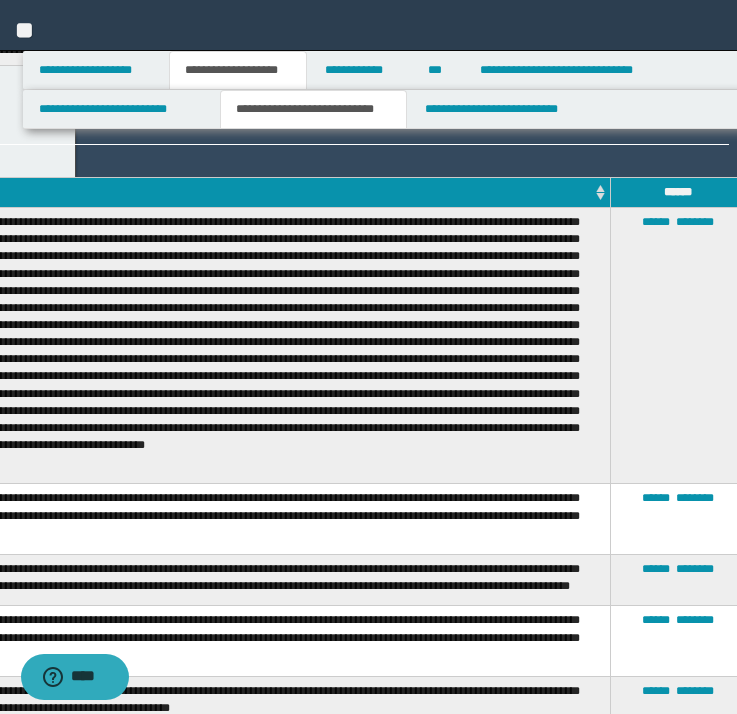 scroll, scrollTop: 5540, scrollLeft: 662, axis: both 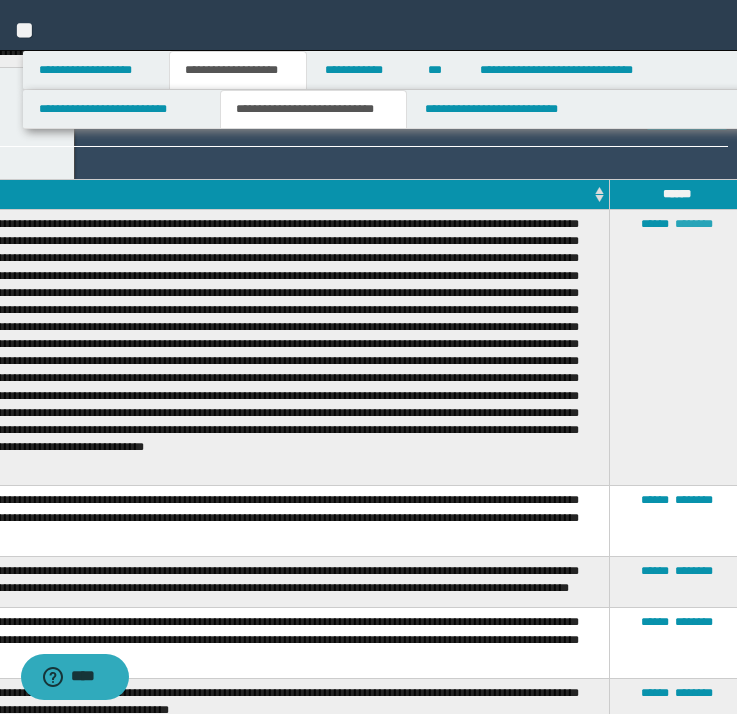 click on "********" at bounding box center [694, 224] 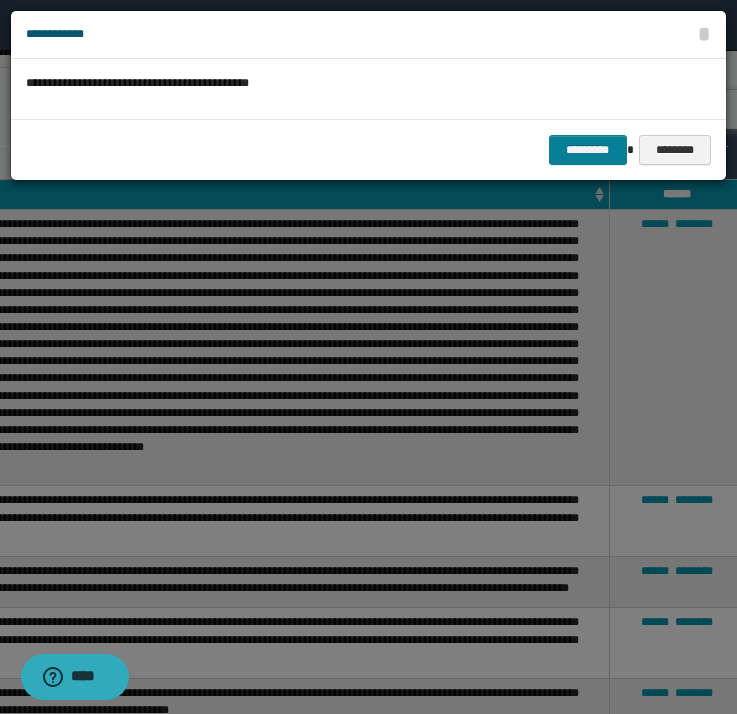 click on "*********" at bounding box center [588, 150] 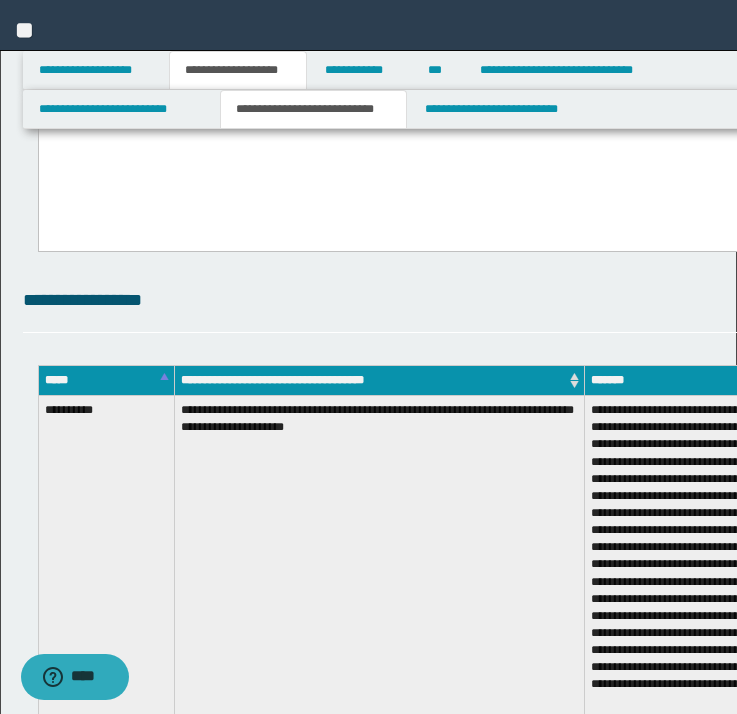 scroll, scrollTop: 664, scrollLeft: 0, axis: vertical 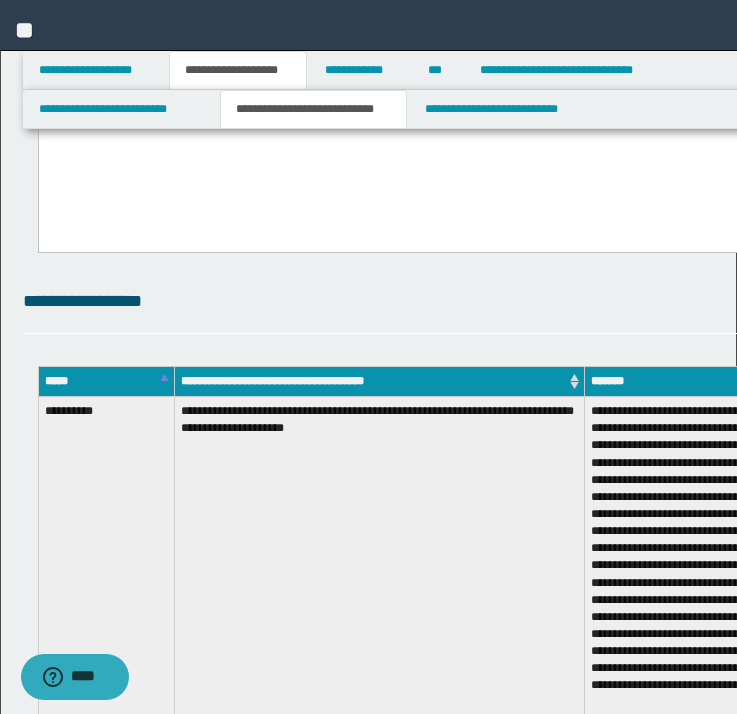 click on "*******" at bounding box center [1349, 302] 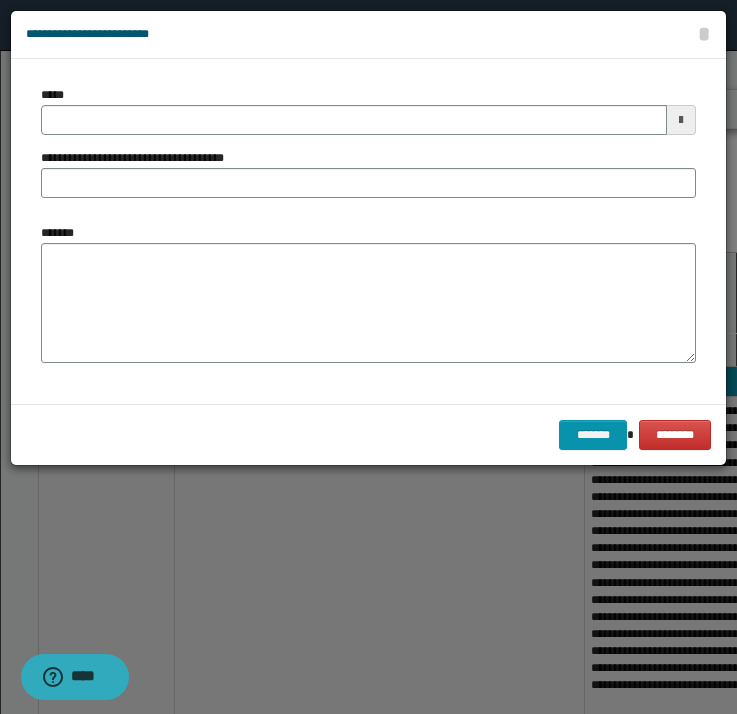 type 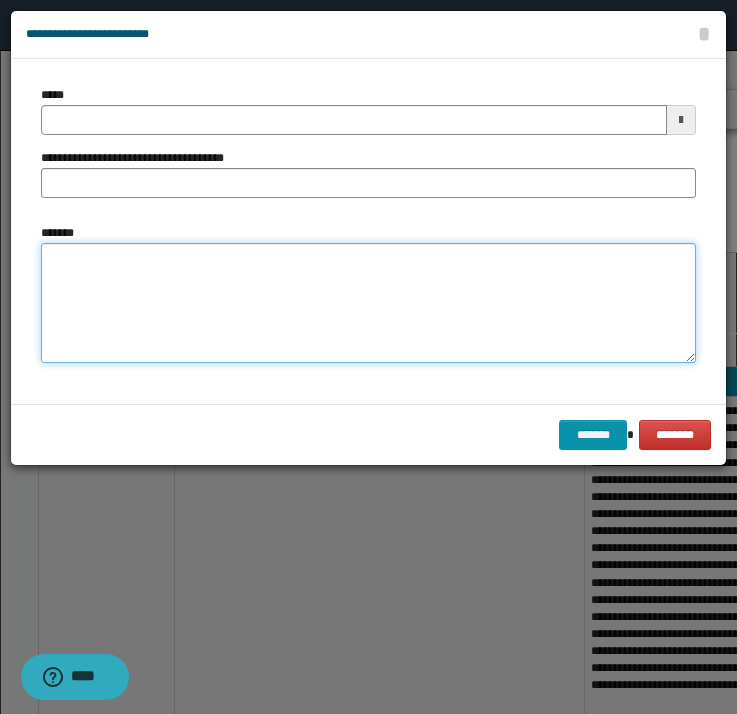 click on "*******" at bounding box center (368, 303) 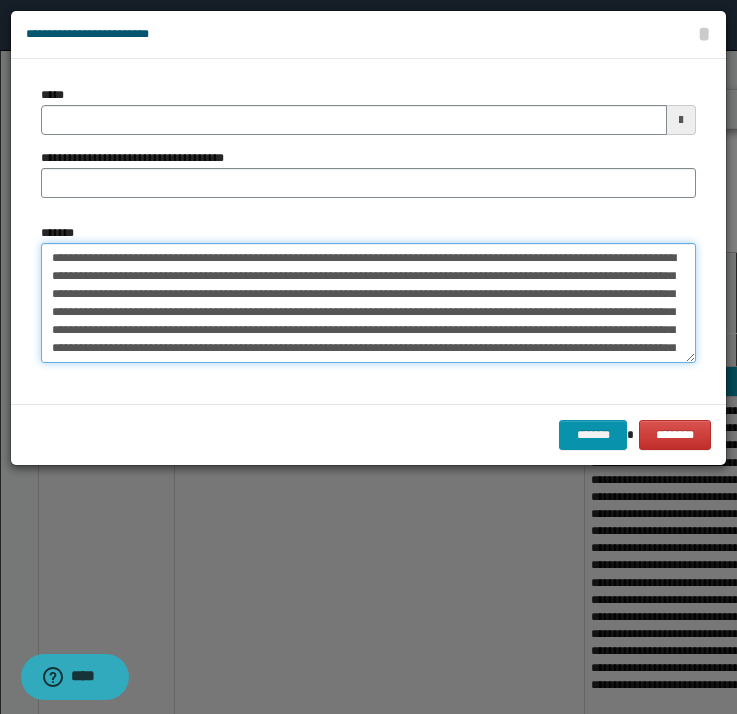 scroll, scrollTop: 0, scrollLeft: 0, axis: both 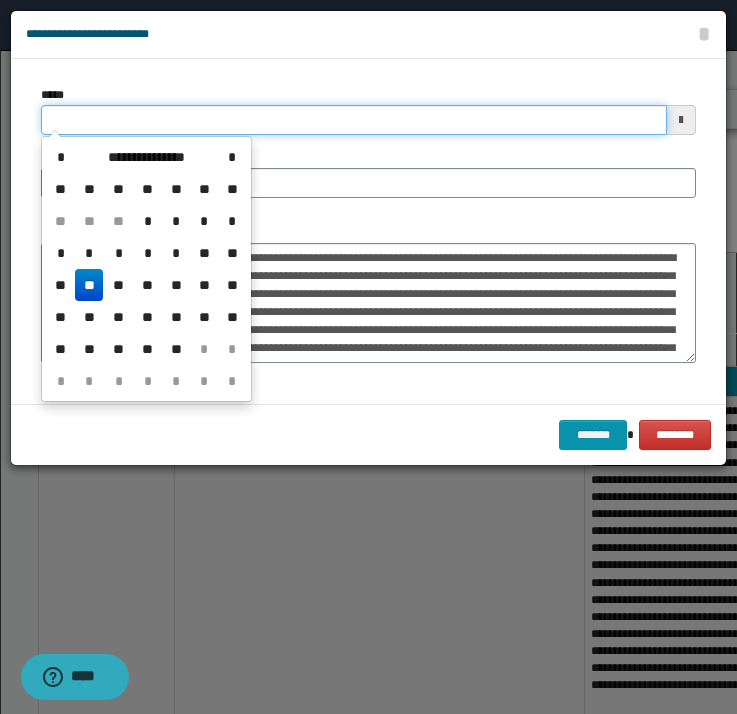 click on "*****" at bounding box center (354, 120) 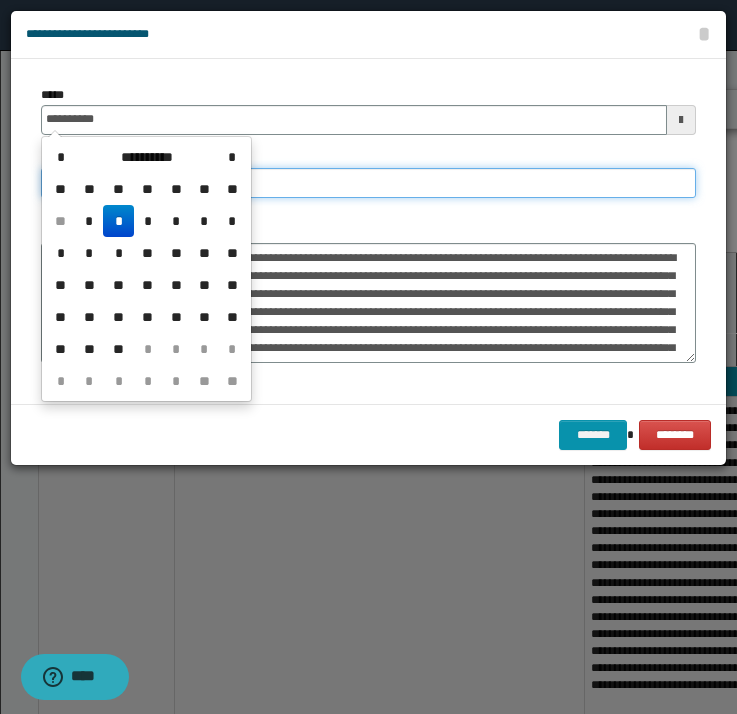 type on "**********" 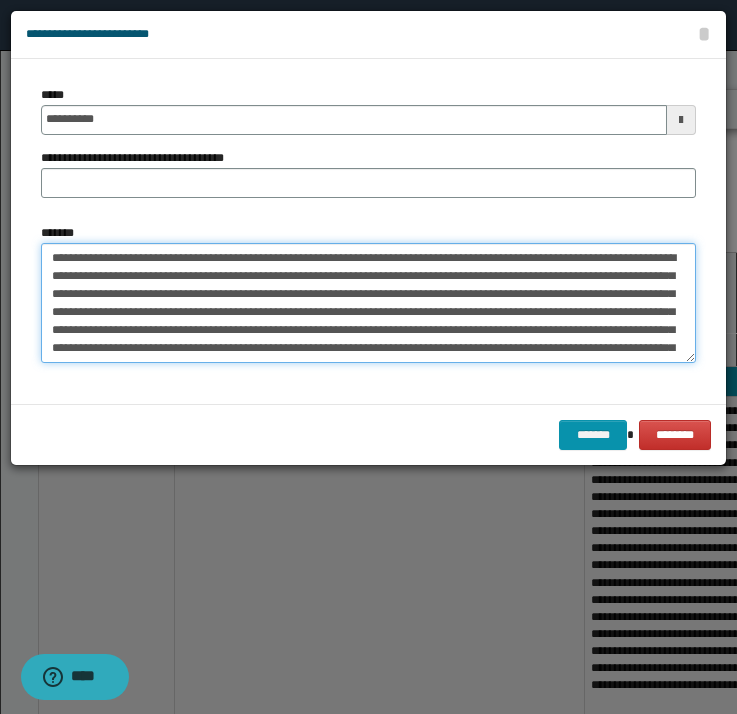 drag, startPoint x: 133, startPoint y: 254, endPoint x: 612, endPoint y: 253, distance: 479.00104 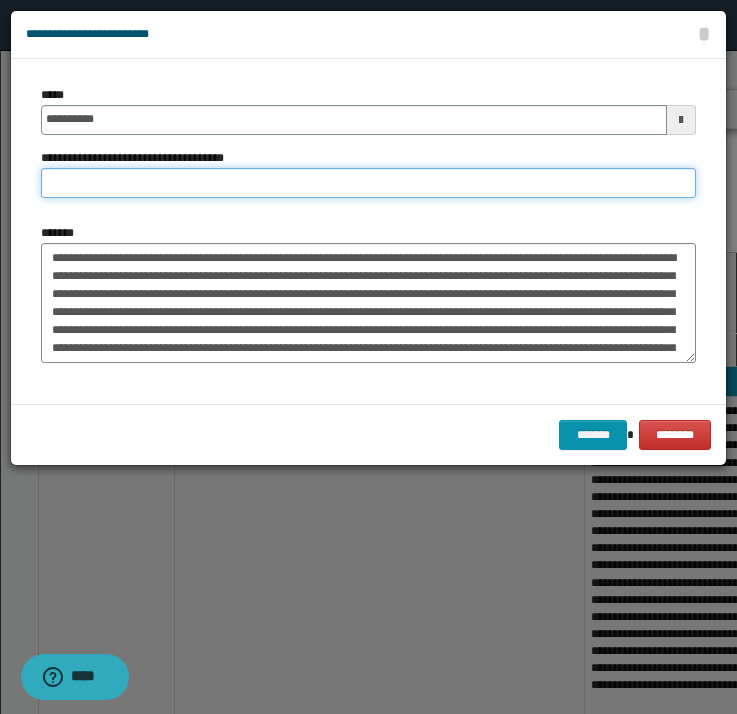 click on "**********" at bounding box center [368, 183] 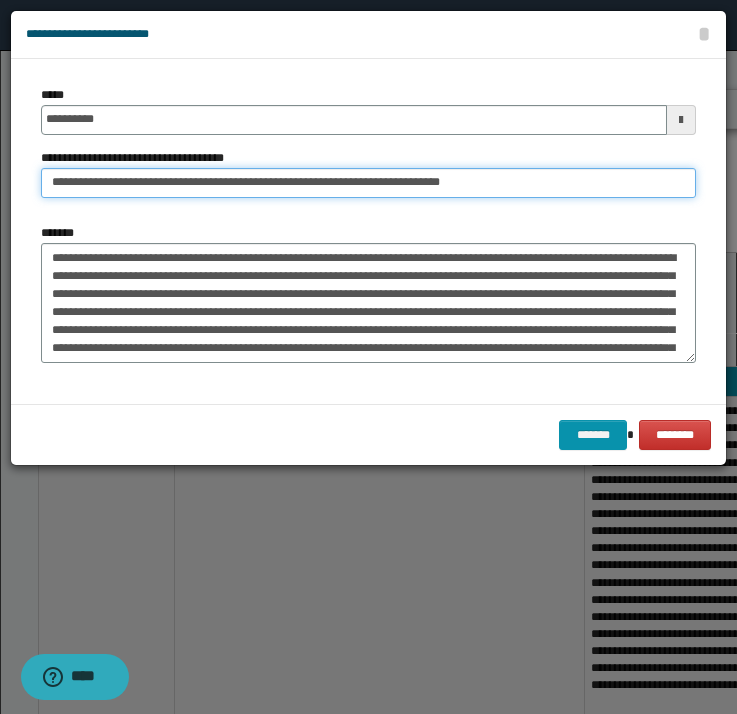type on "**********" 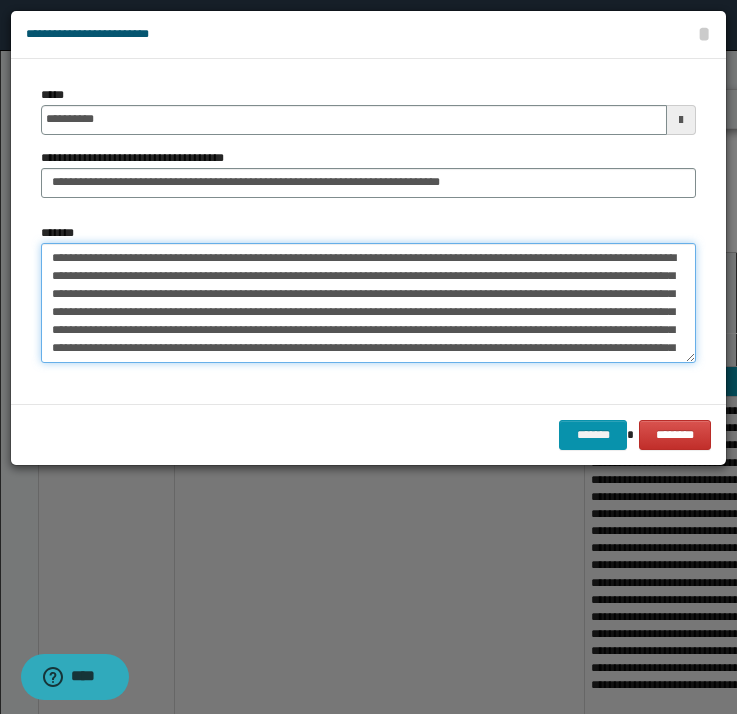 drag, startPoint x: 620, startPoint y: 256, endPoint x: 93, endPoint y: 234, distance: 527.459 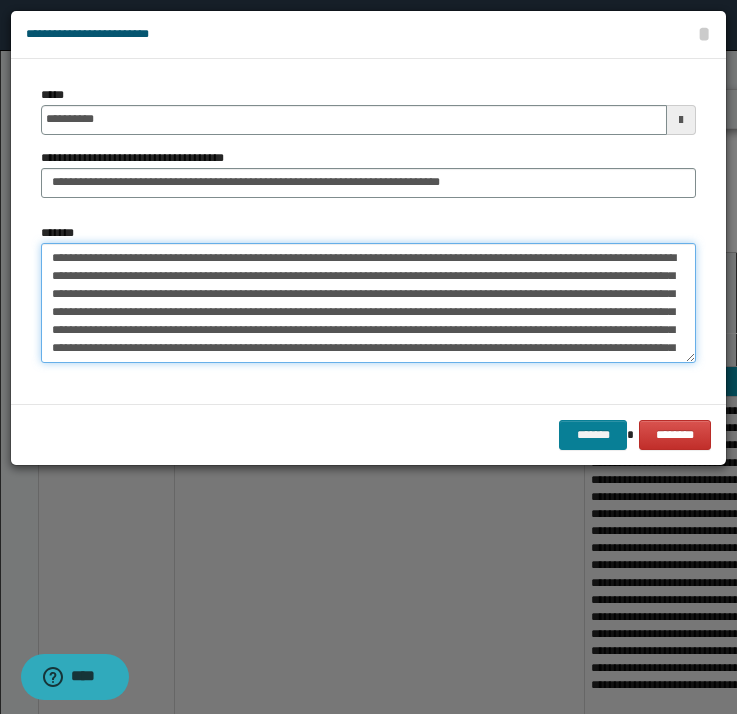 type on "**********" 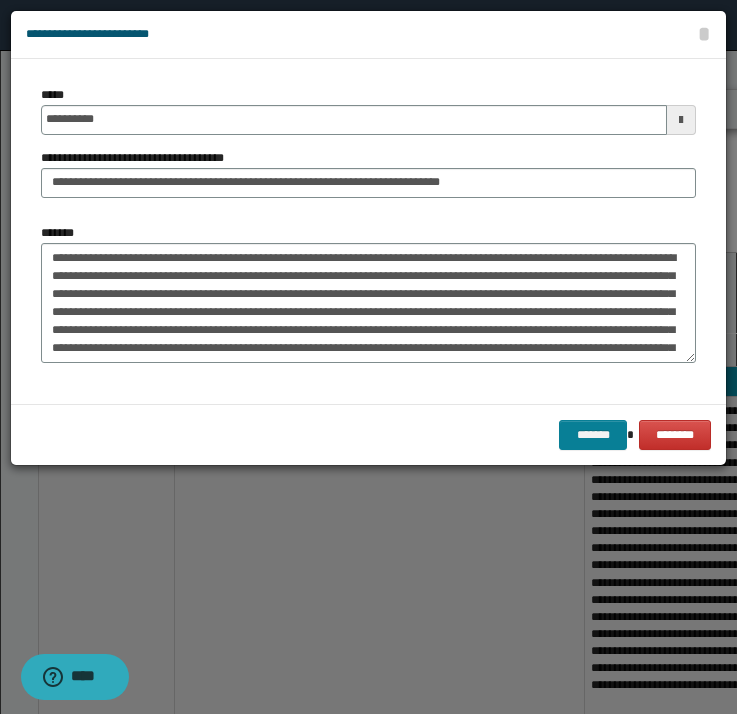 click on "*******" at bounding box center (593, 435) 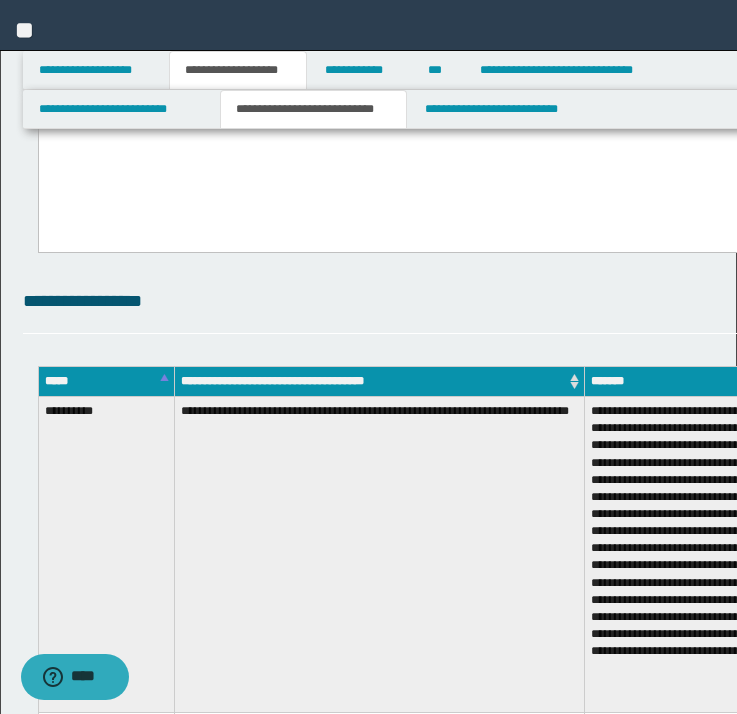 click on "*******" at bounding box center [1349, 302] 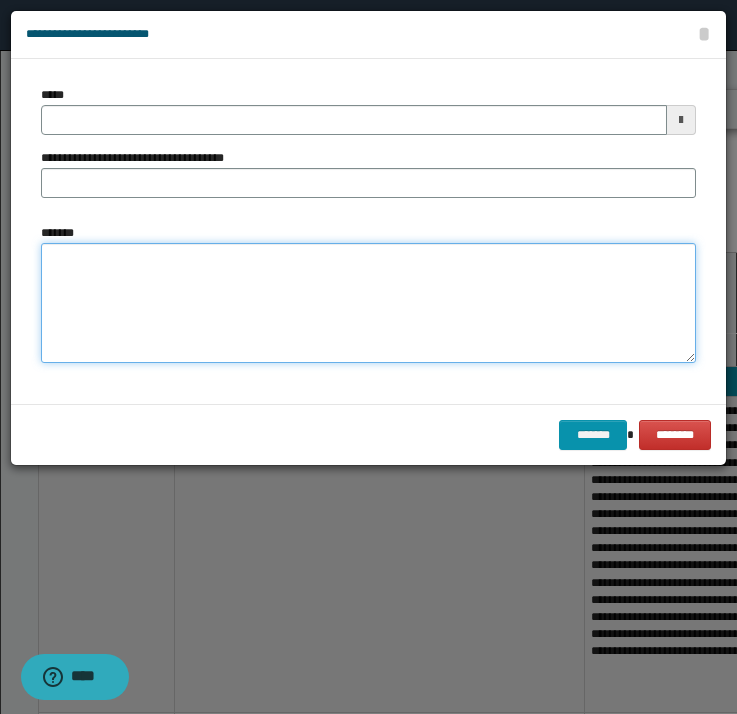 click on "*******" at bounding box center (368, 303) 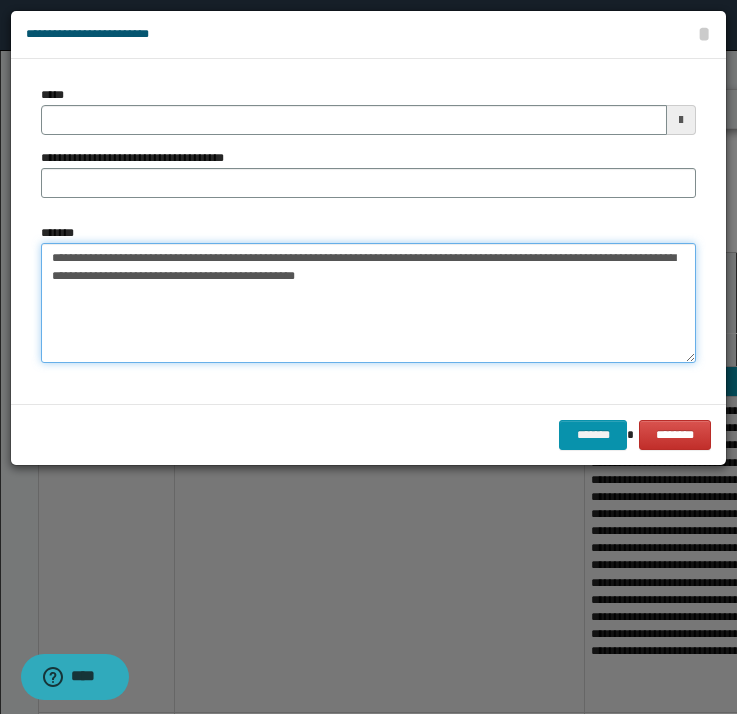 drag, startPoint x: 45, startPoint y: 257, endPoint x: 122, endPoint y: 257, distance: 77 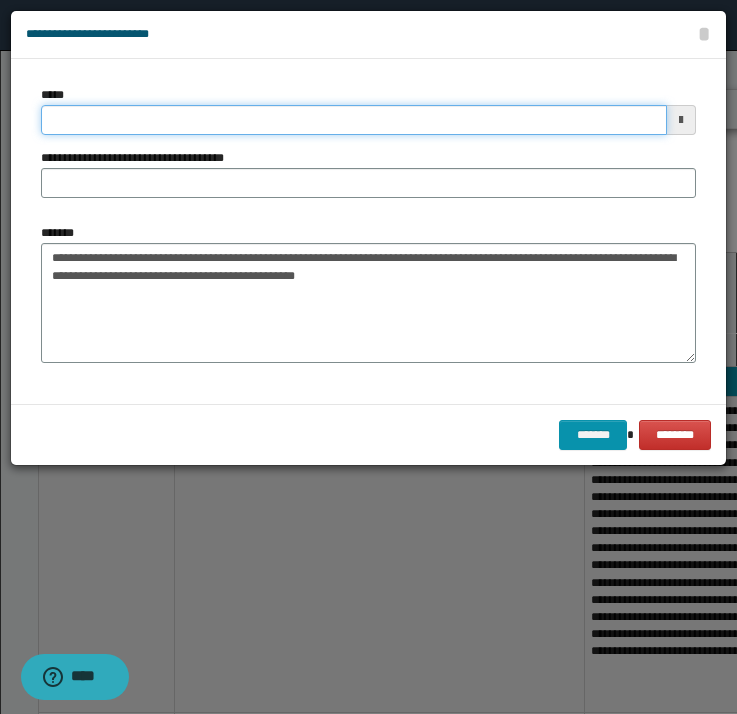 click on "*****" at bounding box center (354, 120) 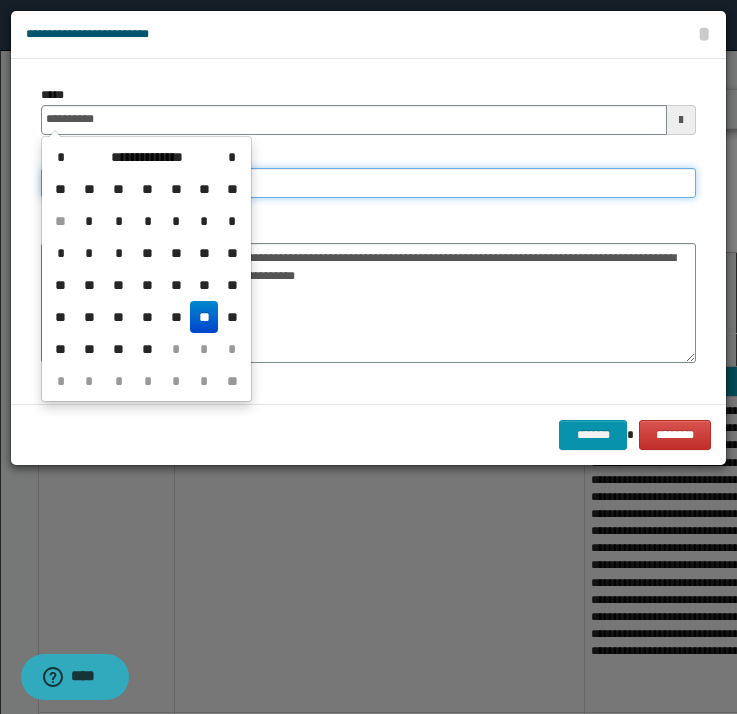 type on "**********" 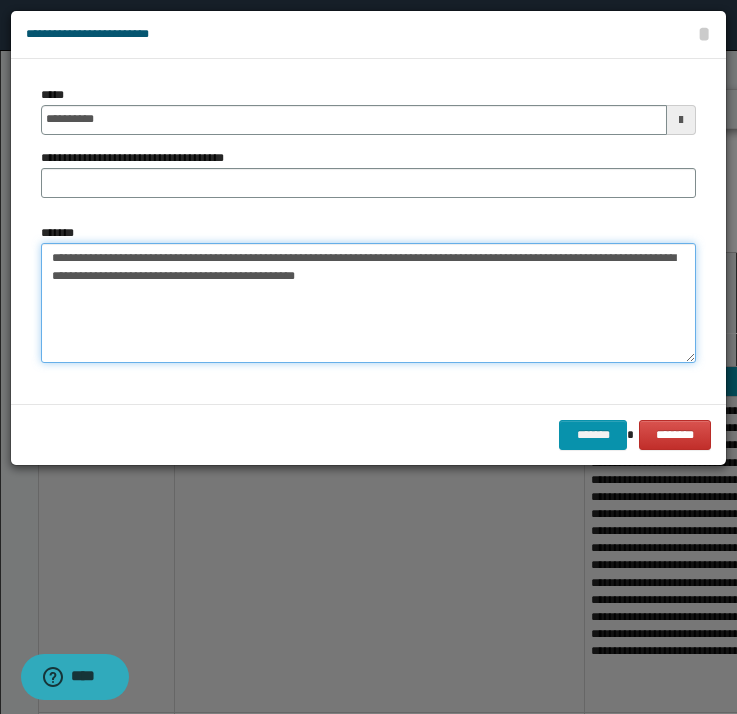 drag, startPoint x: 136, startPoint y: 257, endPoint x: 172, endPoint y: 257, distance: 36 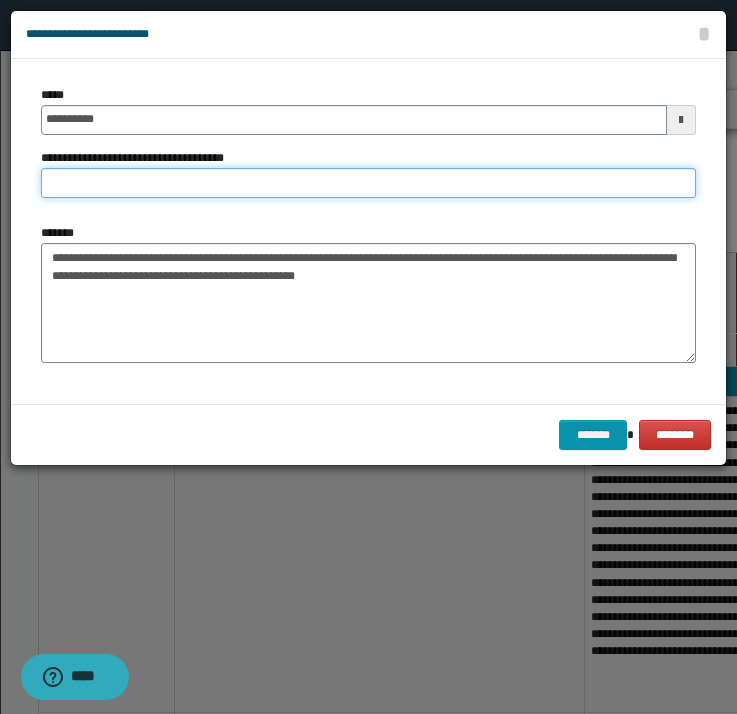 click on "**********" at bounding box center (368, 183) 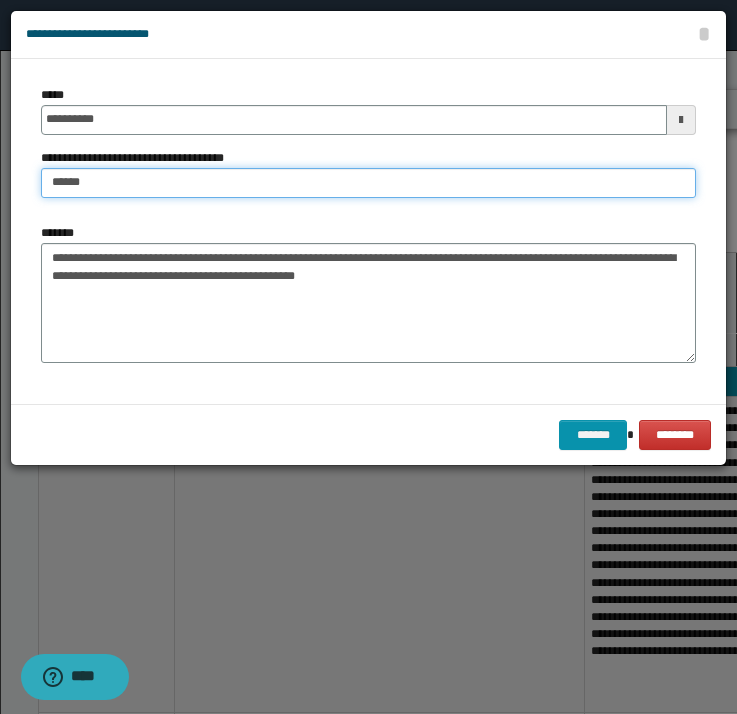 type on "*****" 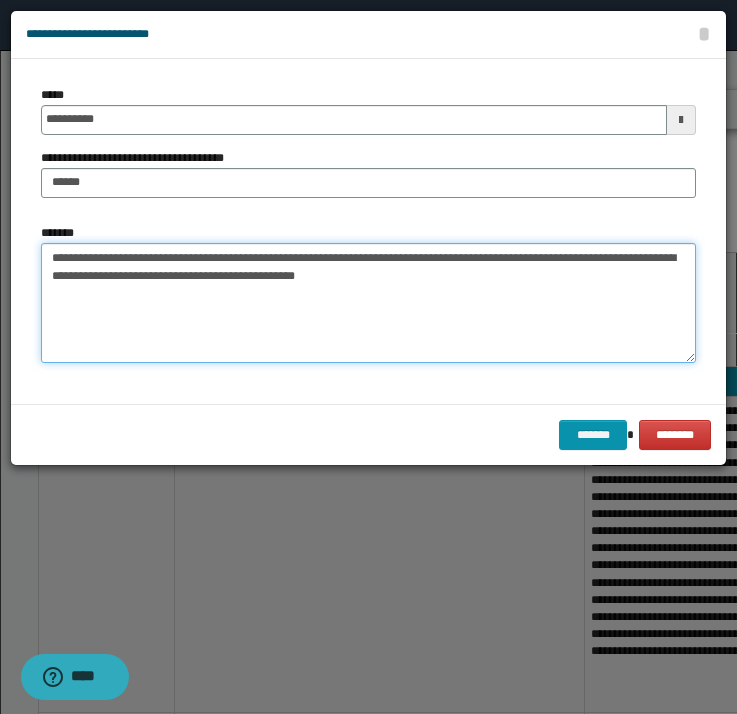 drag, startPoint x: 188, startPoint y: 258, endPoint x: -37, endPoint y: 258, distance: 225 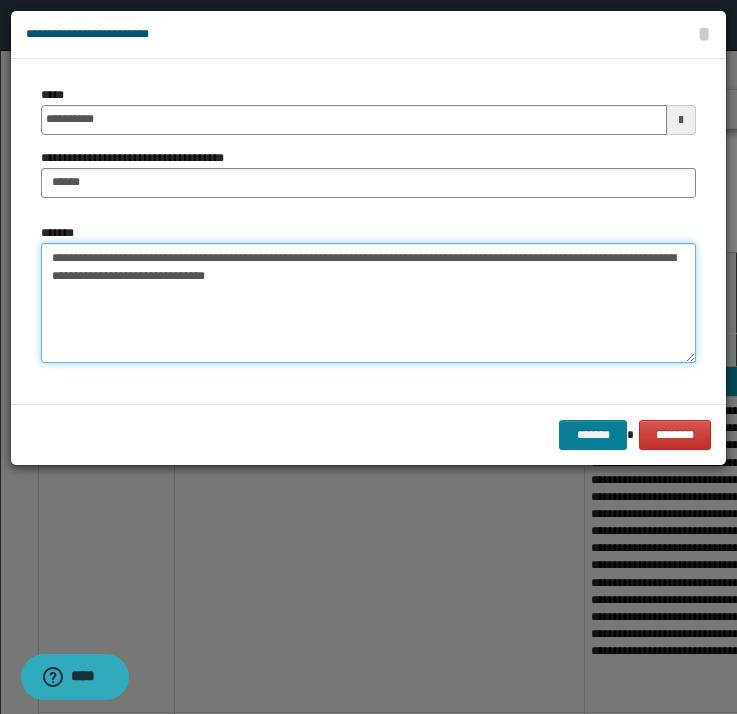 type on "**********" 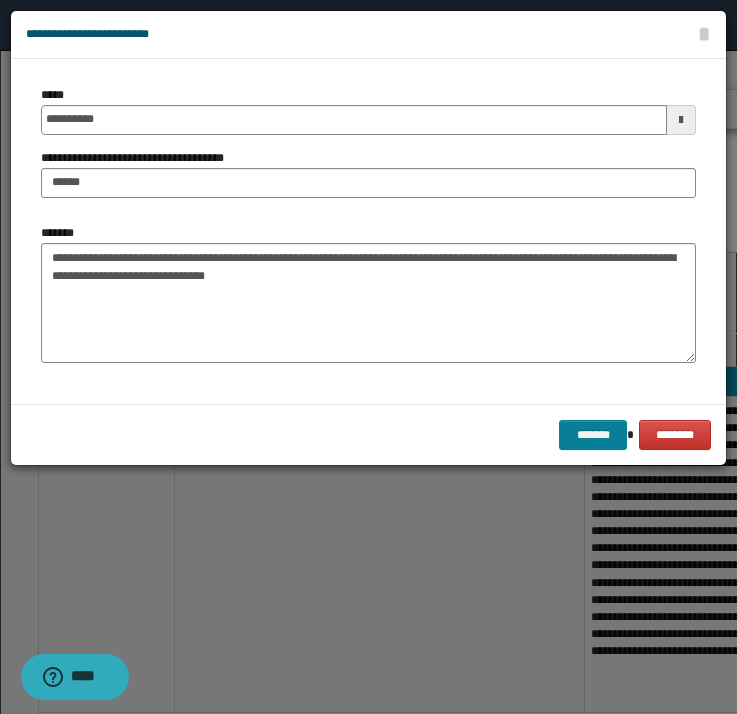 click on "*******" at bounding box center (593, 435) 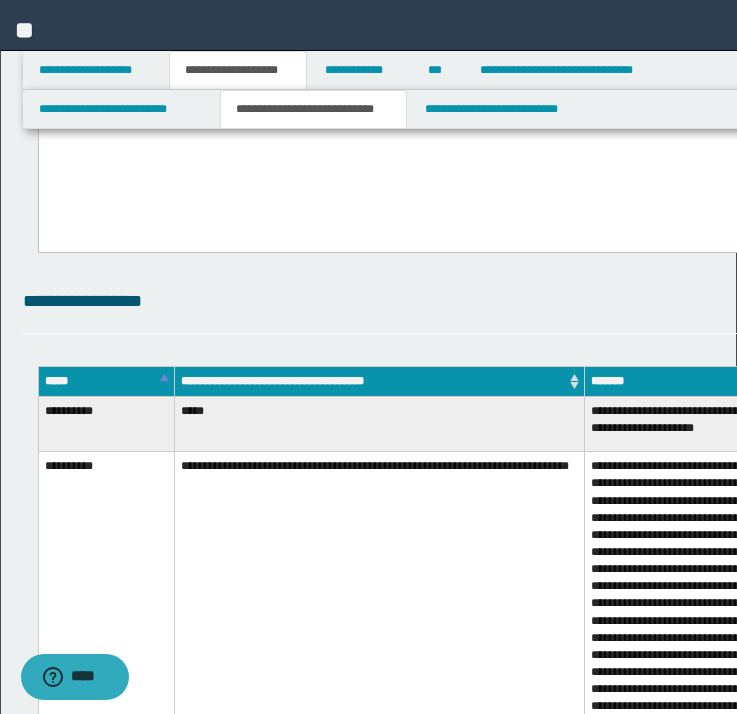 click at bounding box center (1330, 303) 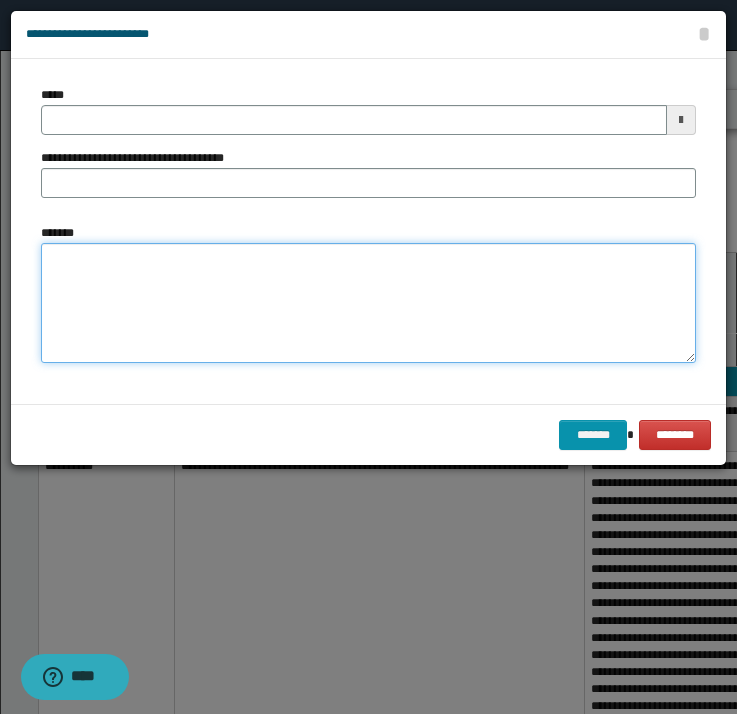 click on "*******" at bounding box center (368, 303) 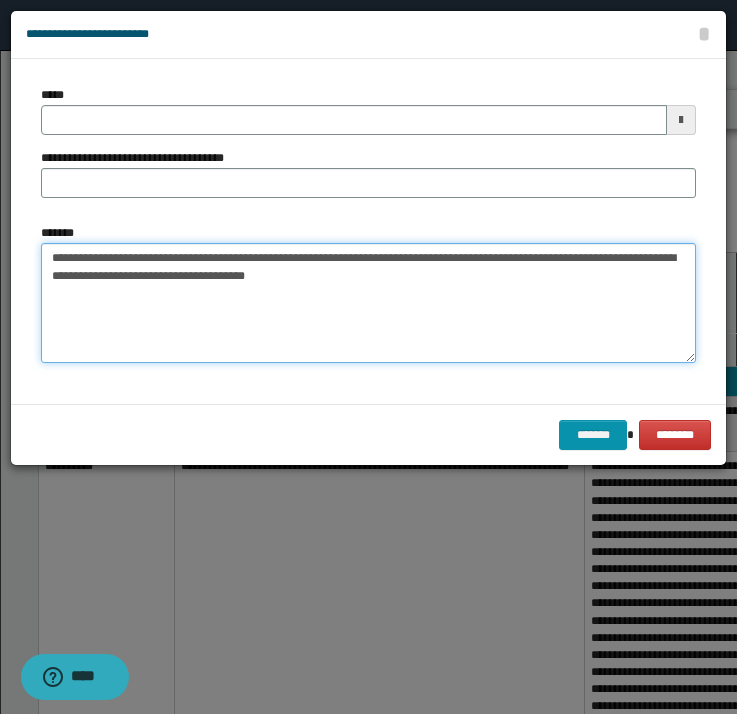 drag, startPoint x: 50, startPoint y: 256, endPoint x: 122, endPoint y: 257, distance: 72.00694 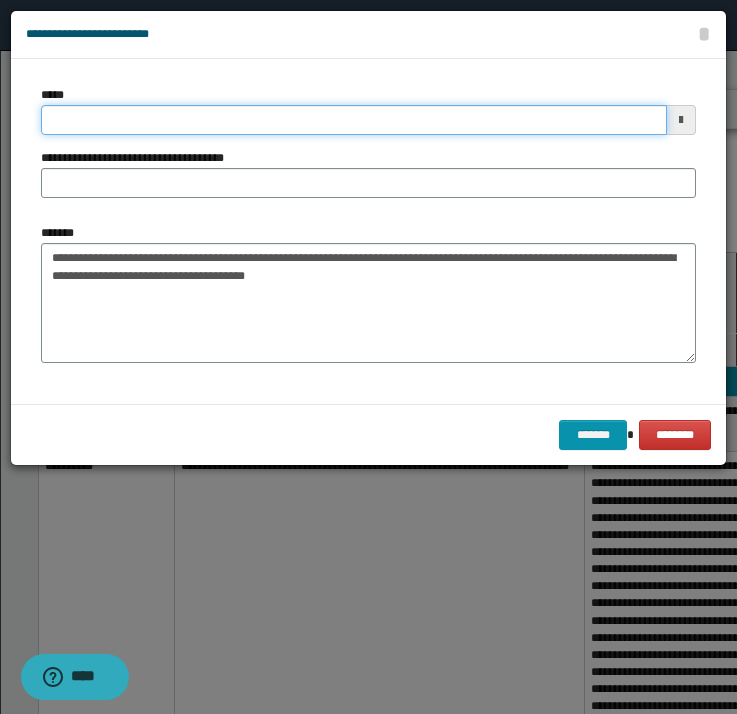 click on "*****" at bounding box center (354, 120) 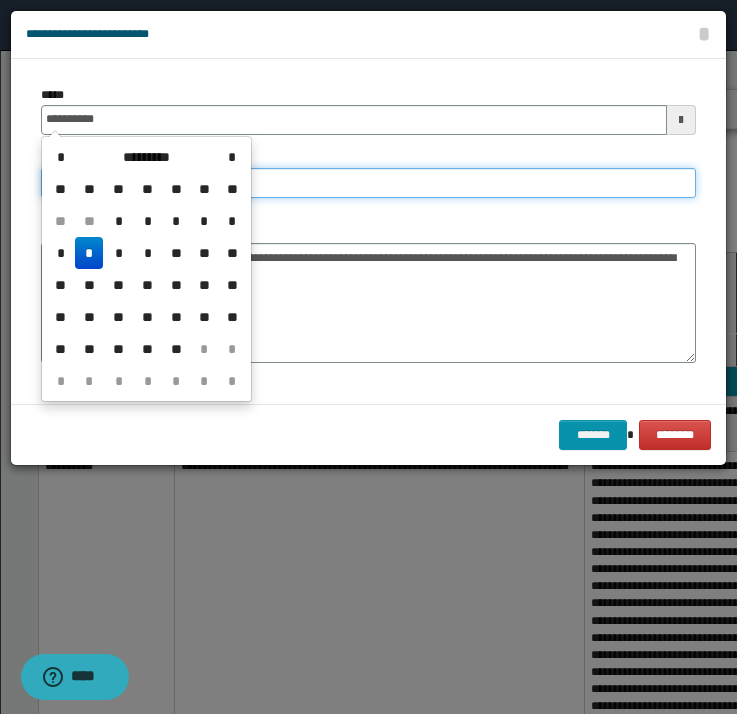 type on "**********" 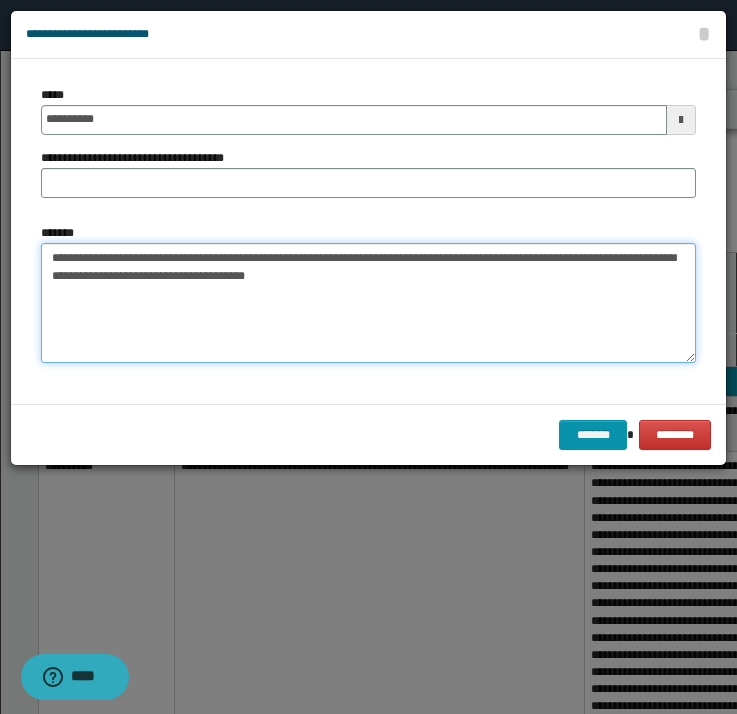 drag, startPoint x: 130, startPoint y: 260, endPoint x: 176, endPoint y: 260, distance: 46 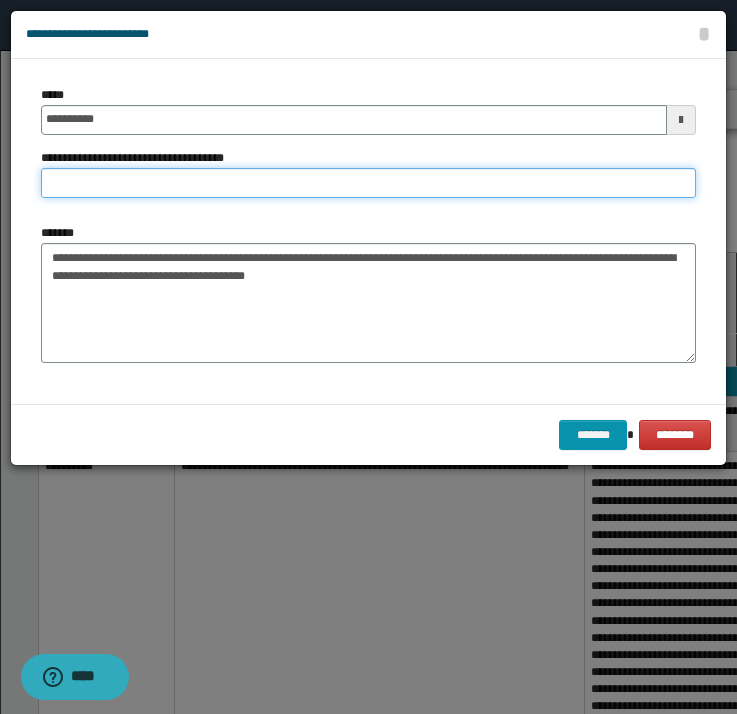 click on "**********" at bounding box center [368, 183] 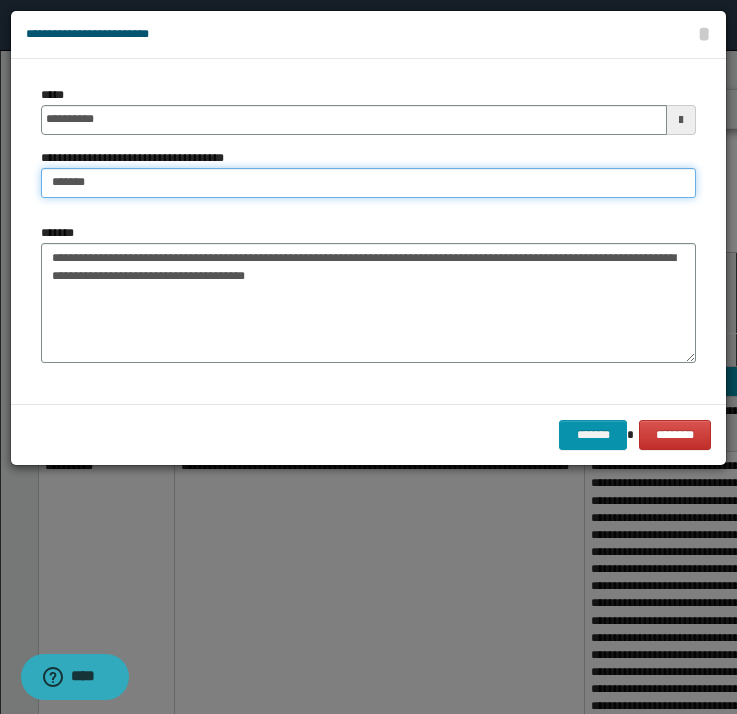 type on "*****" 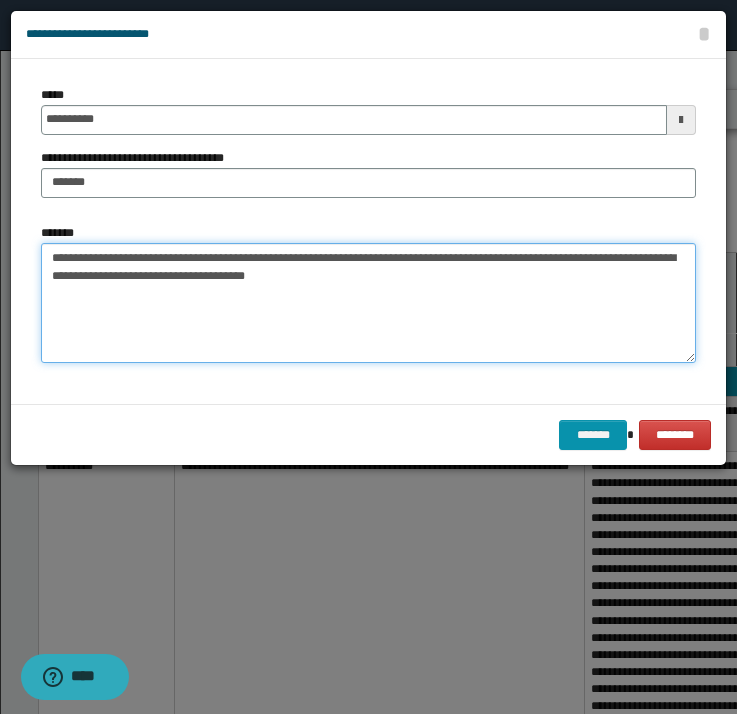 drag, startPoint x: 189, startPoint y: 255, endPoint x: -57, endPoint y: 250, distance: 246.05081 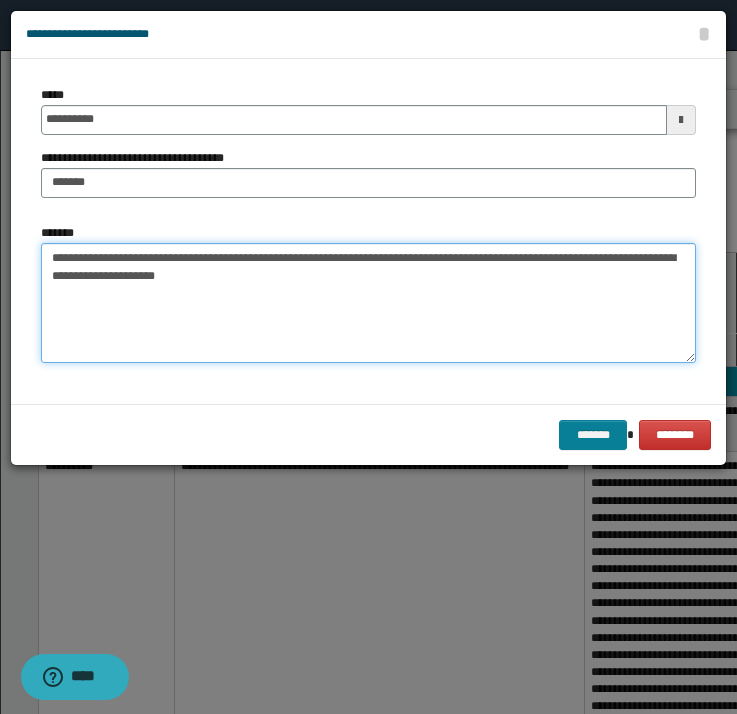 type on "**********" 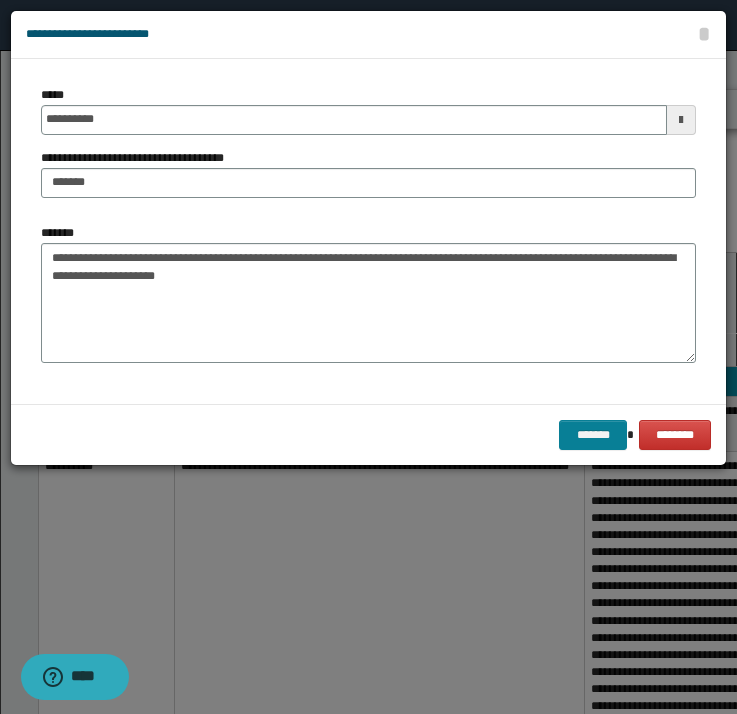 click on "*******" at bounding box center [593, 435] 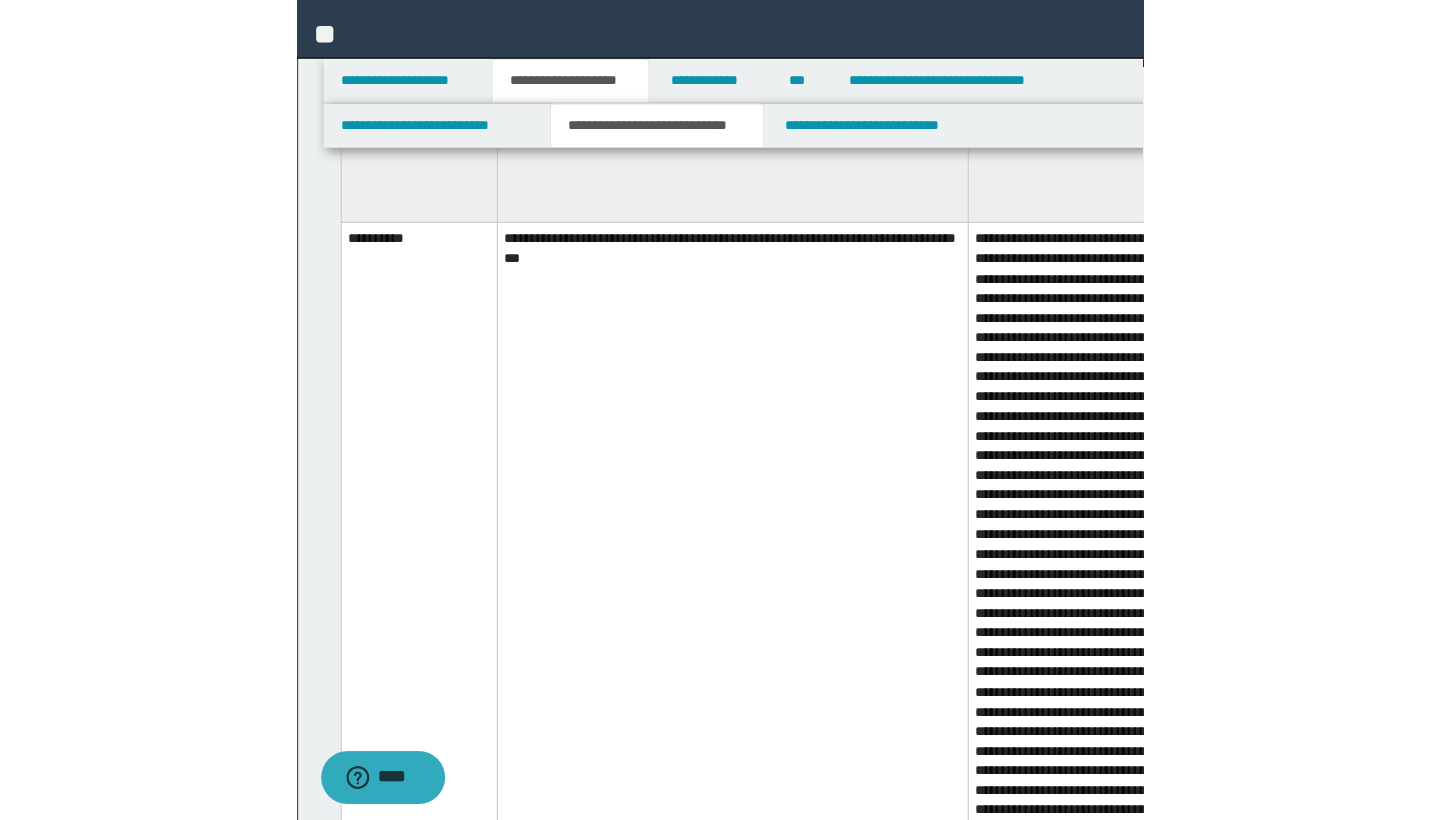 scroll, scrollTop: 2386, scrollLeft: 0, axis: vertical 